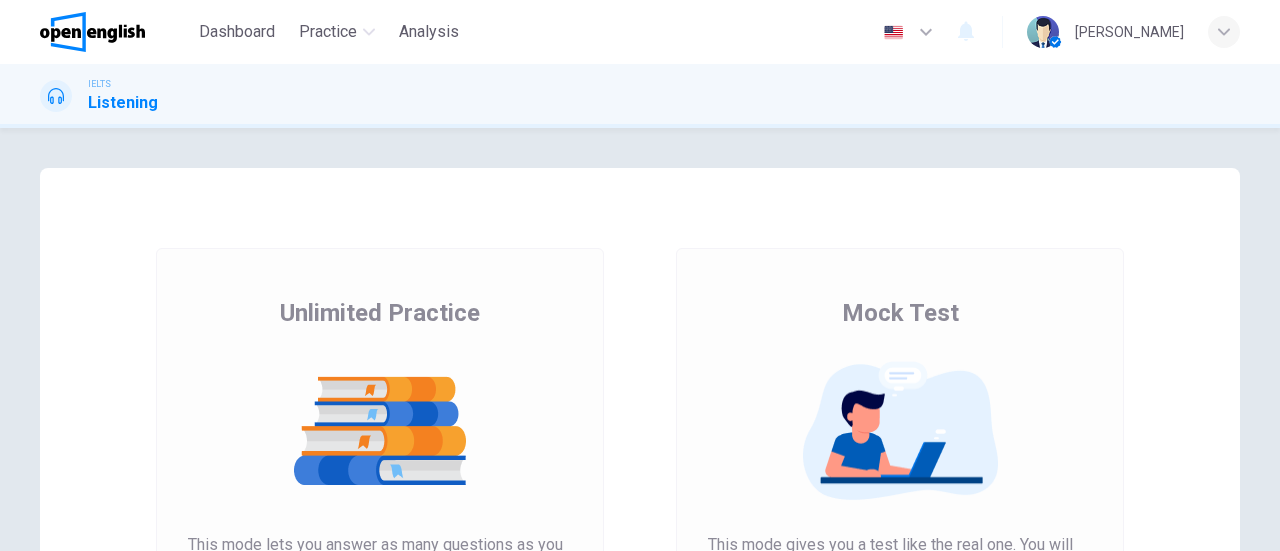 scroll, scrollTop: 0, scrollLeft: 0, axis: both 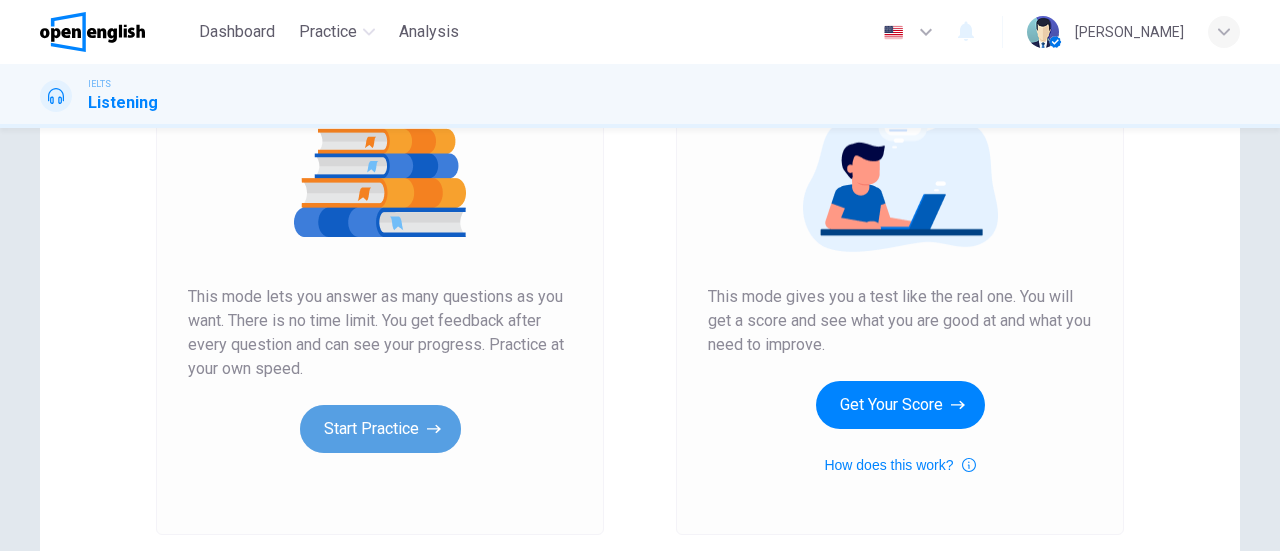 click on "Start Practice" at bounding box center (380, 429) 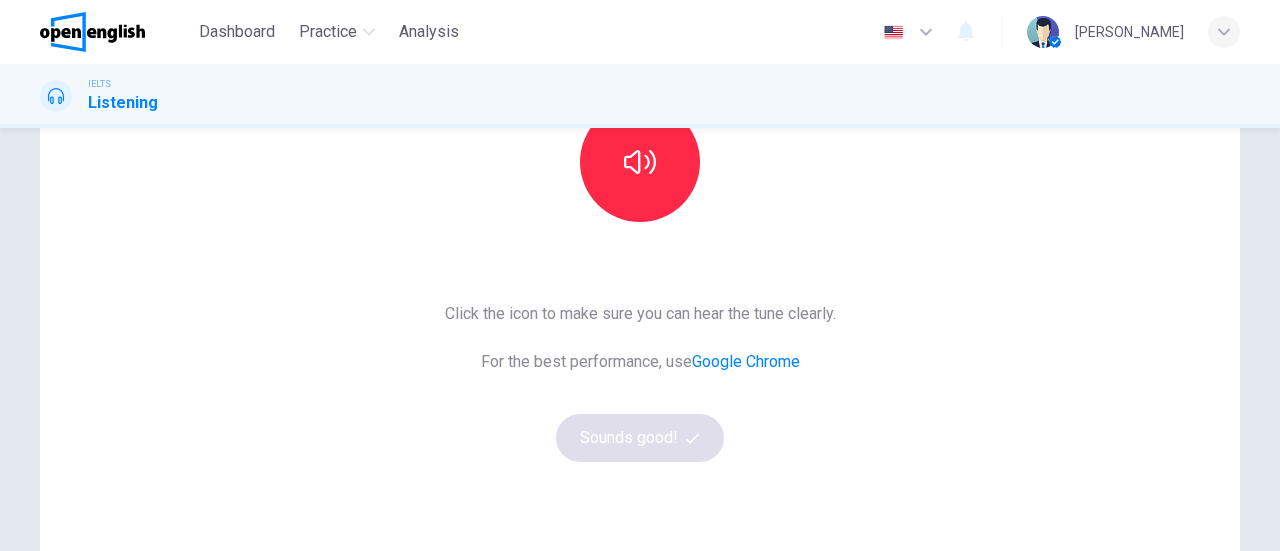 scroll, scrollTop: 251, scrollLeft: 0, axis: vertical 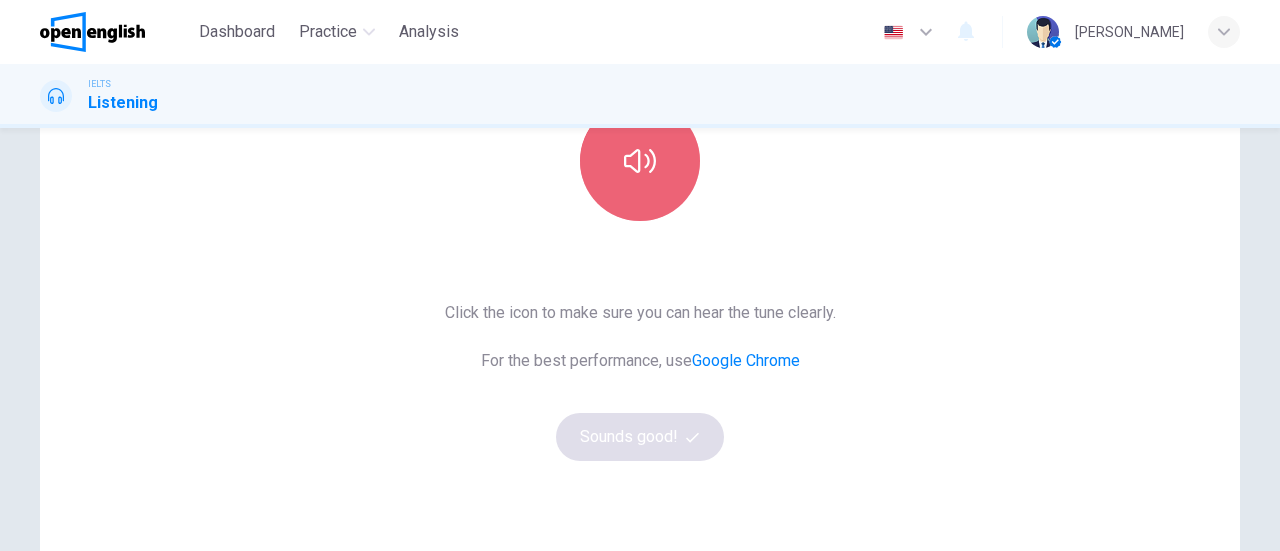 click at bounding box center [640, 161] 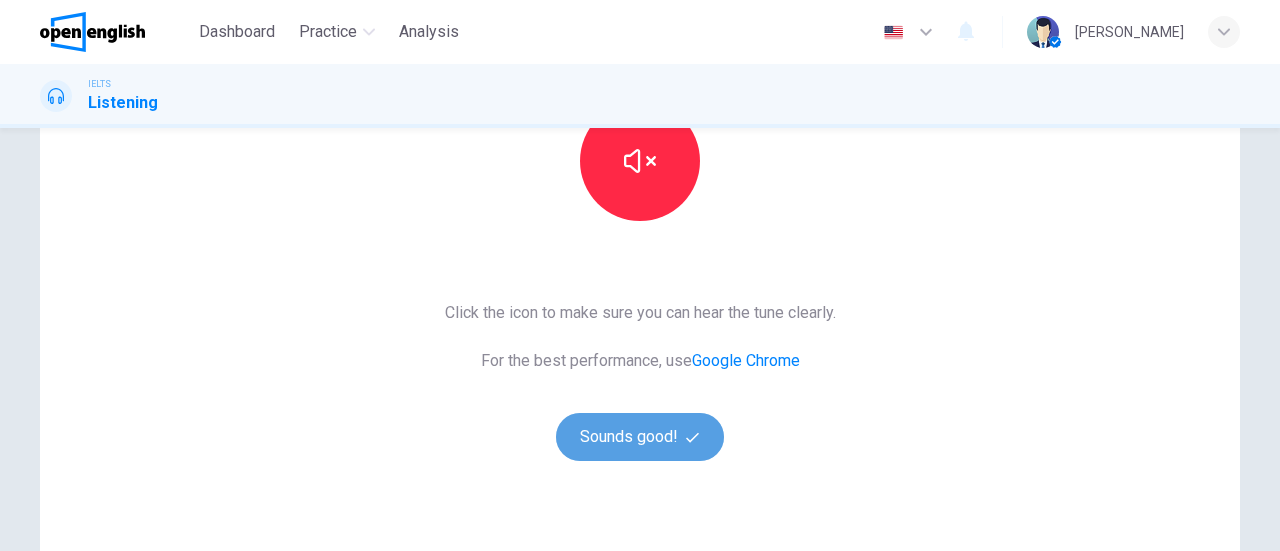 click on "Sounds good!" at bounding box center (640, 437) 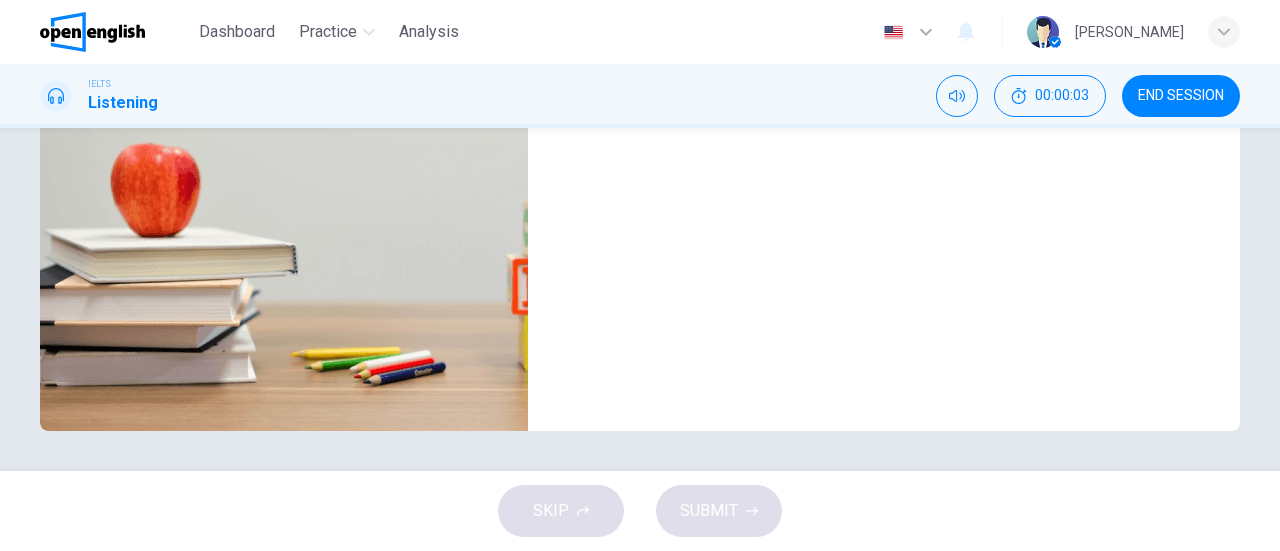 scroll, scrollTop: 0, scrollLeft: 0, axis: both 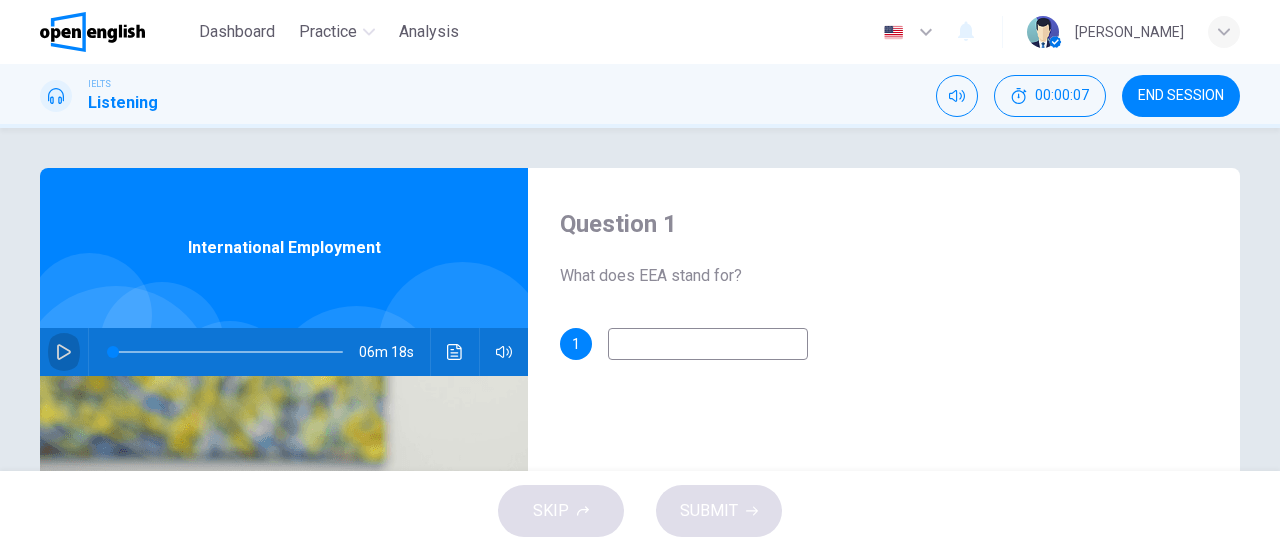 click at bounding box center (64, 352) 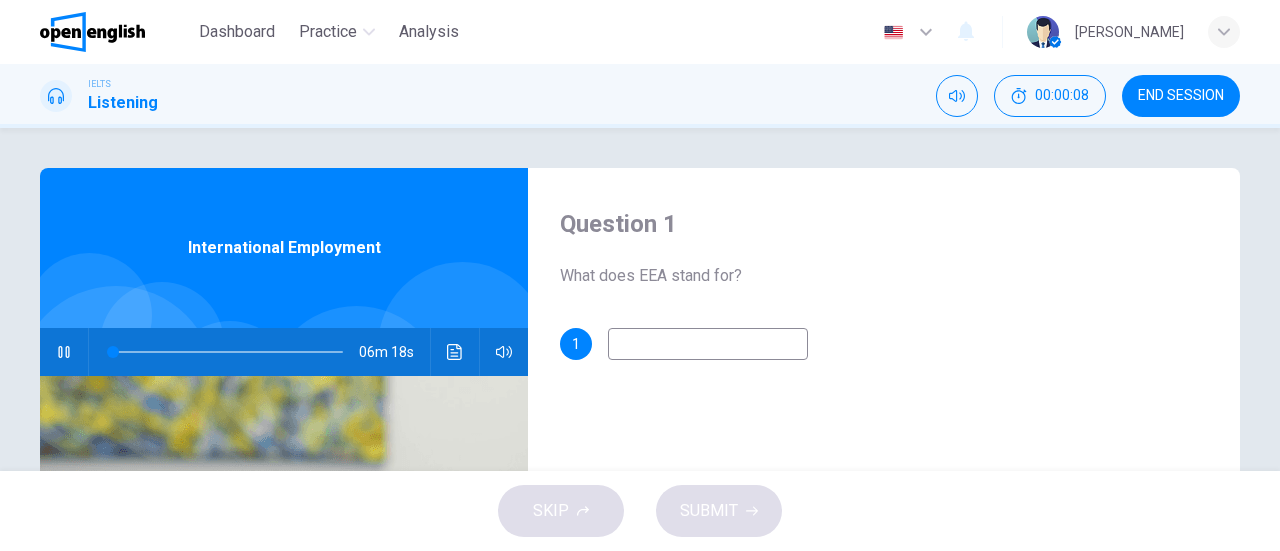 type on "*" 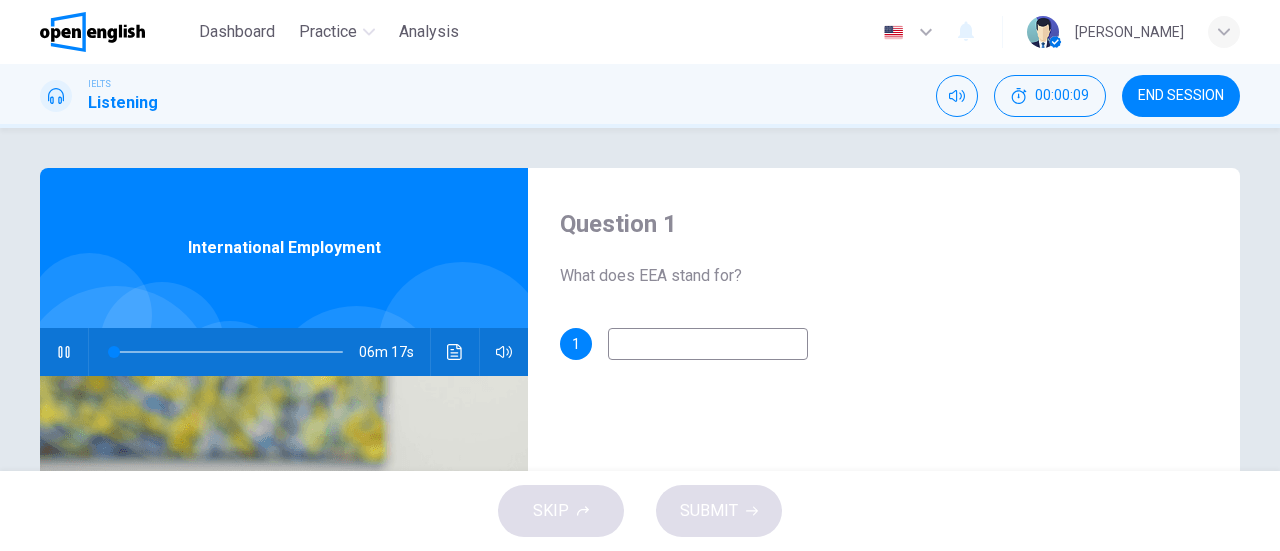 type 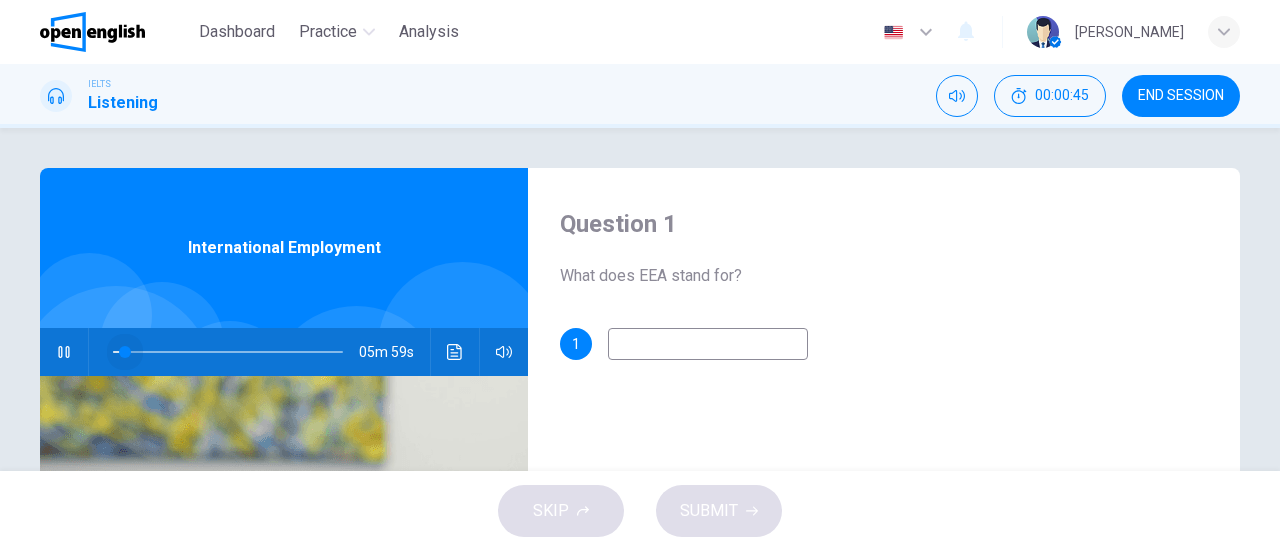 click at bounding box center [125, 352] 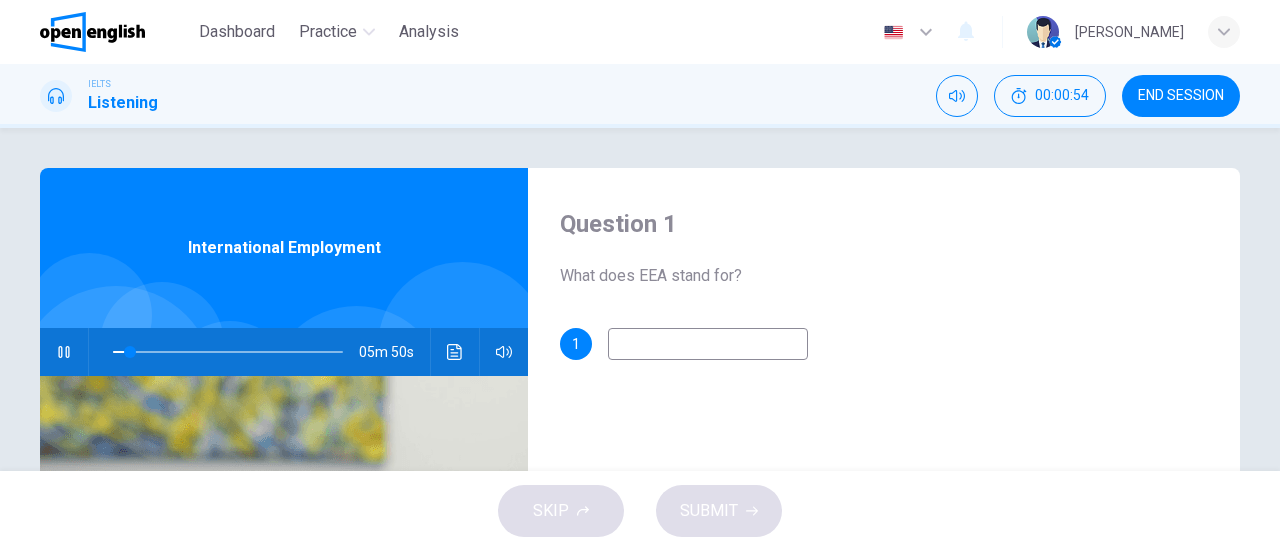 click 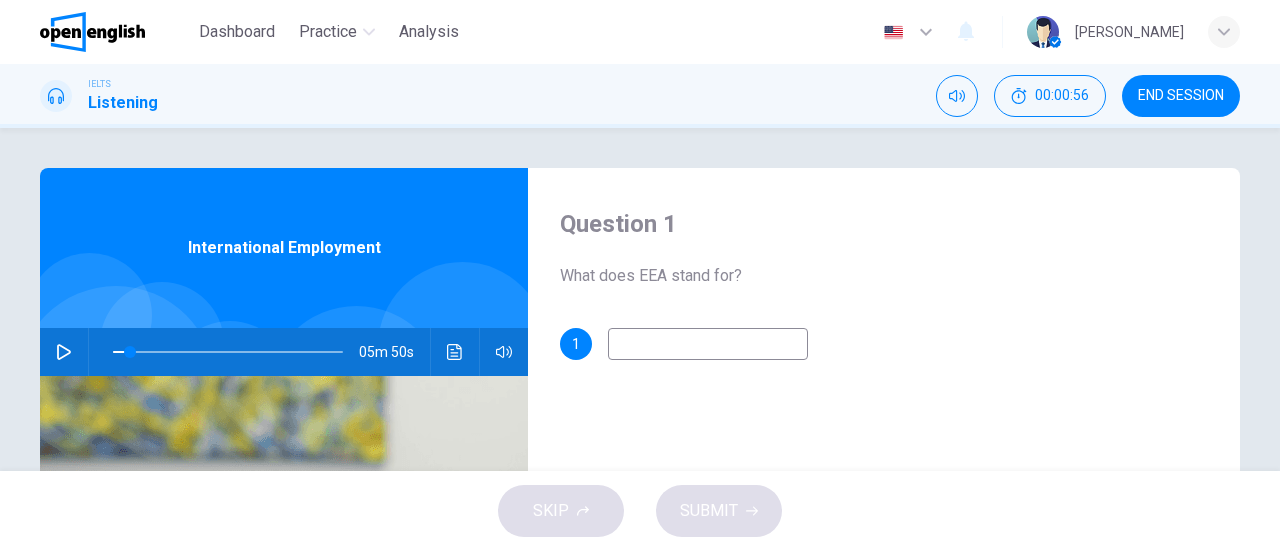 click at bounding box center [708, 344] 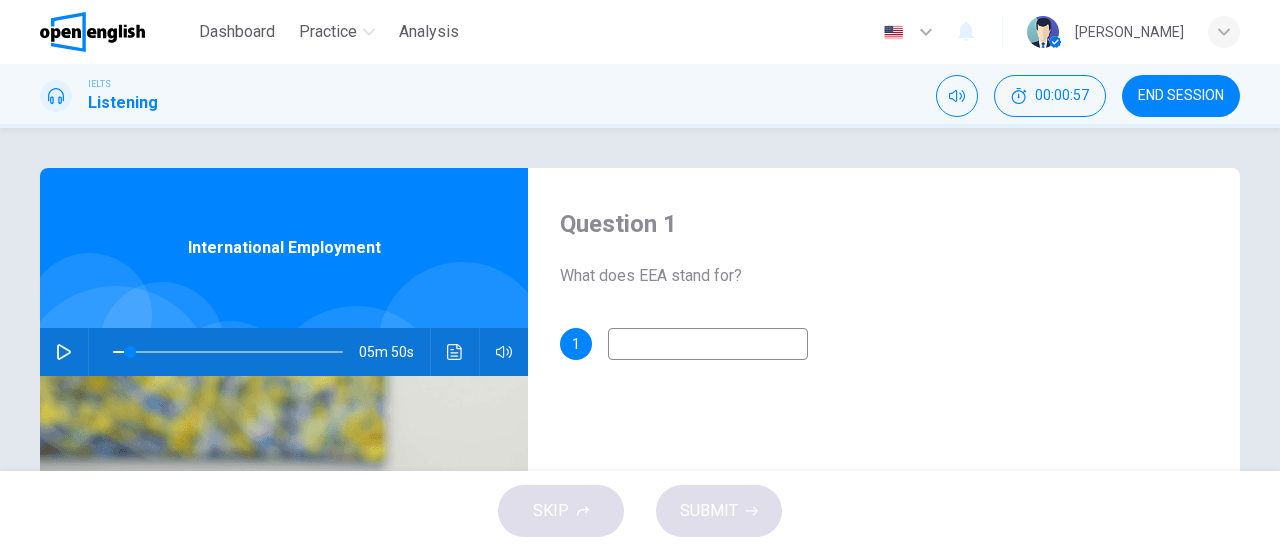 type on "*" 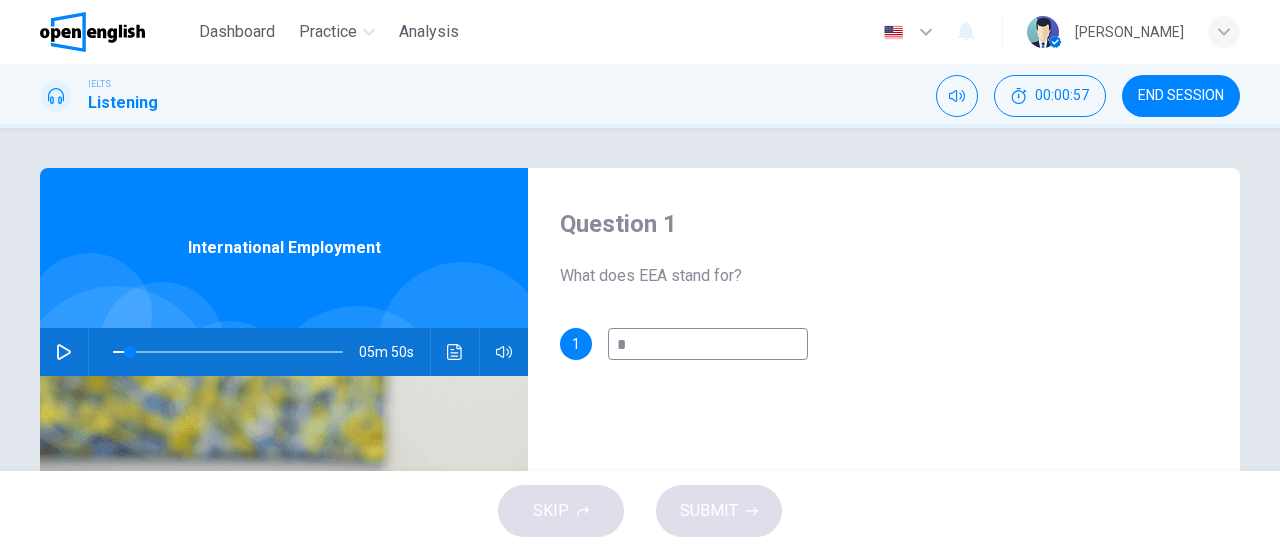 type on "*" 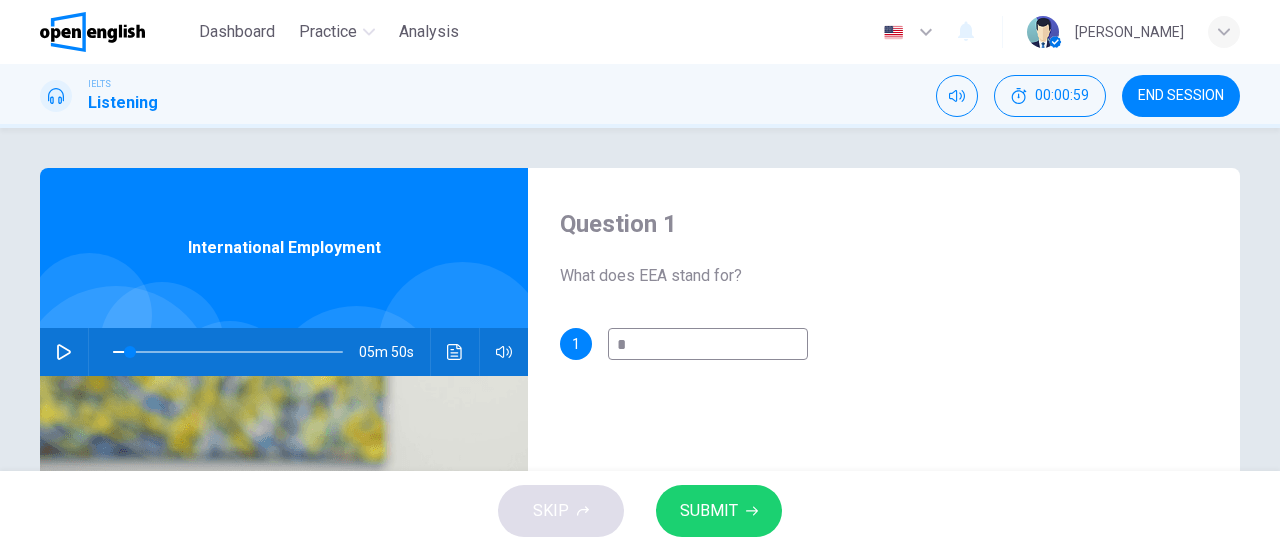 type on "**" 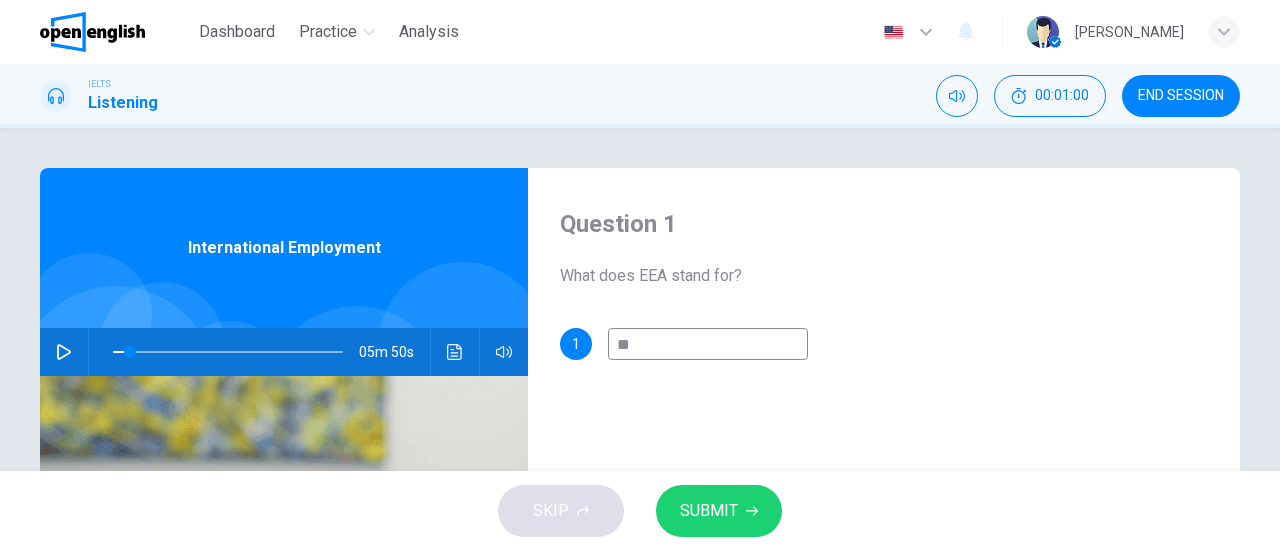 type on "***" 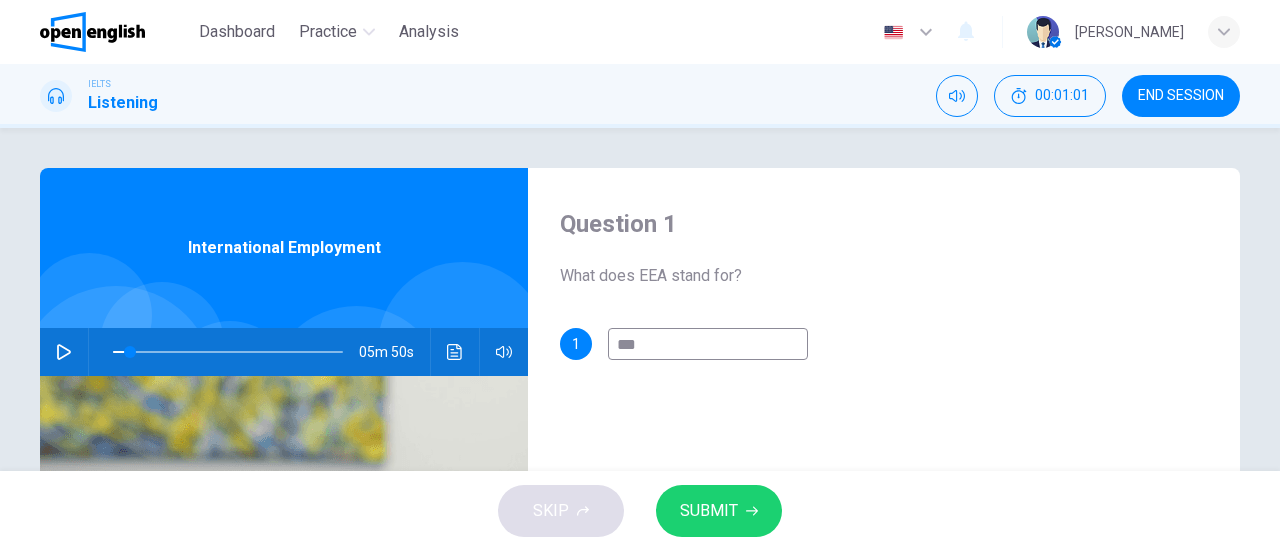 type on "****" 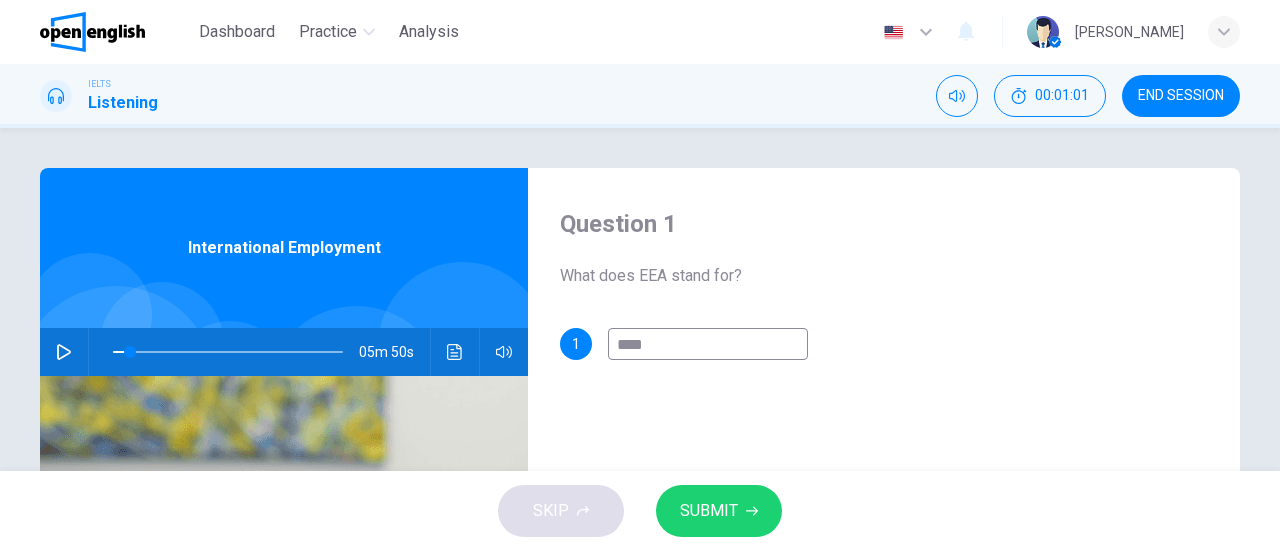 type on "*" 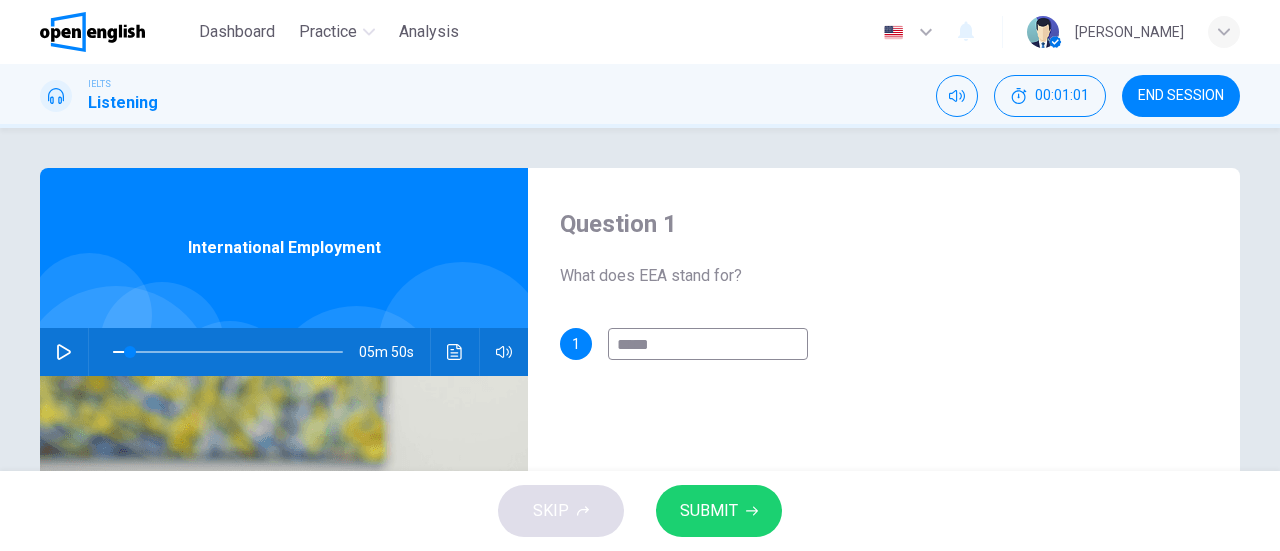 type on "*" 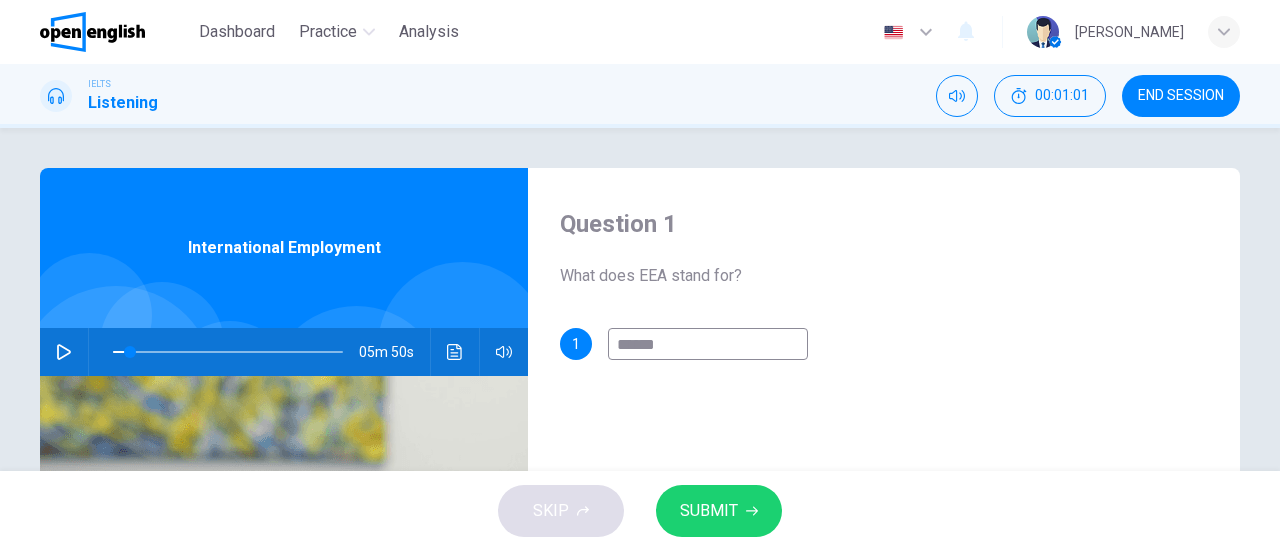 type on "*" 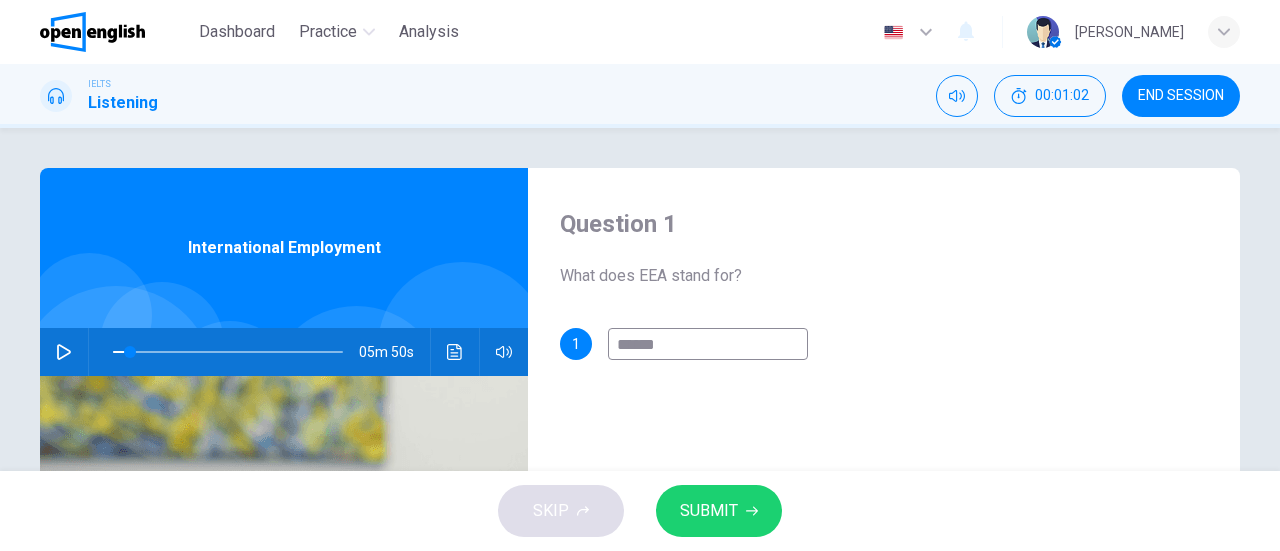 type on "*******" 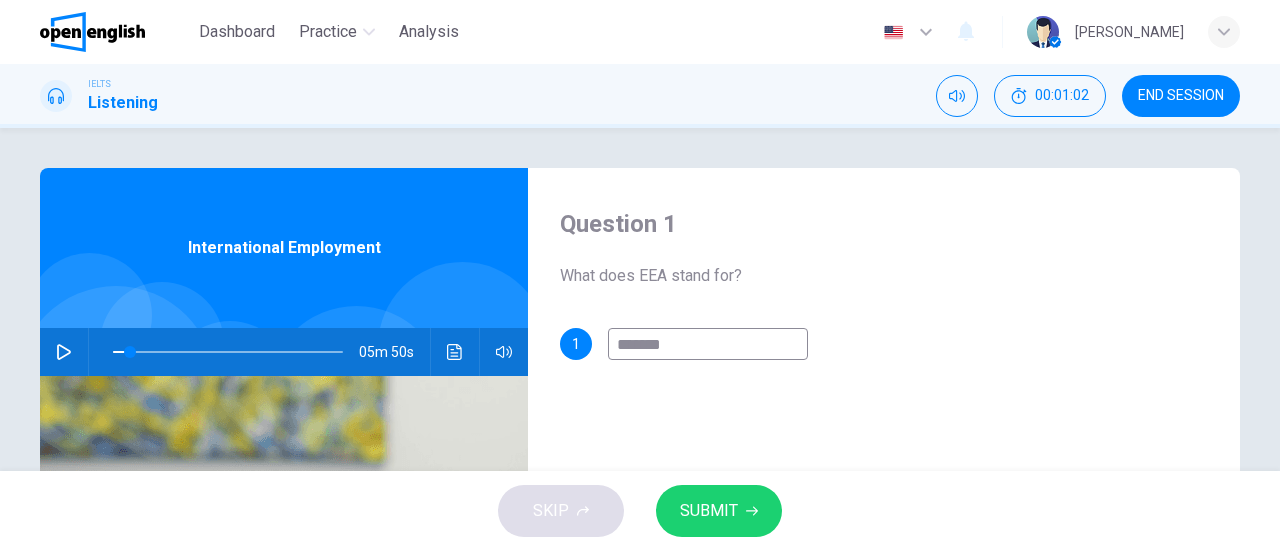 type on "********" 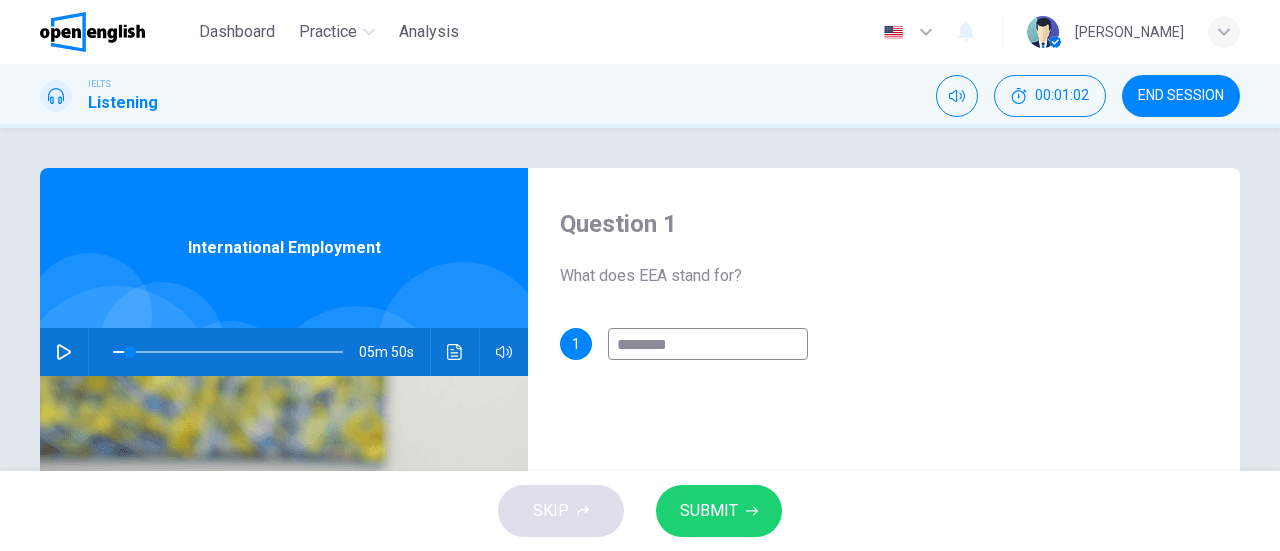 type on "*" 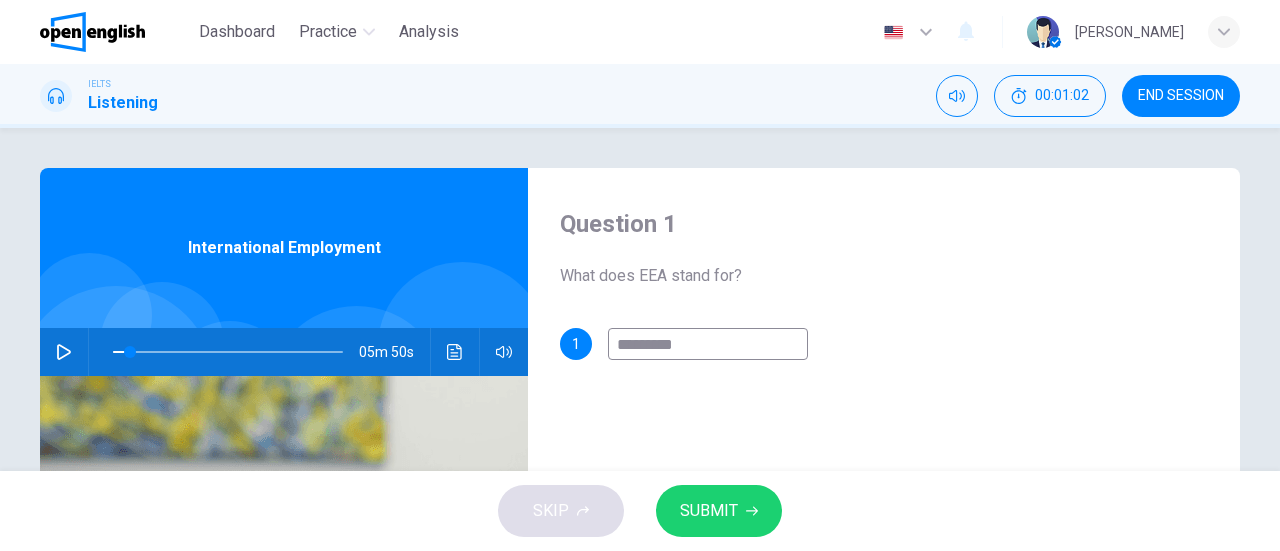 type on "*" 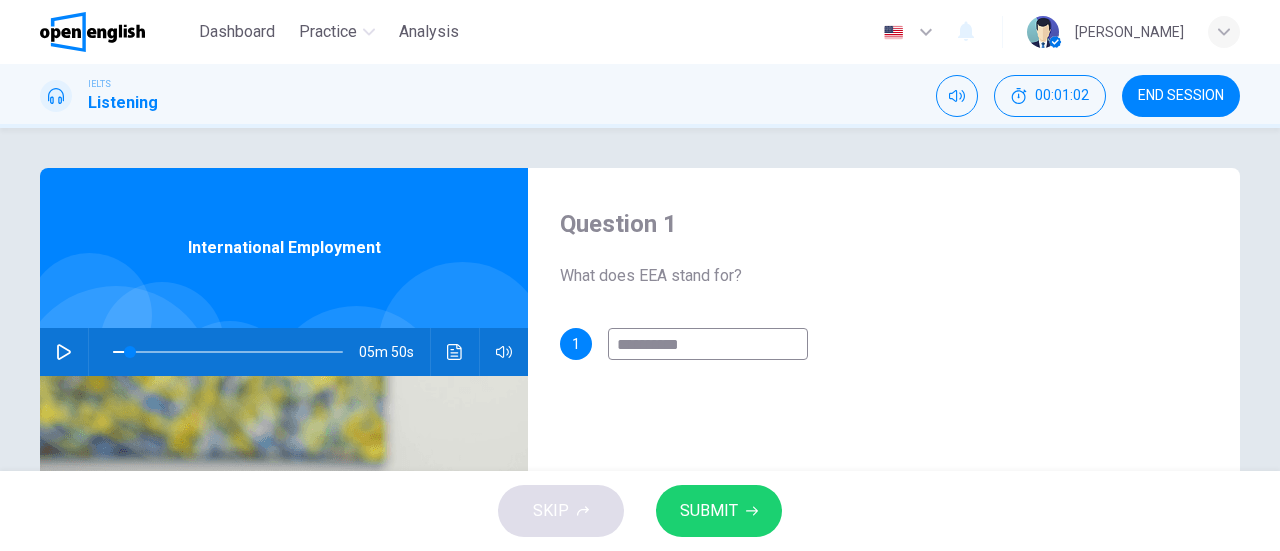 type on "*" 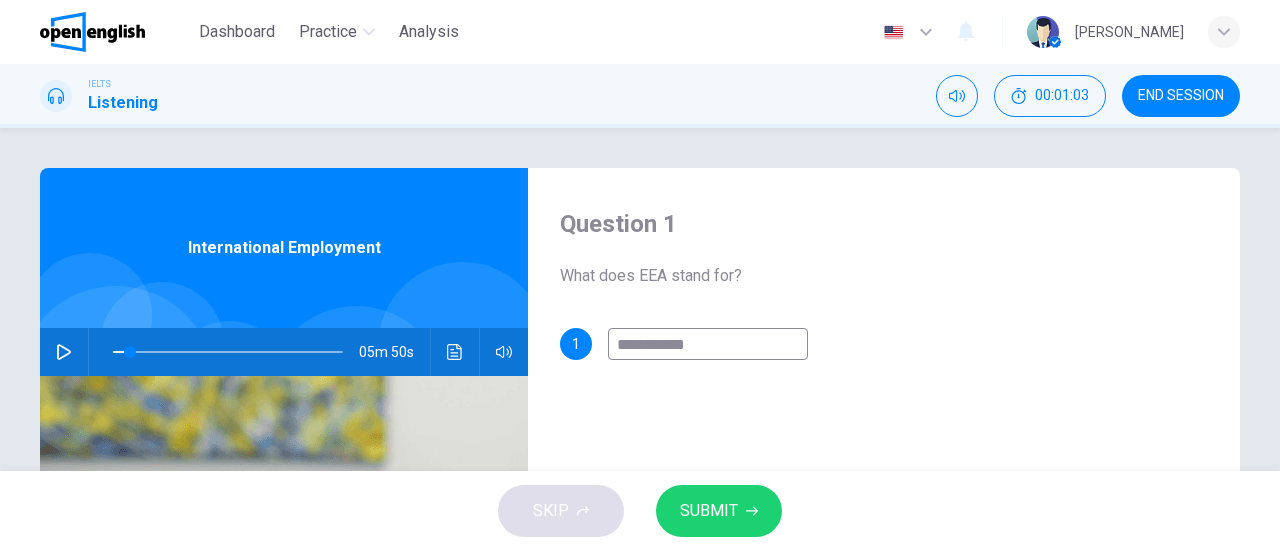 type on "**********" 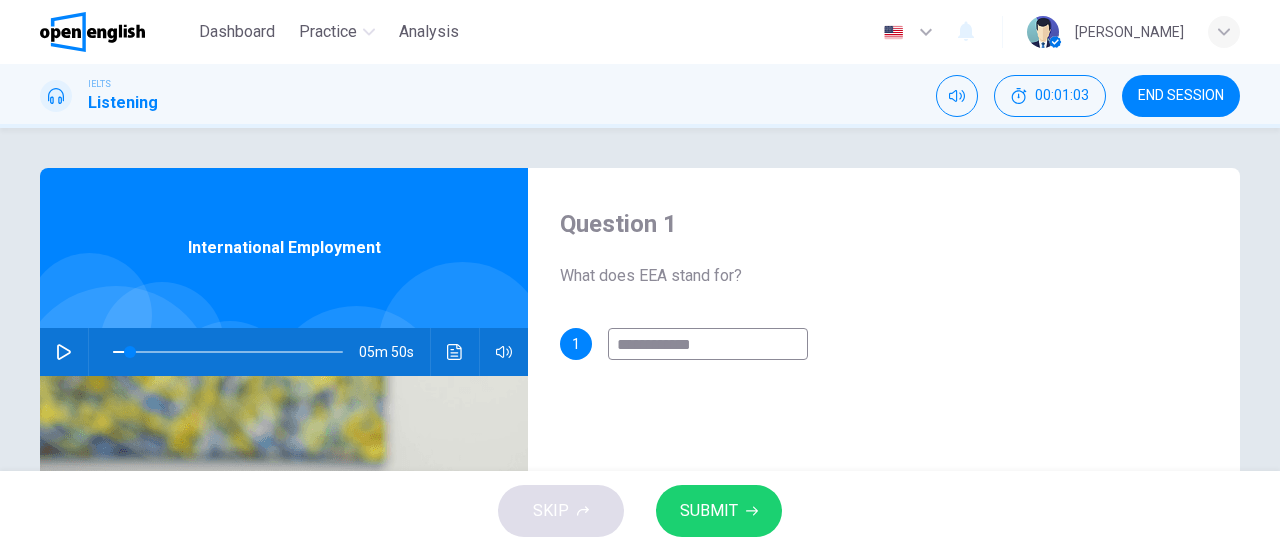 type on "*" 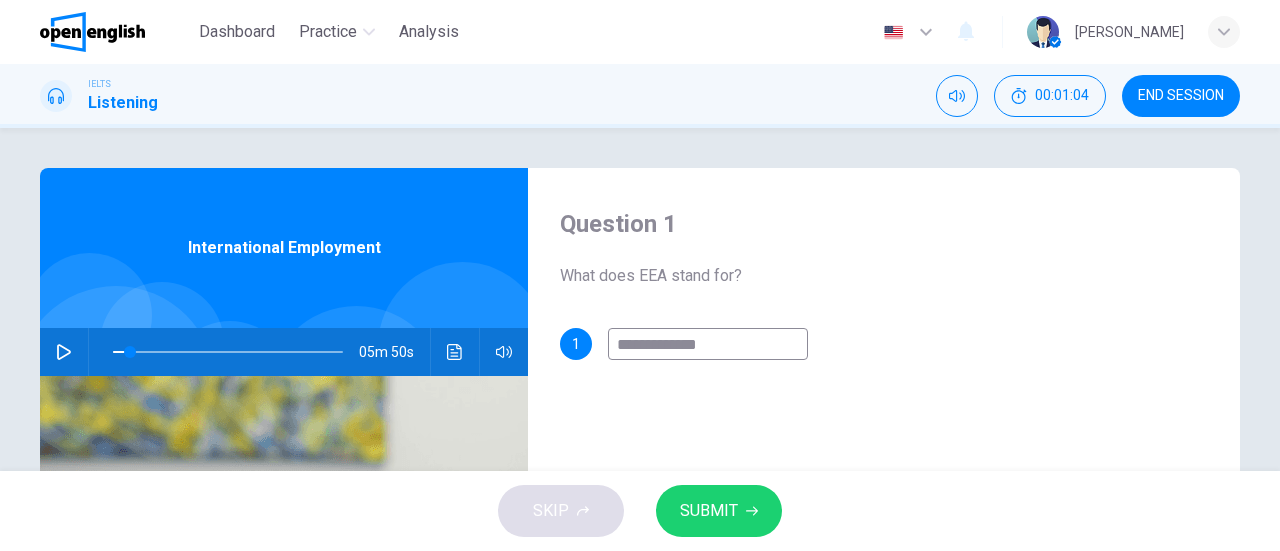 type on "**********" 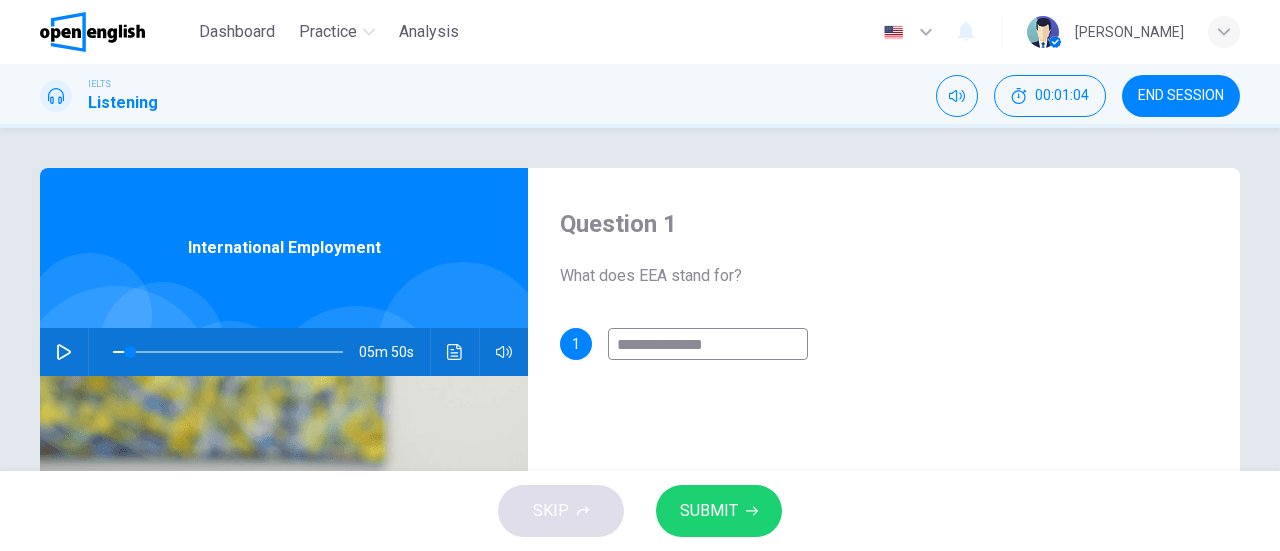 type on "*" 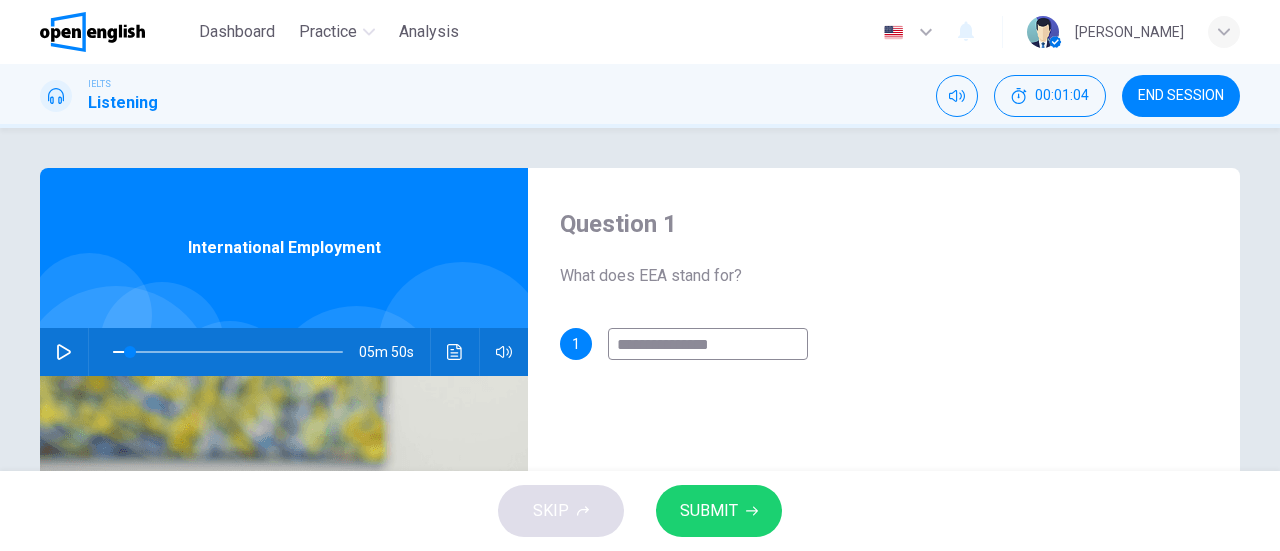 type on "*" 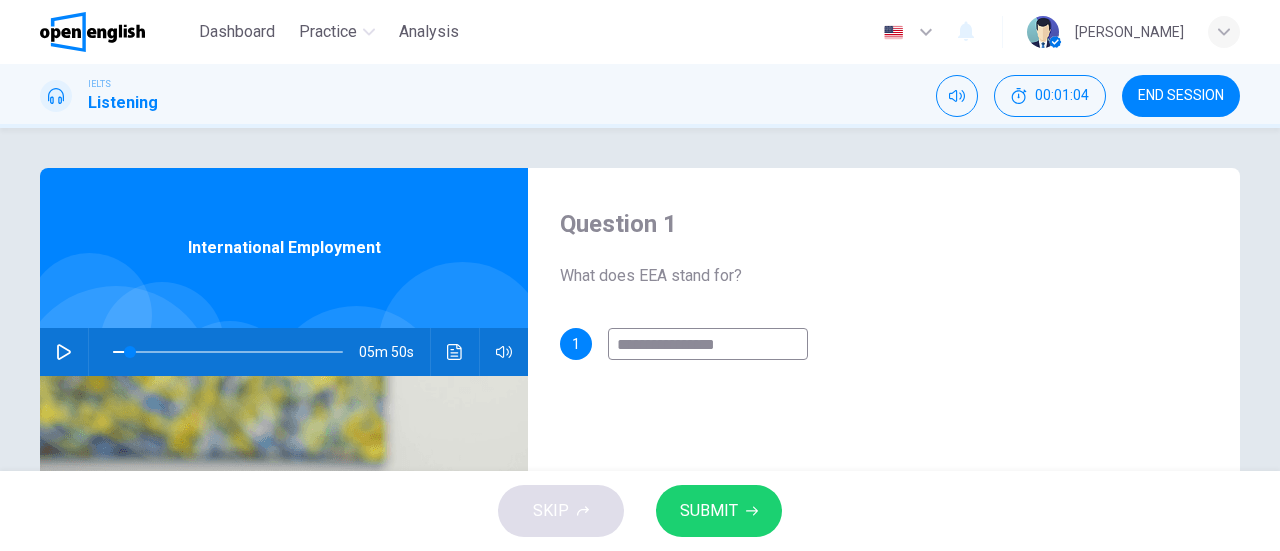 type on "*" 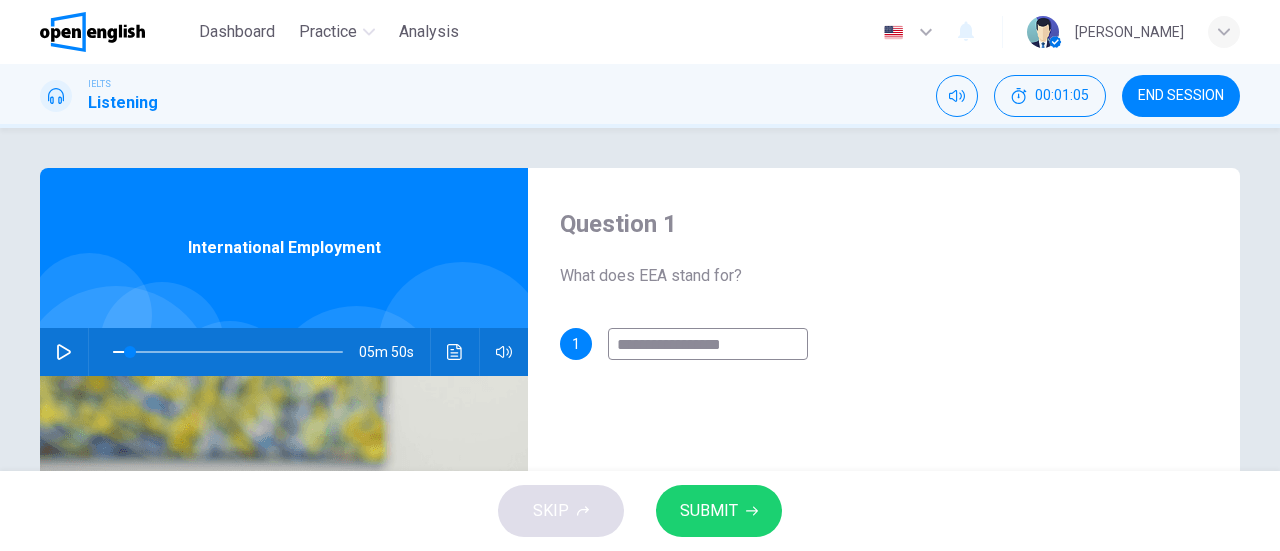 type on "**********" 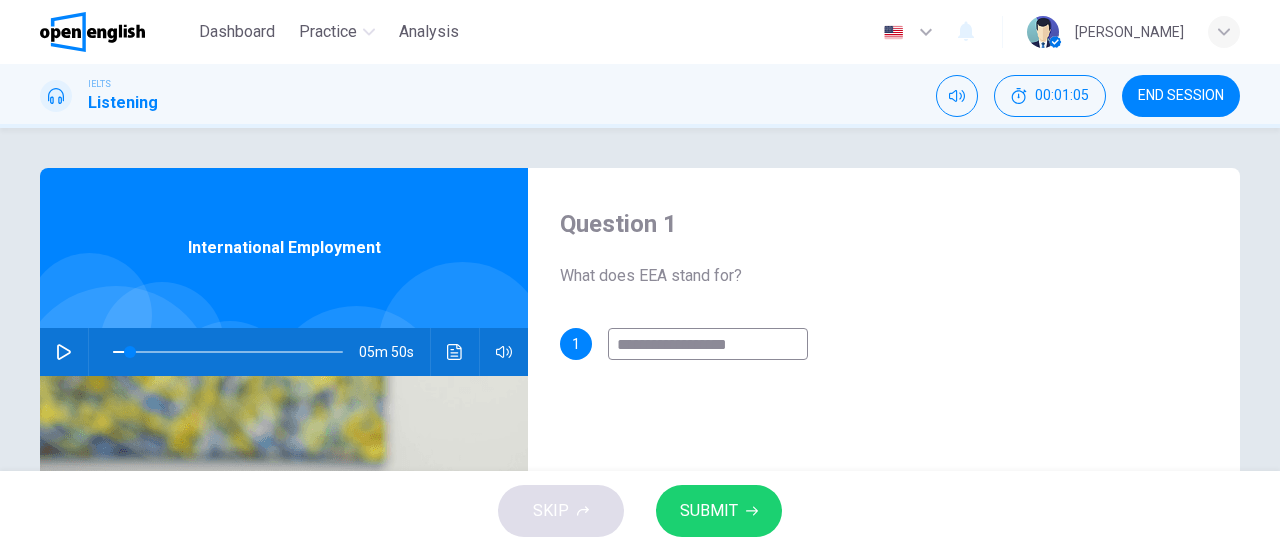 type on "*" 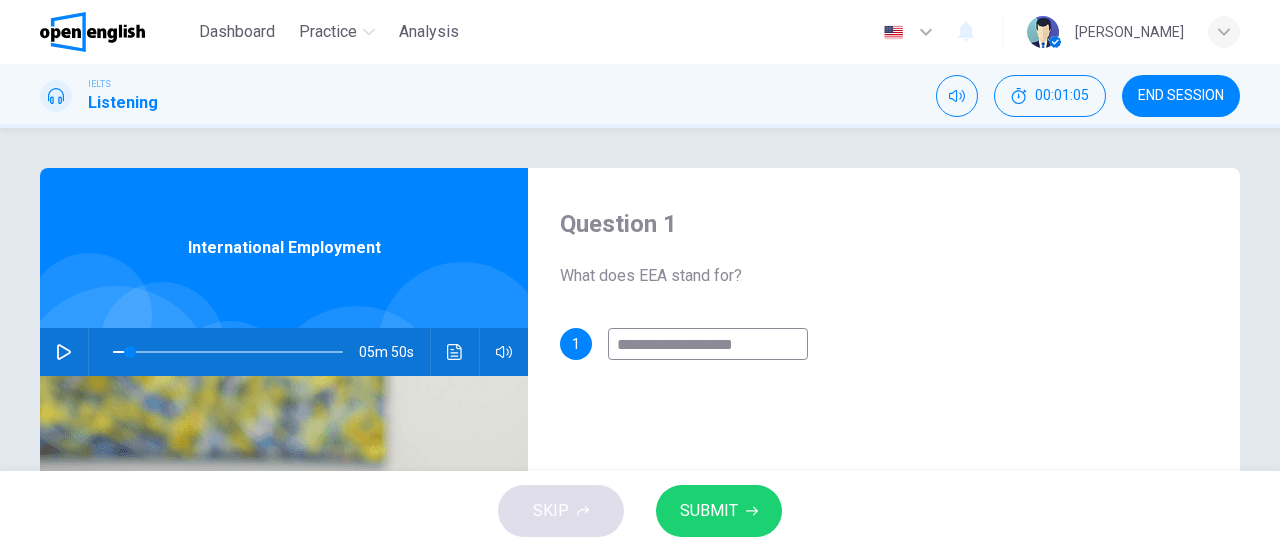 type on "*" 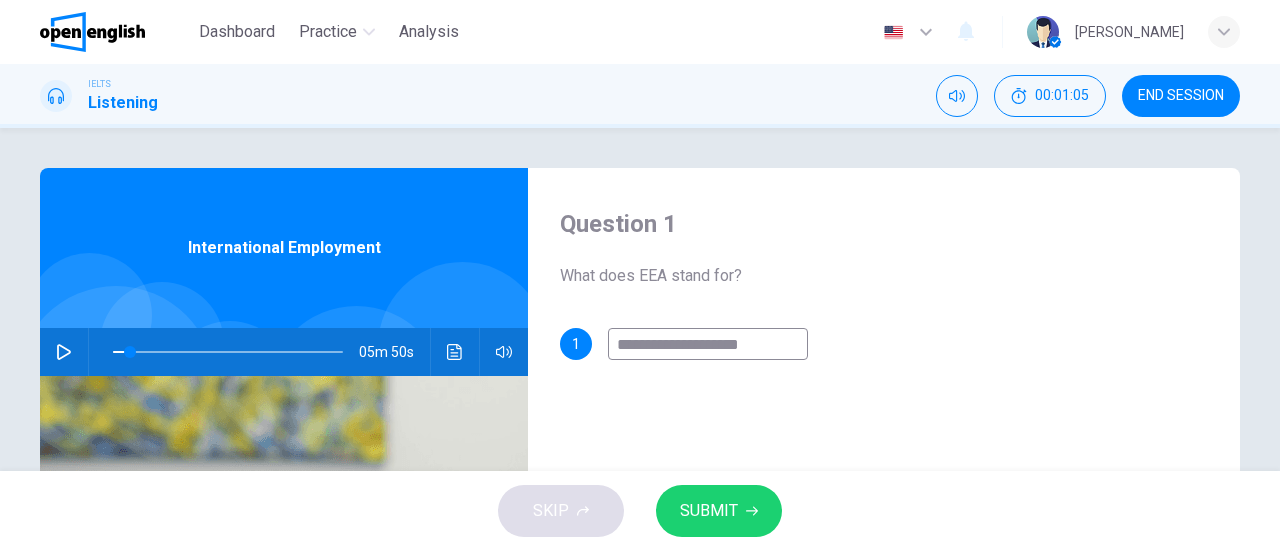 type on "**********" 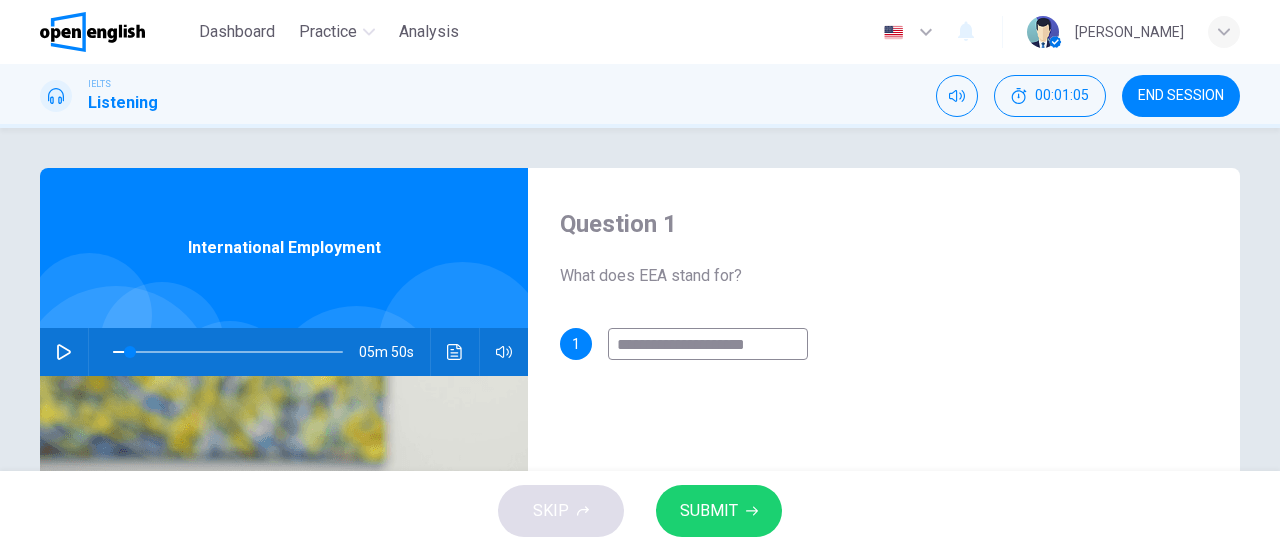 type on "*" 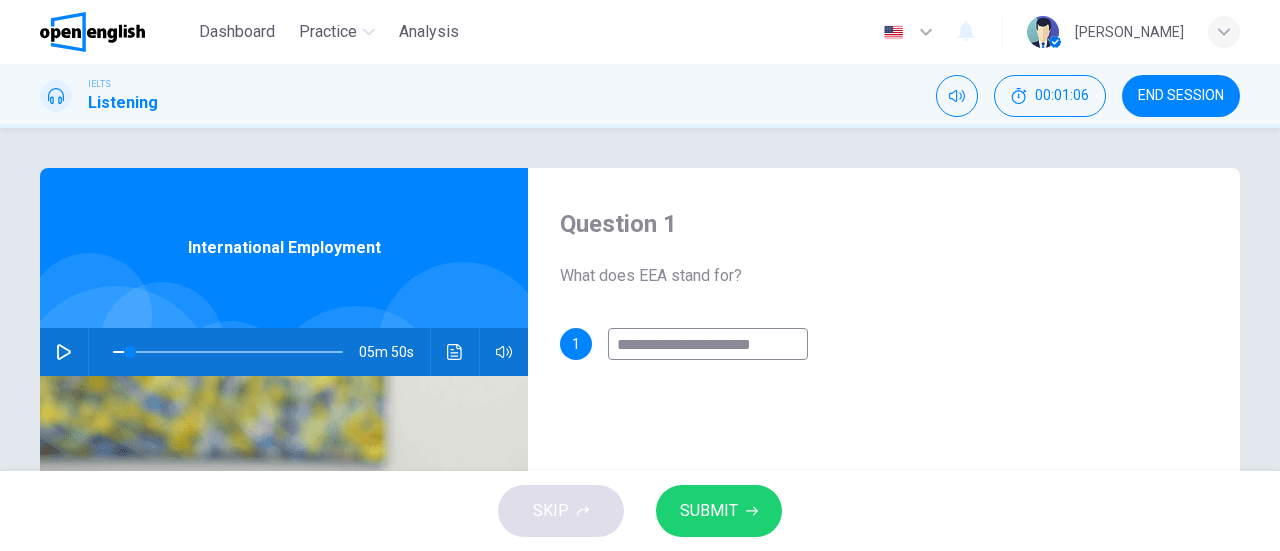 type on "**********" 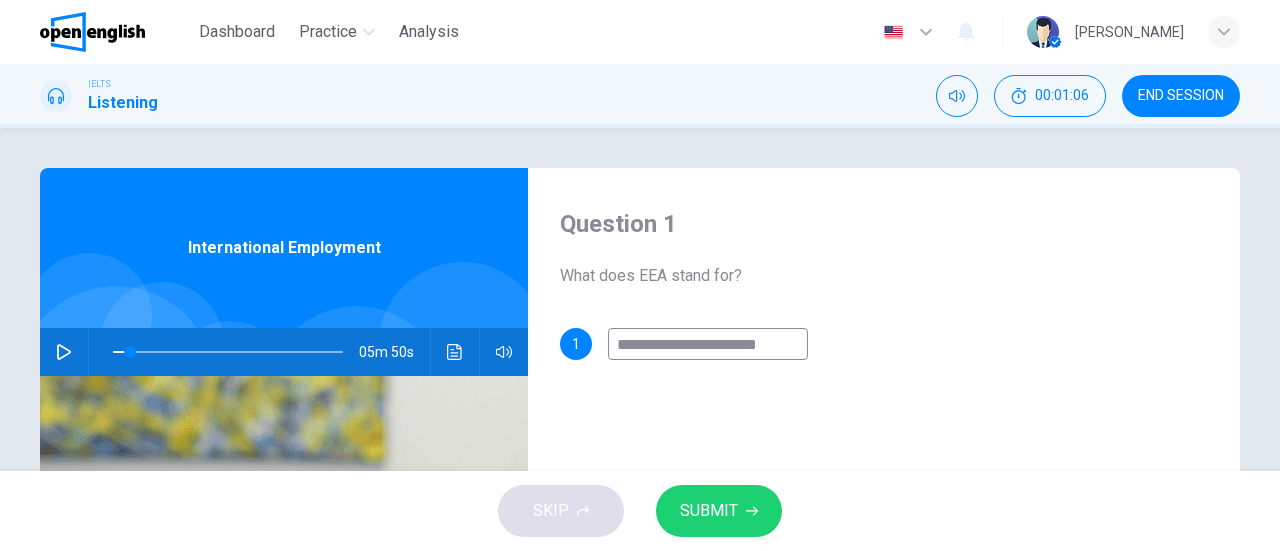 type on "*" 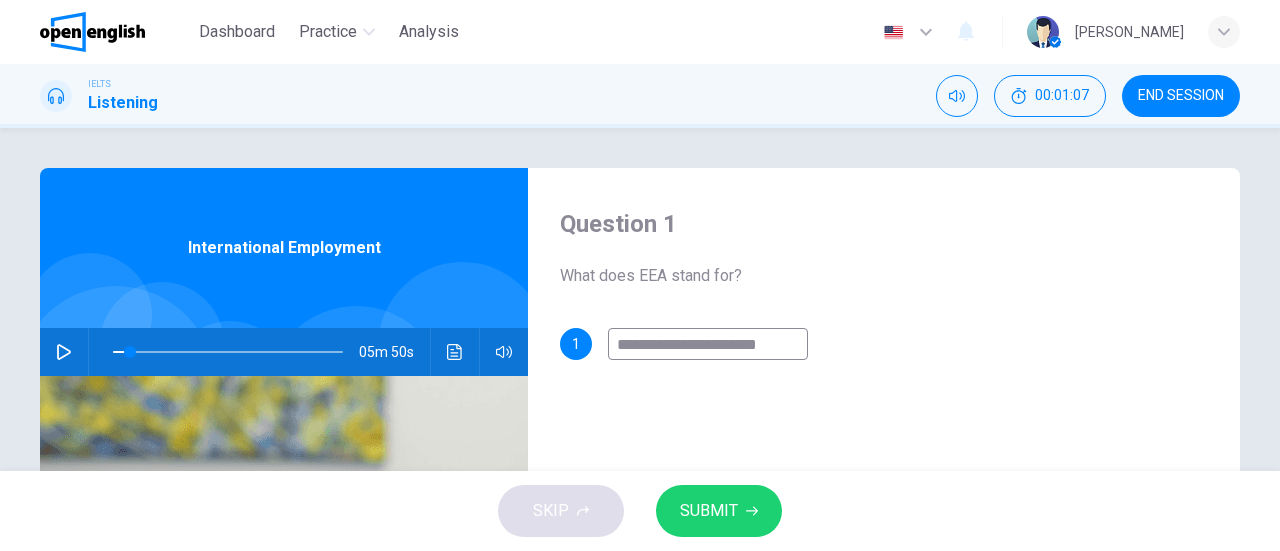 type on "**********" 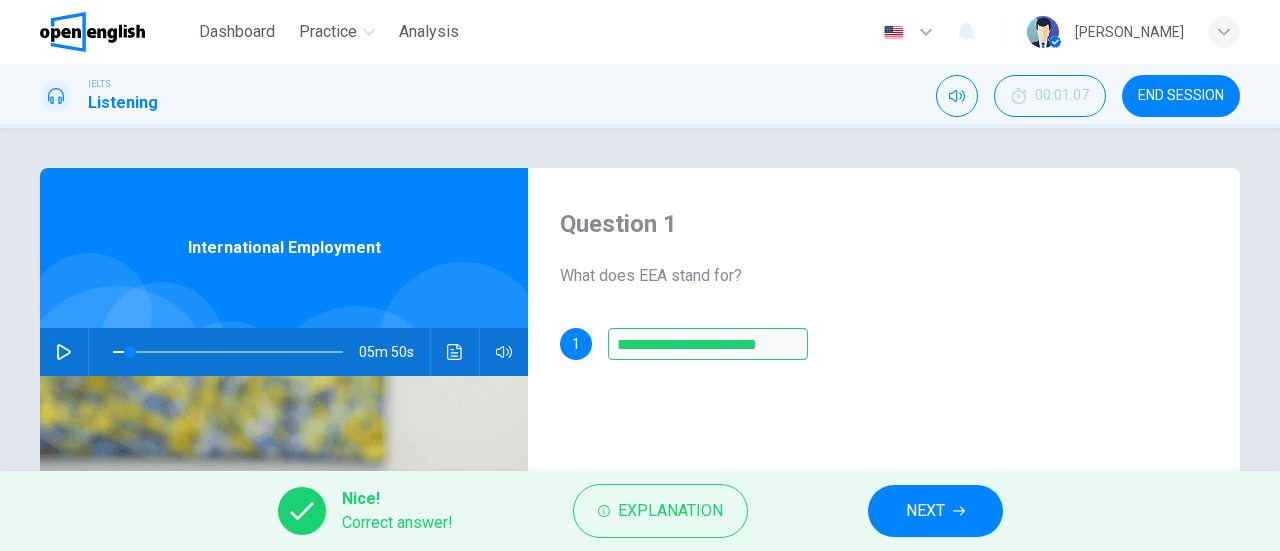 click on "NEXT" at bounding box center [925, 511] 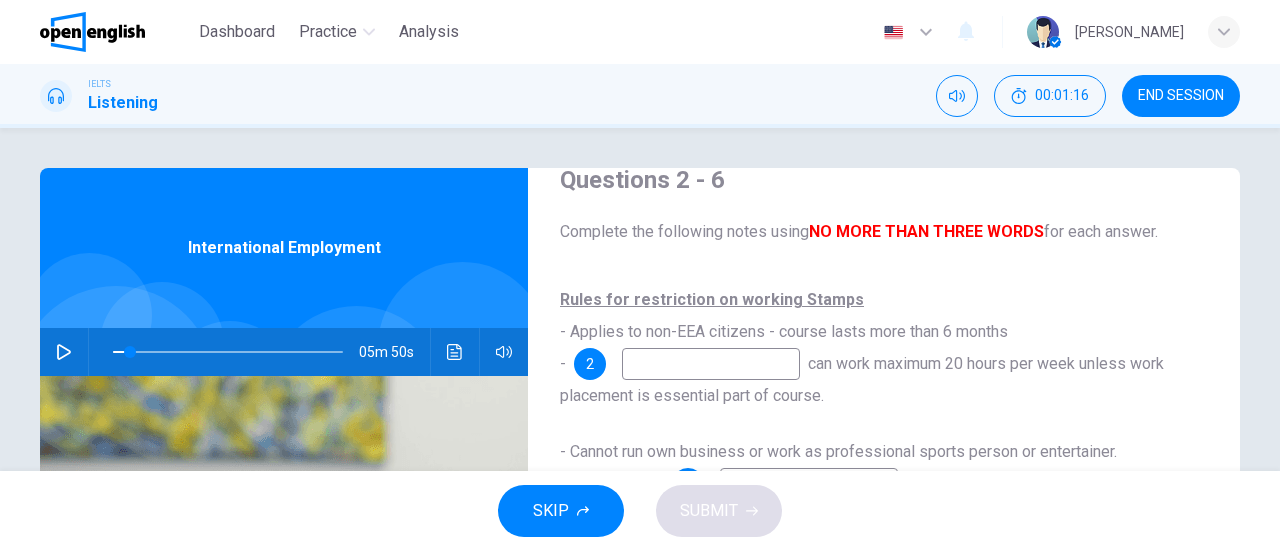 scroll, scrollTop: 45, scrollLeft: 0, axis: vertical 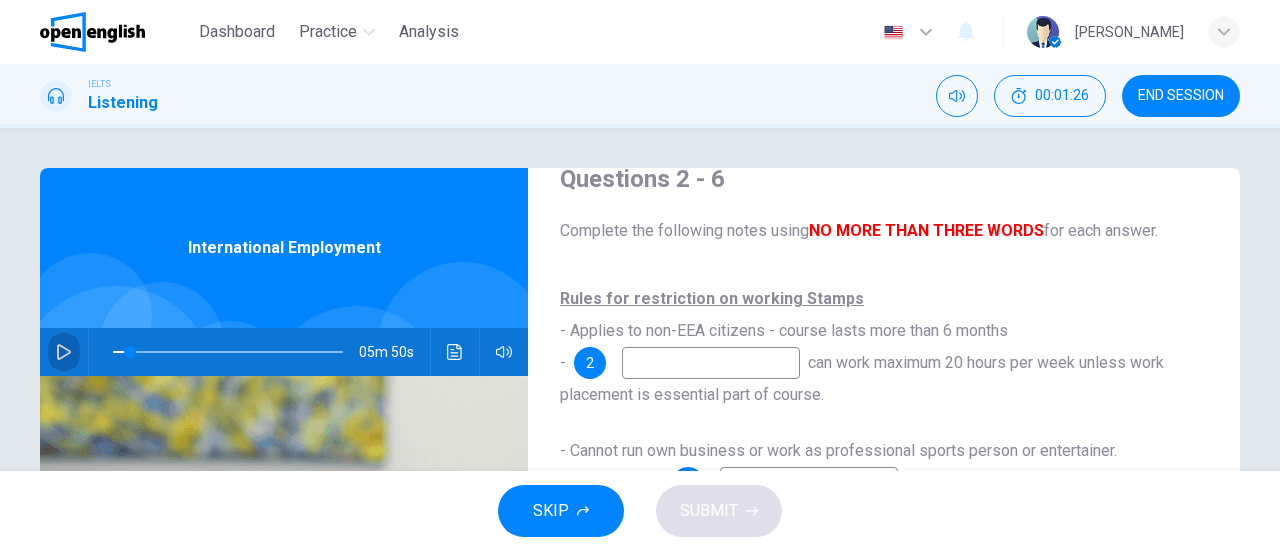 click 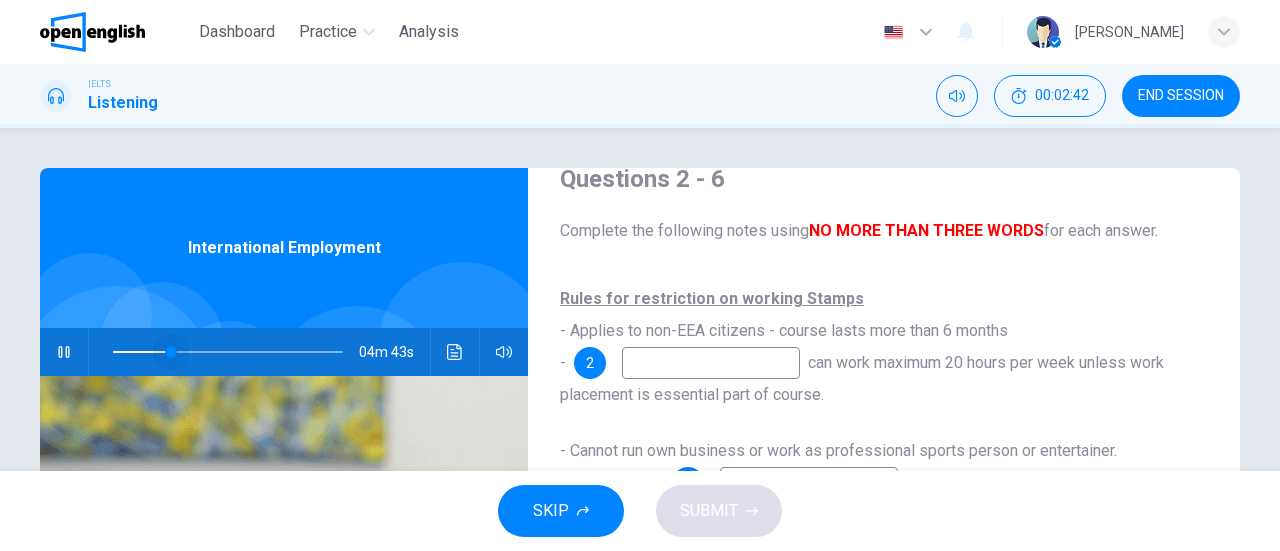 click at bounding box center [171, 352] 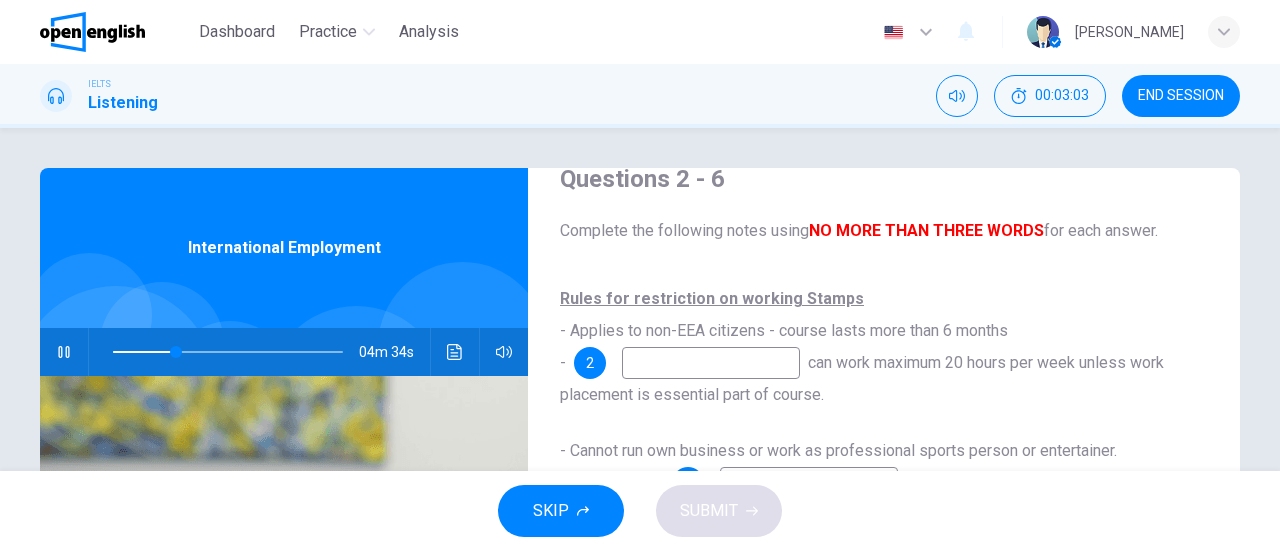 click 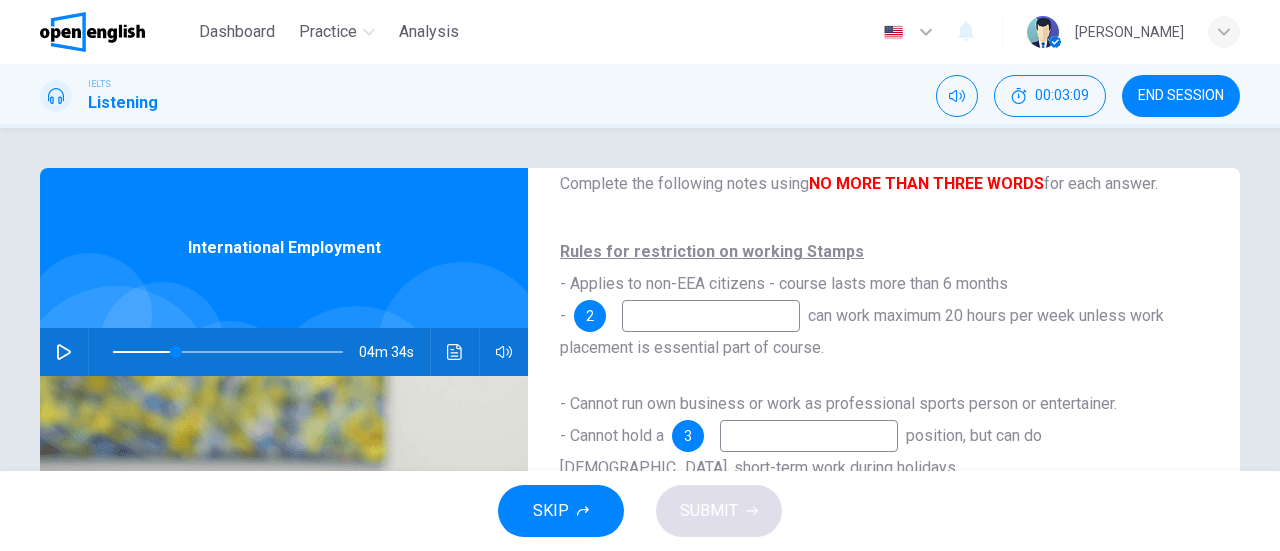 scroll, scrollTop: 88, scrollLeft: 0, axis: vertical 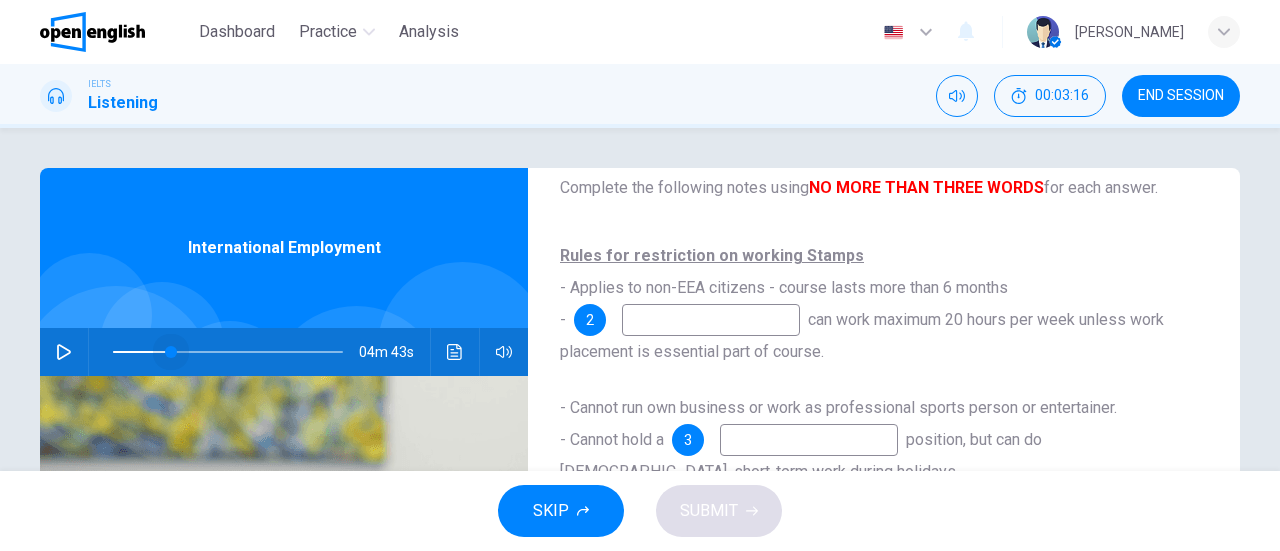 click at bounding box center [171, 352] 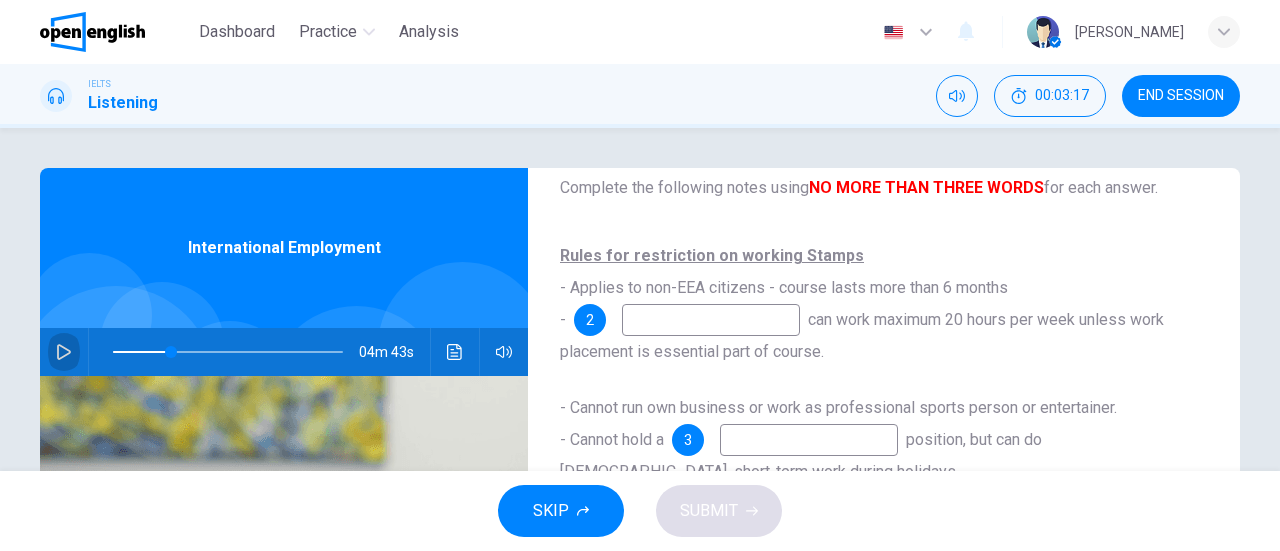 click 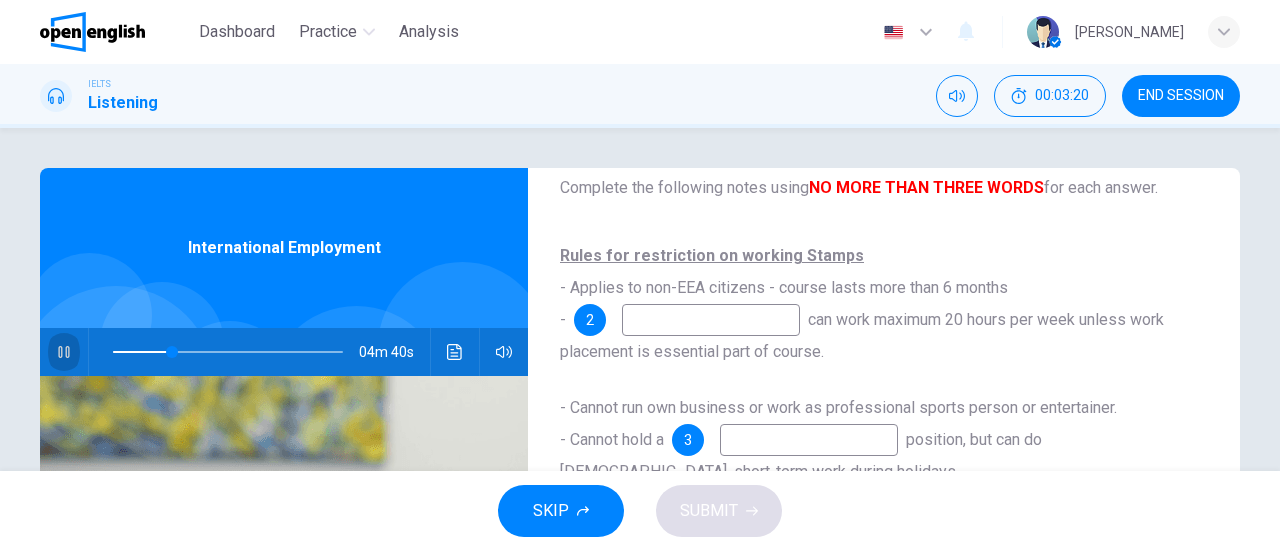 click 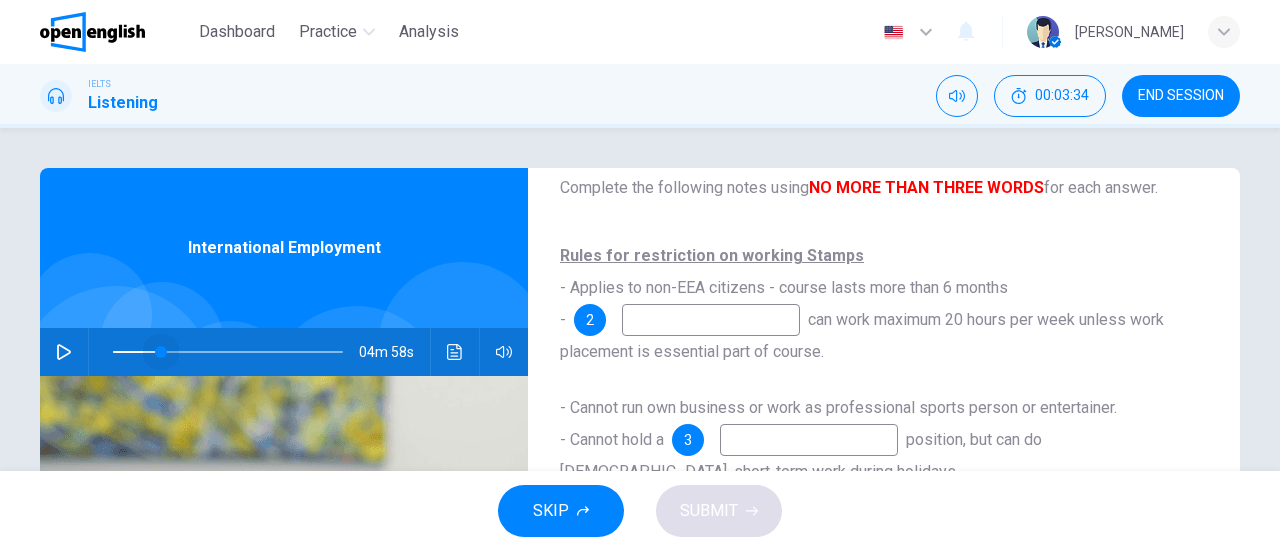 click at bounding box center [161, 352] 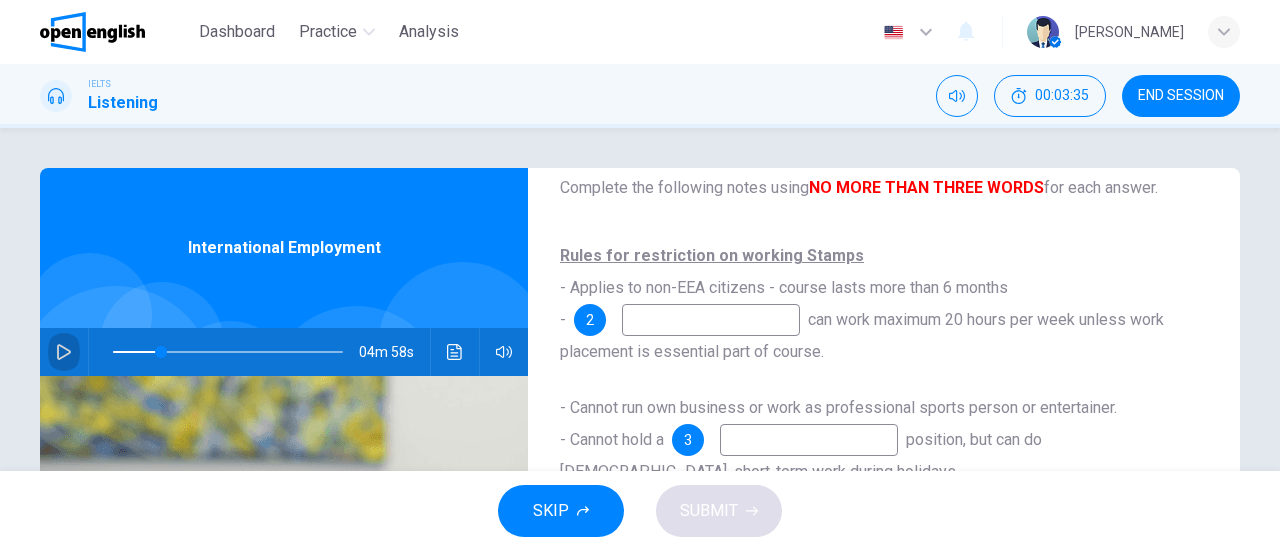 click at bounding box center [64, 352] 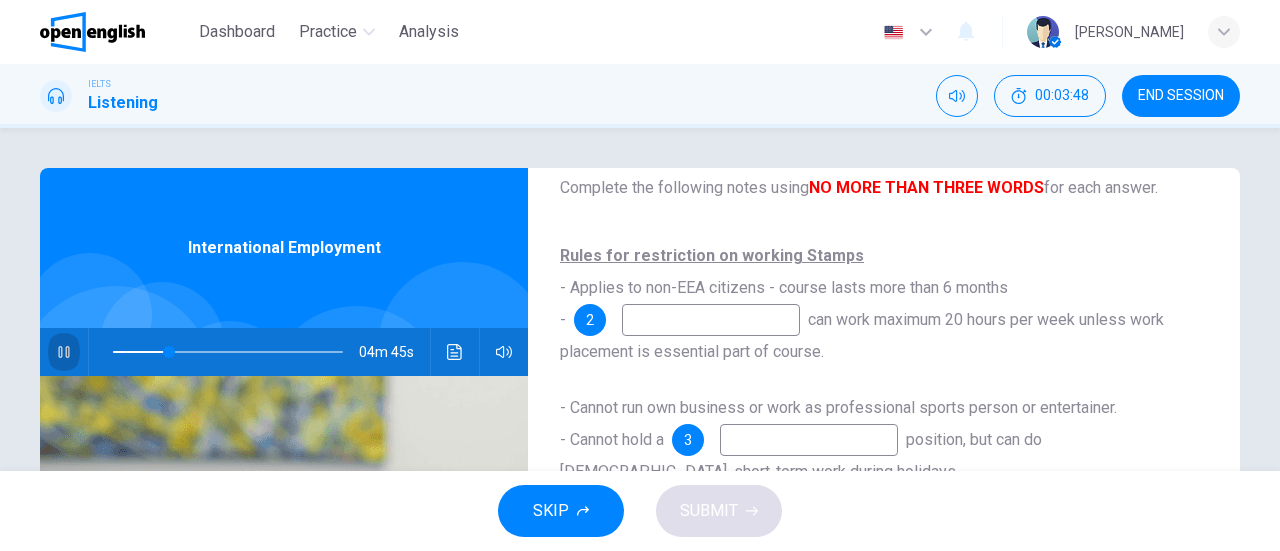 click at bounding box center (64, 352) 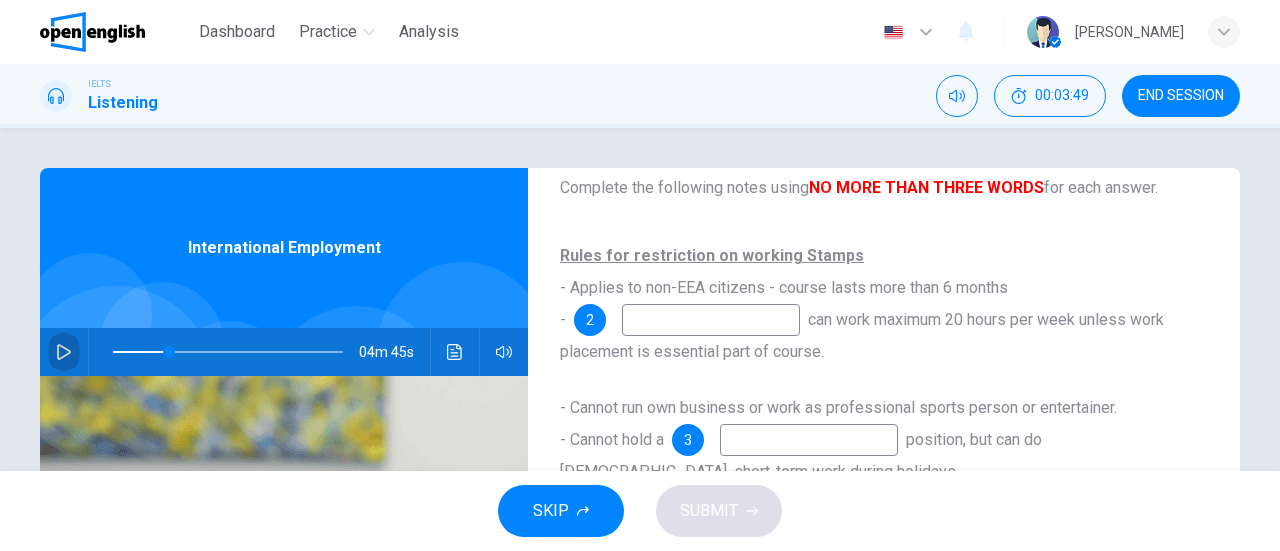 click at bounding box center [64, 352] 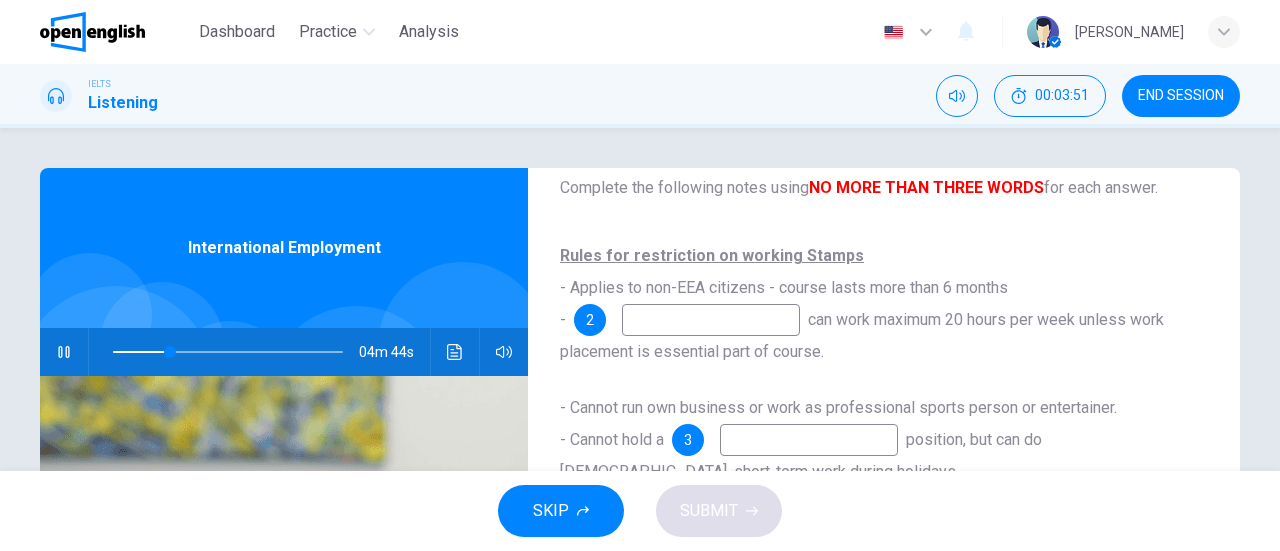 click at bounding box center (64, 352) 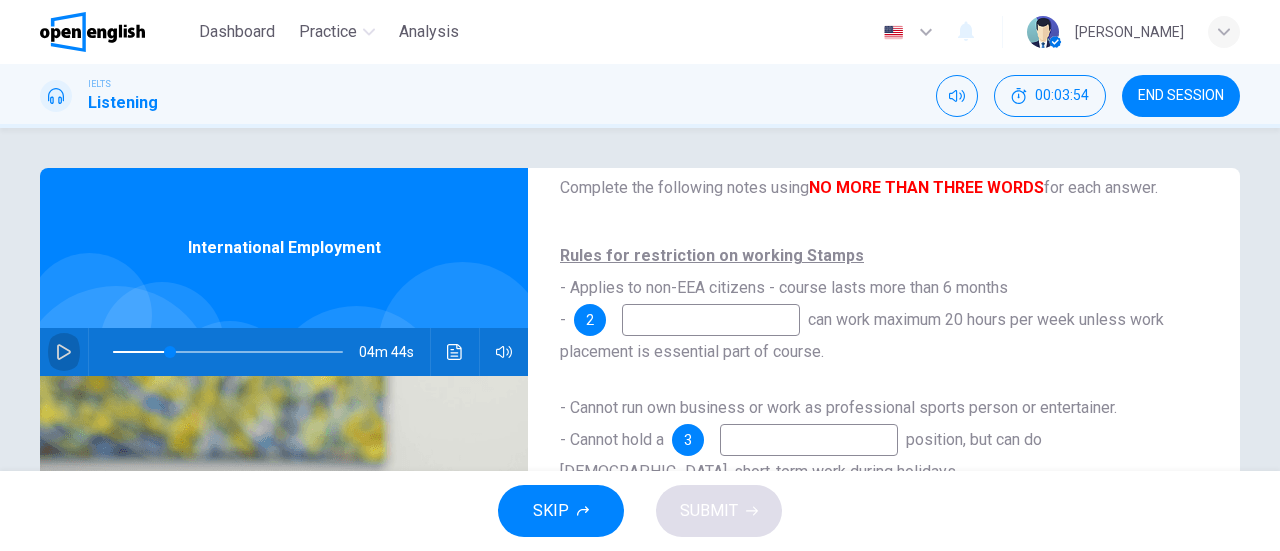 click at bounding box center (64, 352) 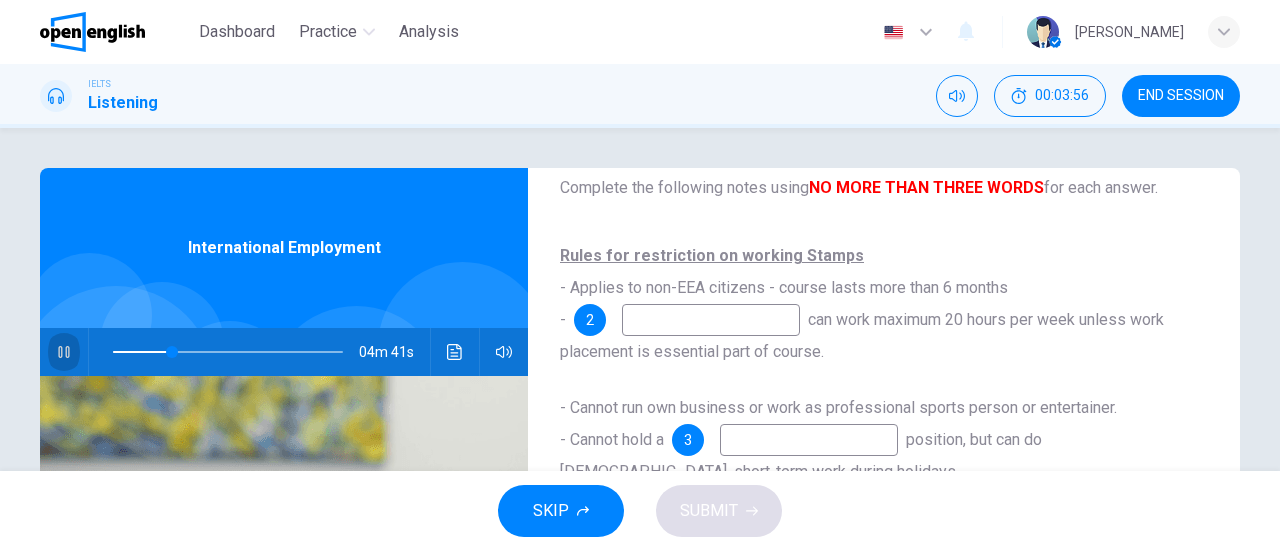 click at bounding box center [64, 352] 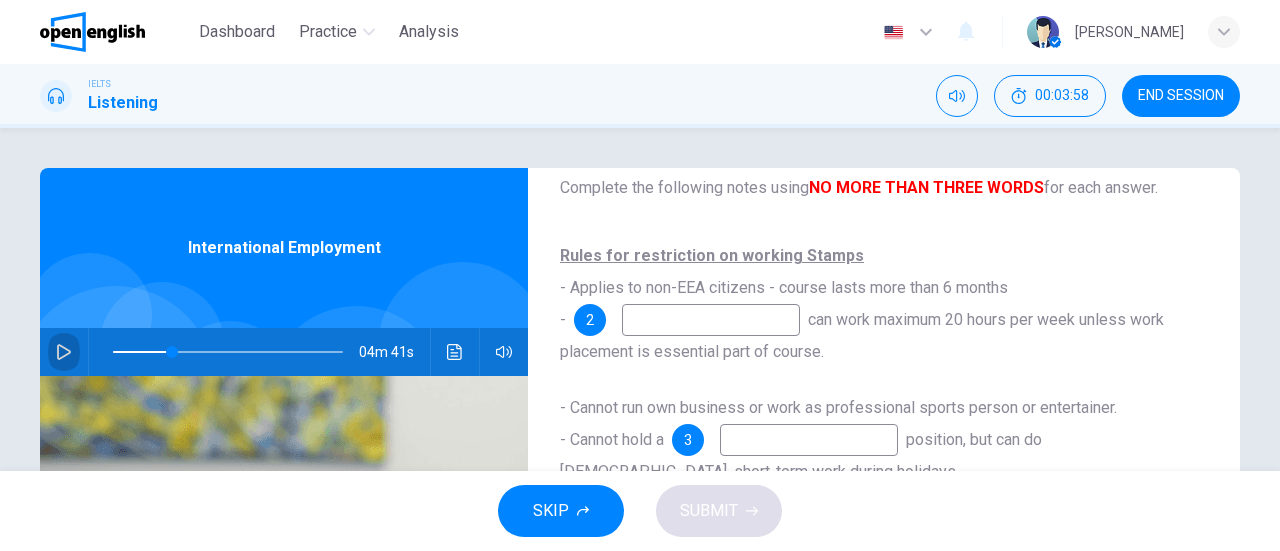 click at bounding box center (64, 352) 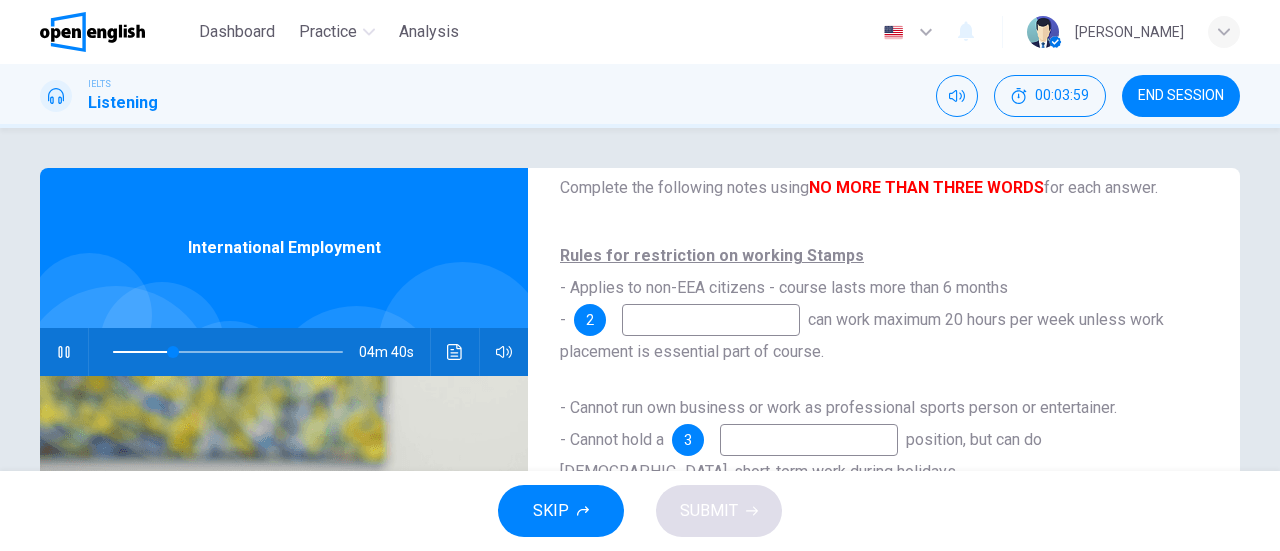 click at bounding box center [64, 352] 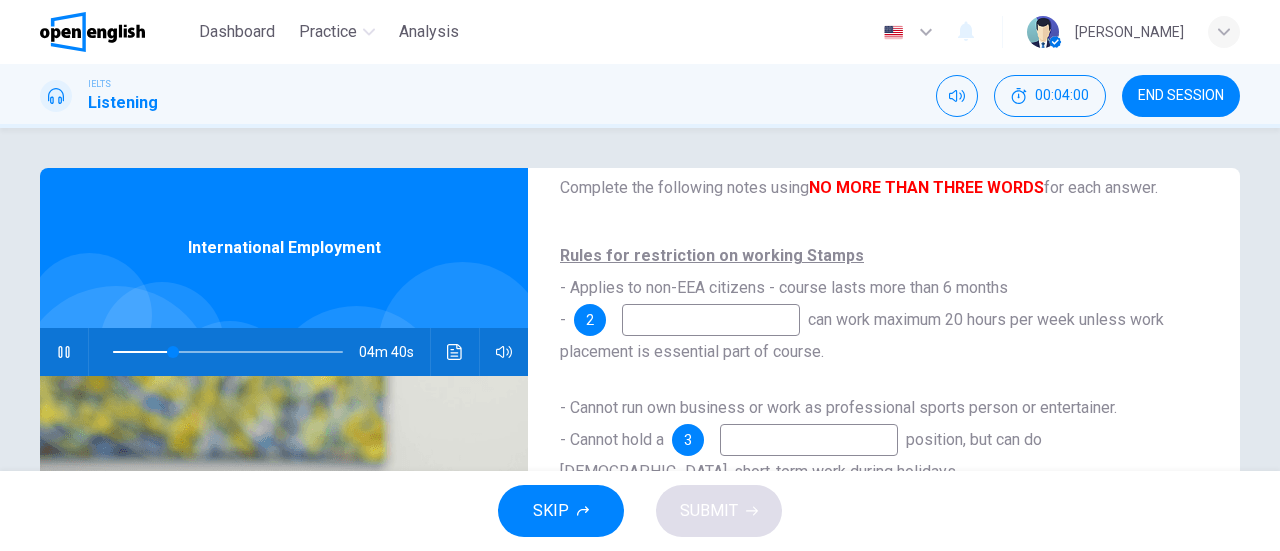 type on "**" 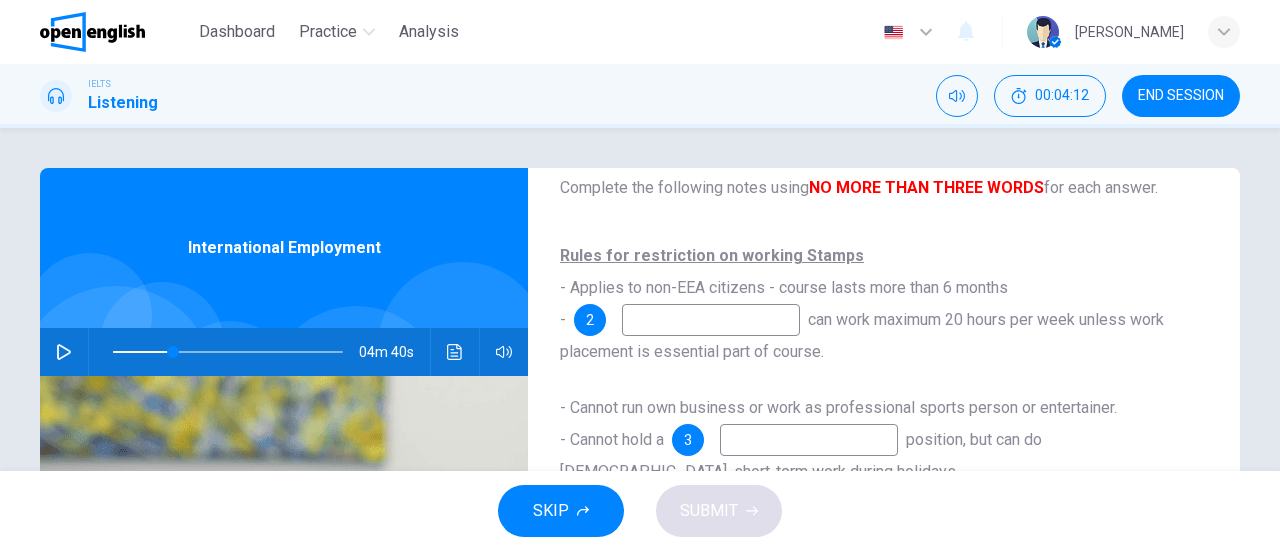 click at bounding box center [711, 320] 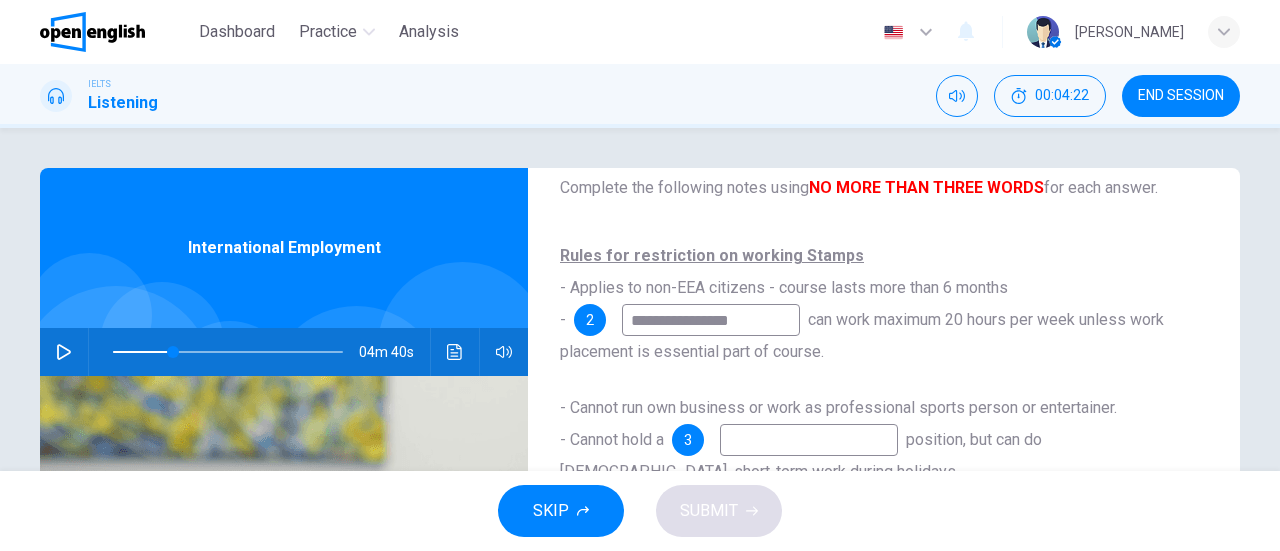 type on "**********" 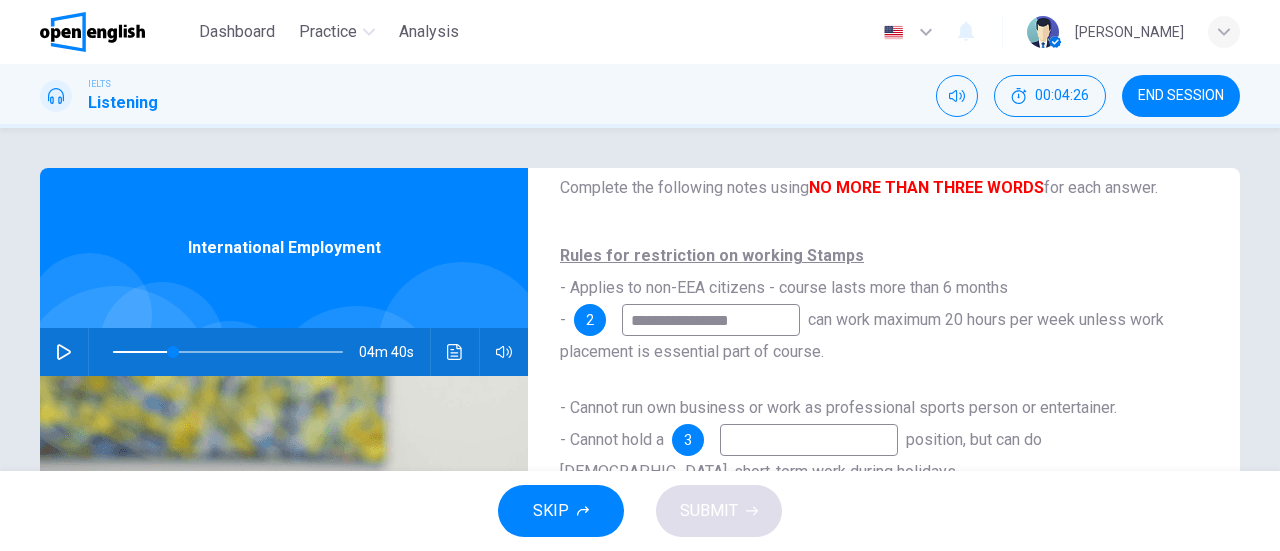 click 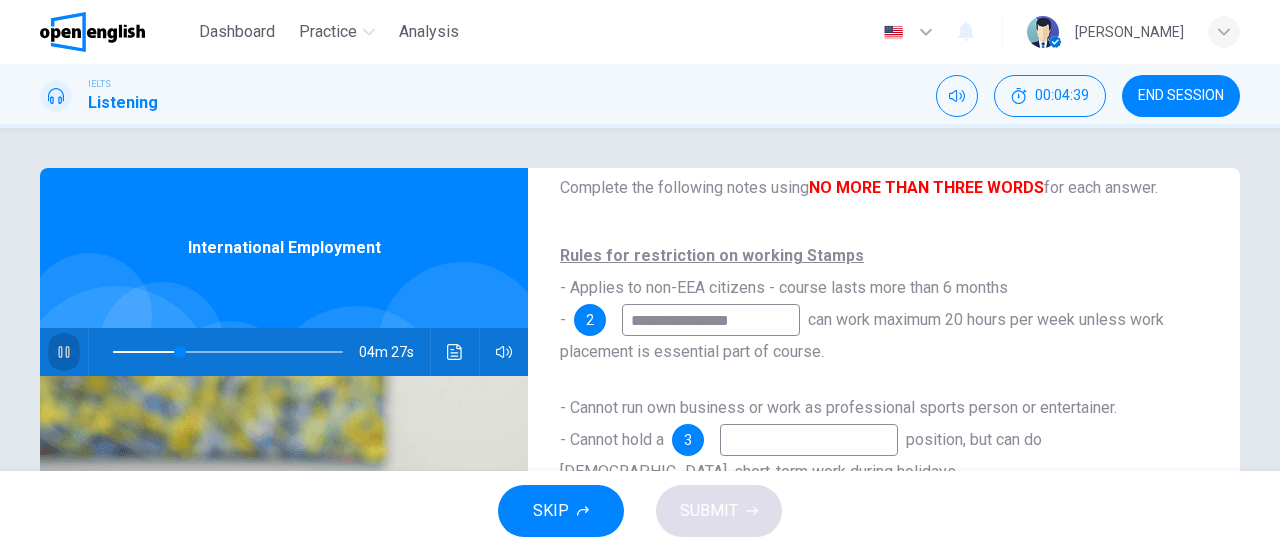 click 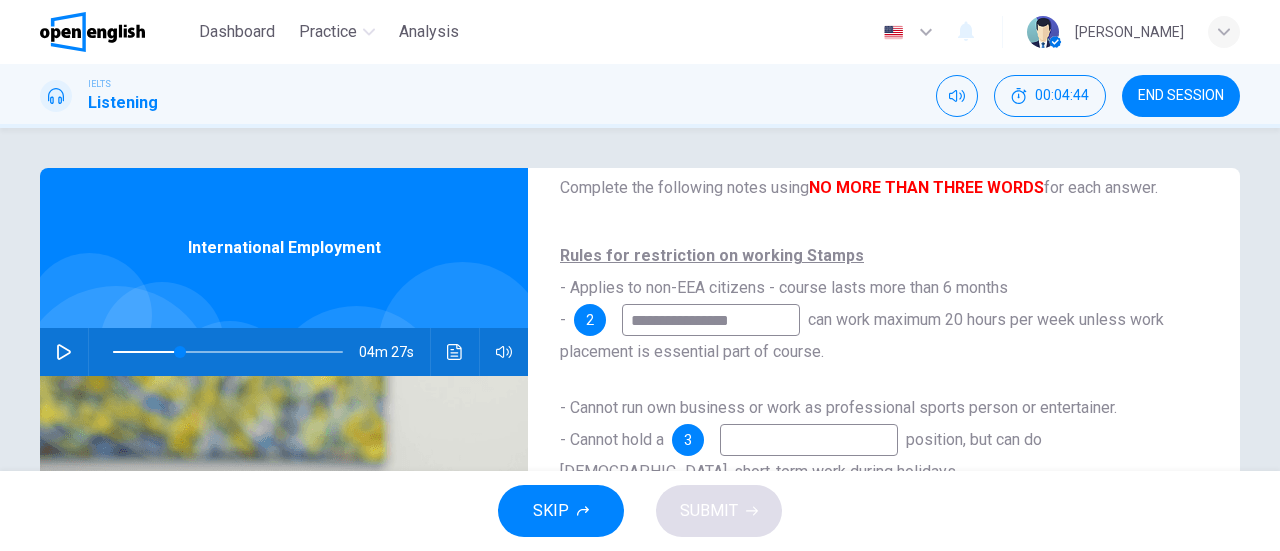 click on "**********" at bounding box center [711, 320] 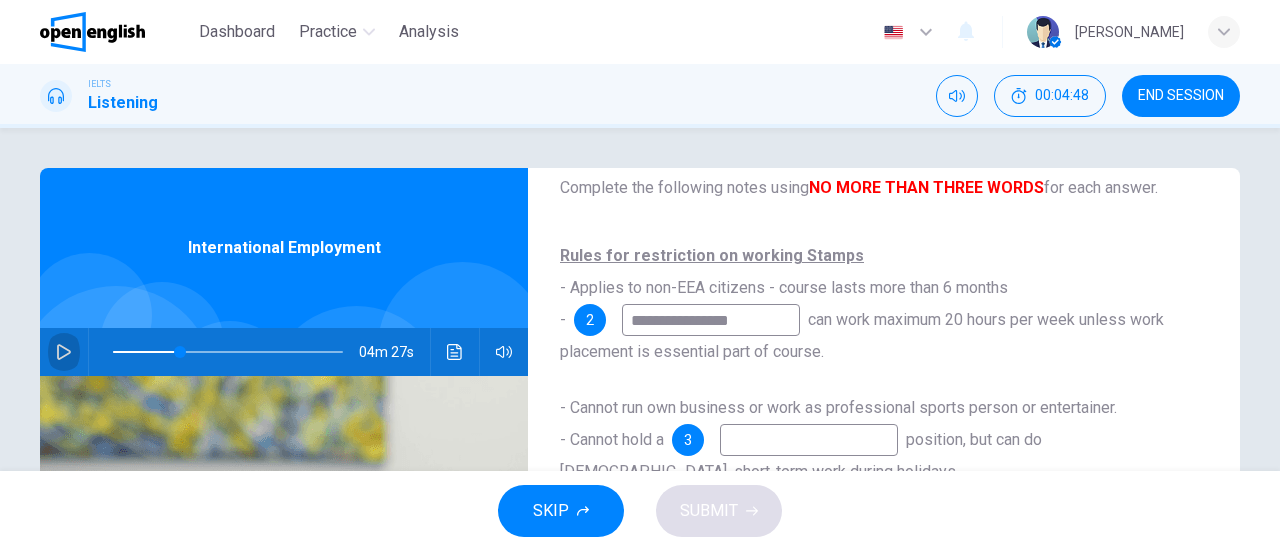 click at bounding box center [64, 352] 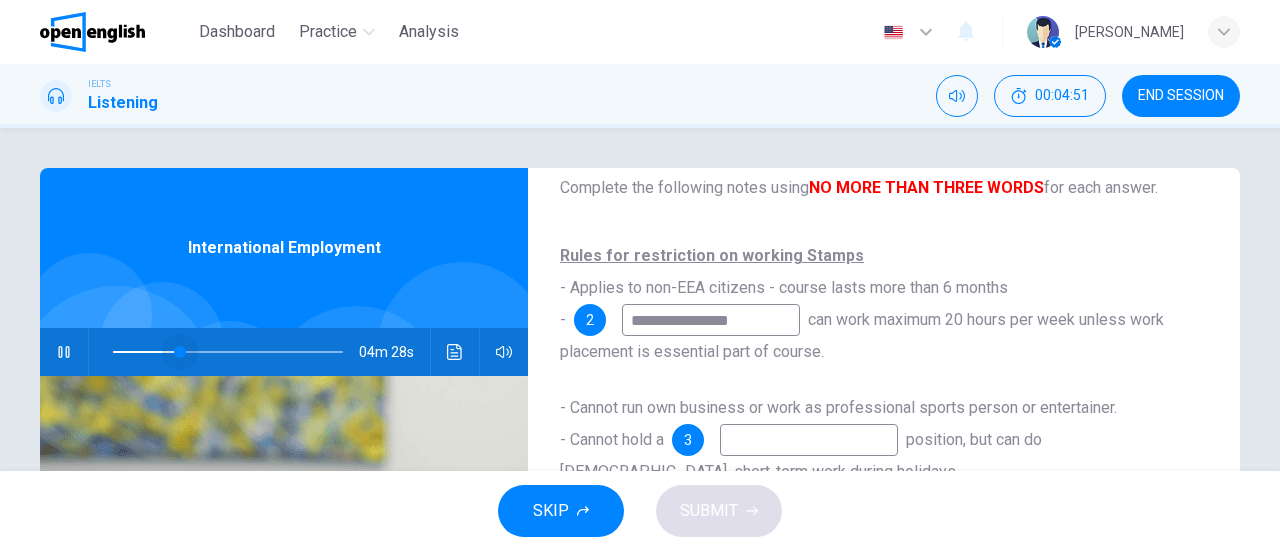 click at bounding box center (180, 352) 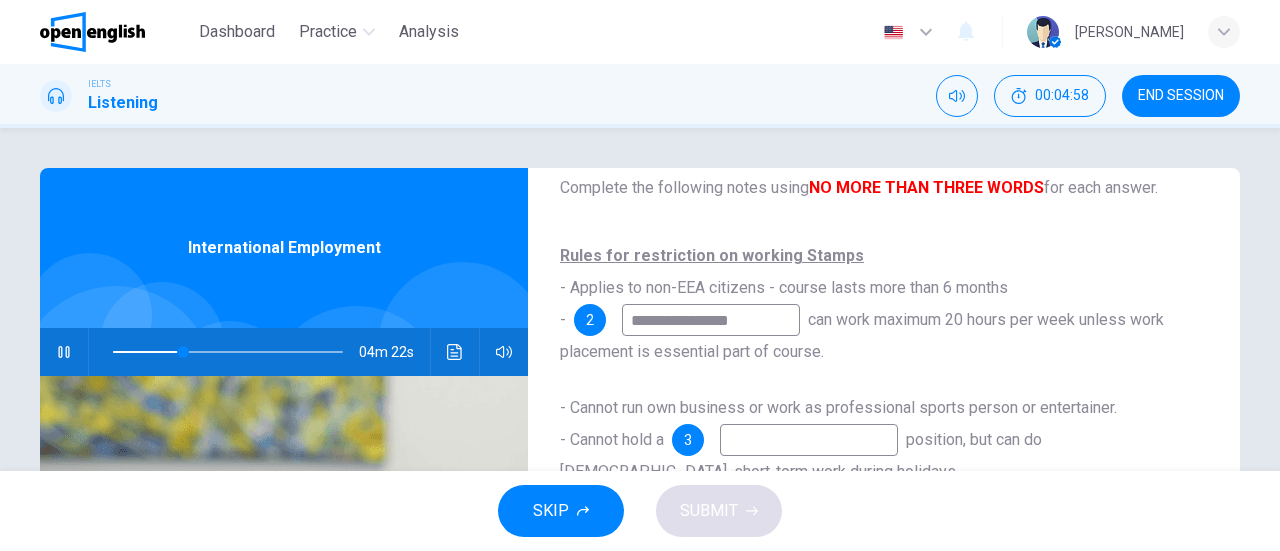 scroll, scrollTop: 114, scrollLeft: 0, axis: vertical 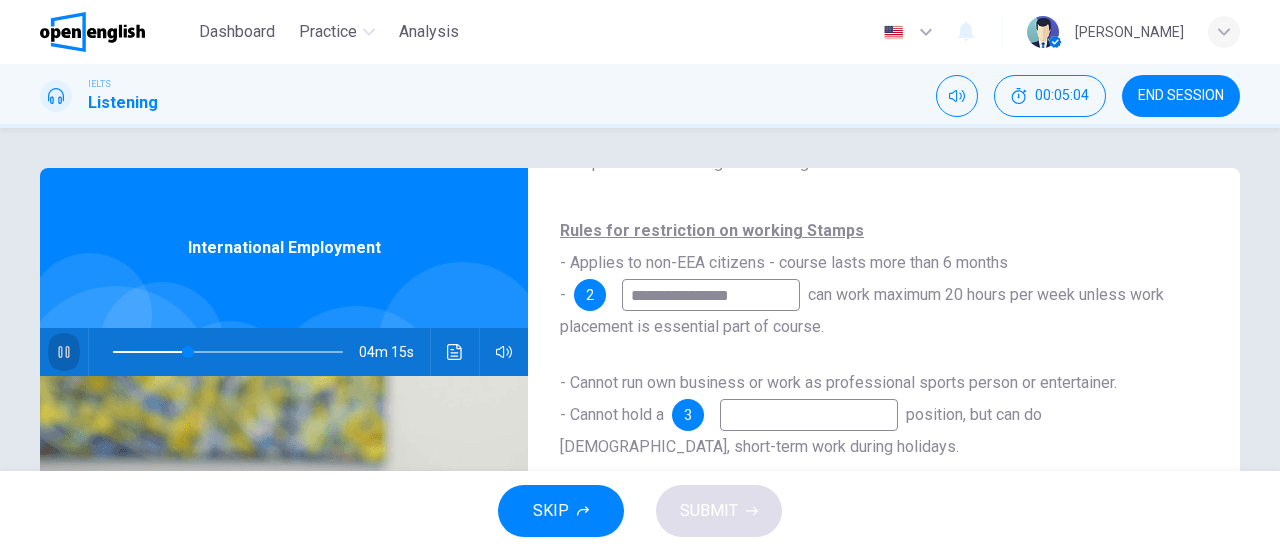 click at bounding box center [64, 352] 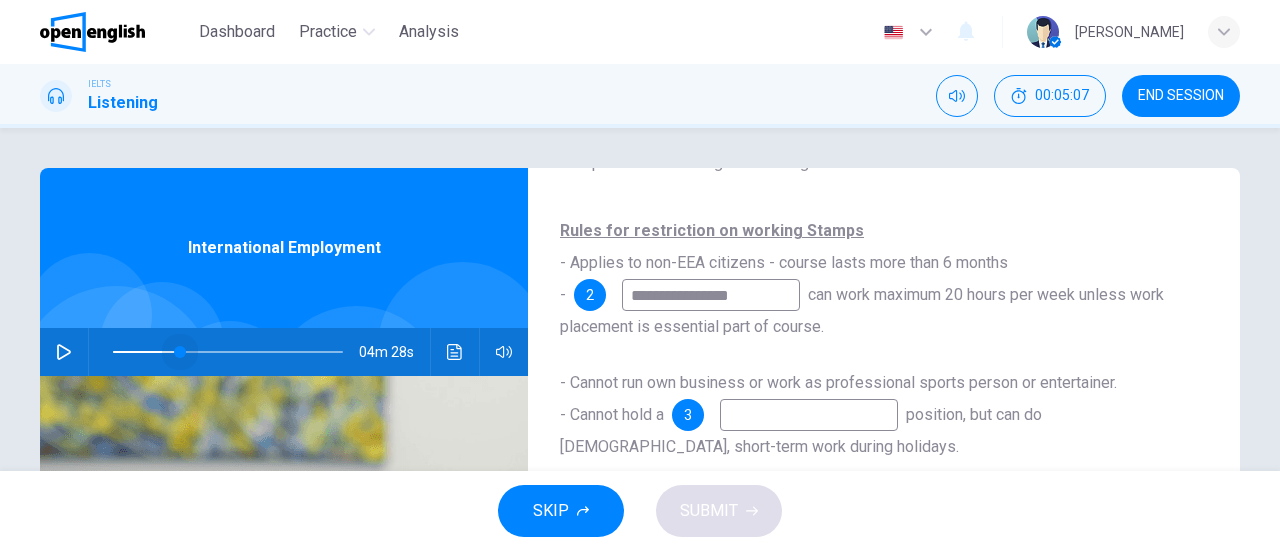 click at bounding box center (180, 352) 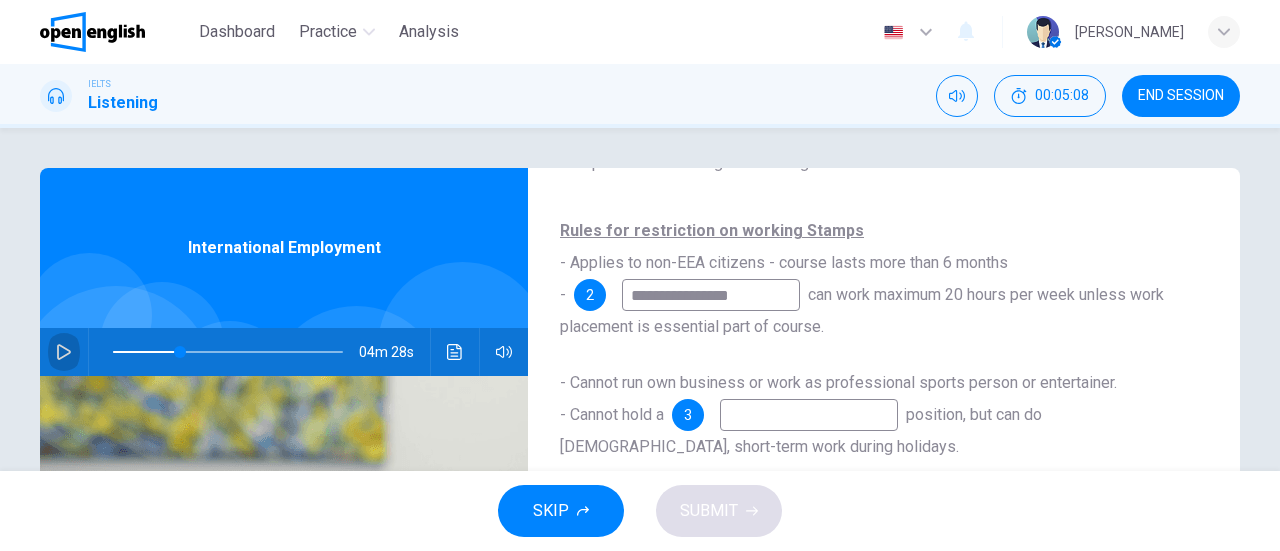 click at bounding box center [64, 352] 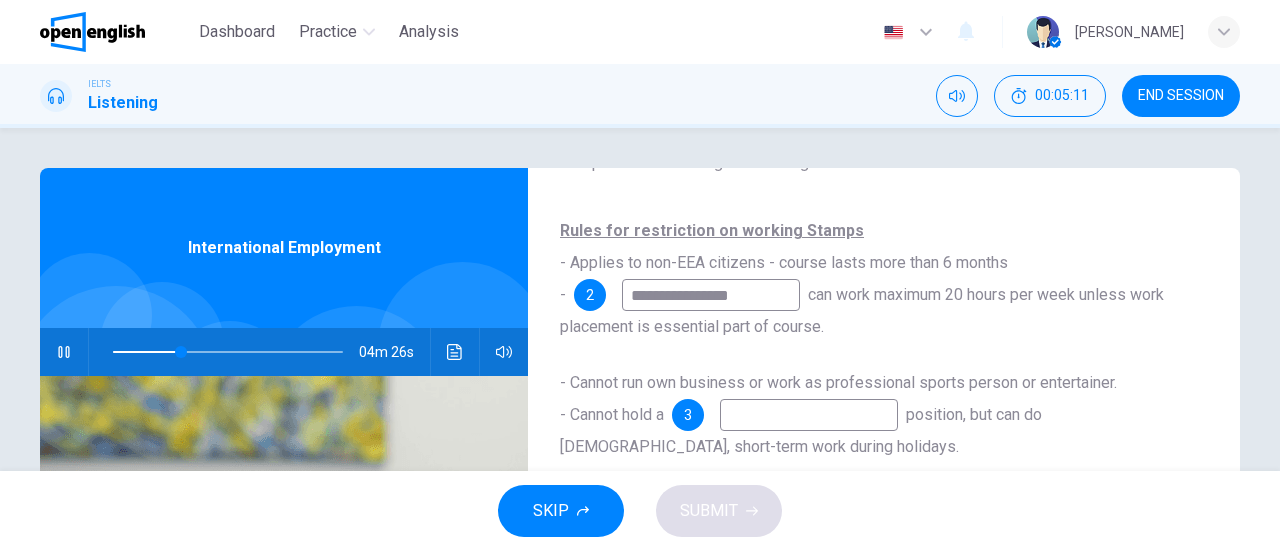 click at bounding box center (64, 352) 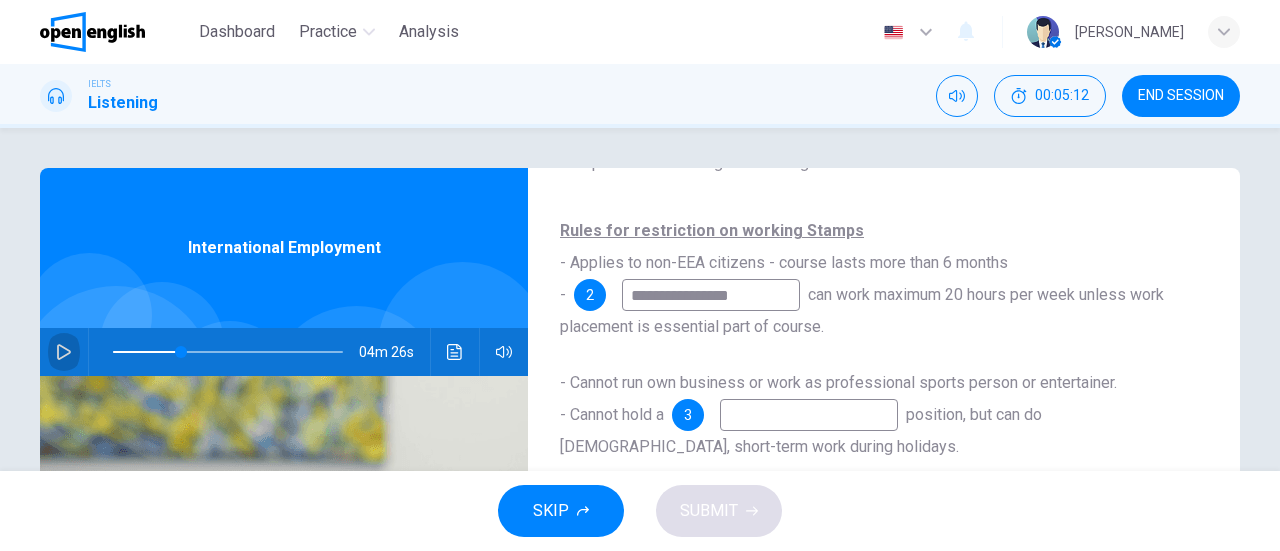 click at bounding box center (64, 352) 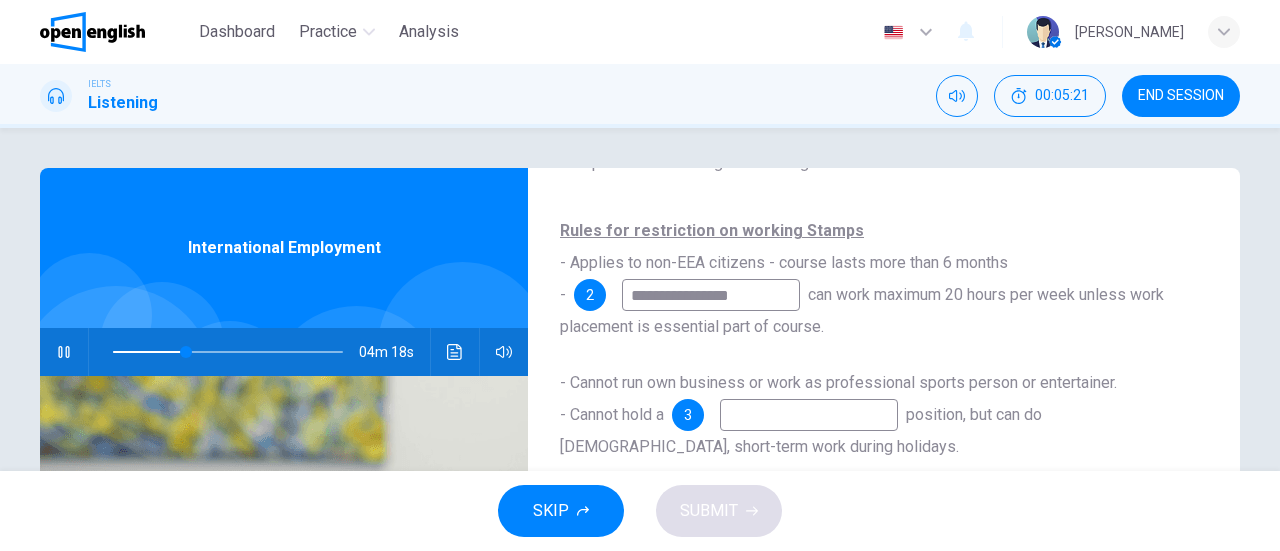 click at bounding box center (64, 352) 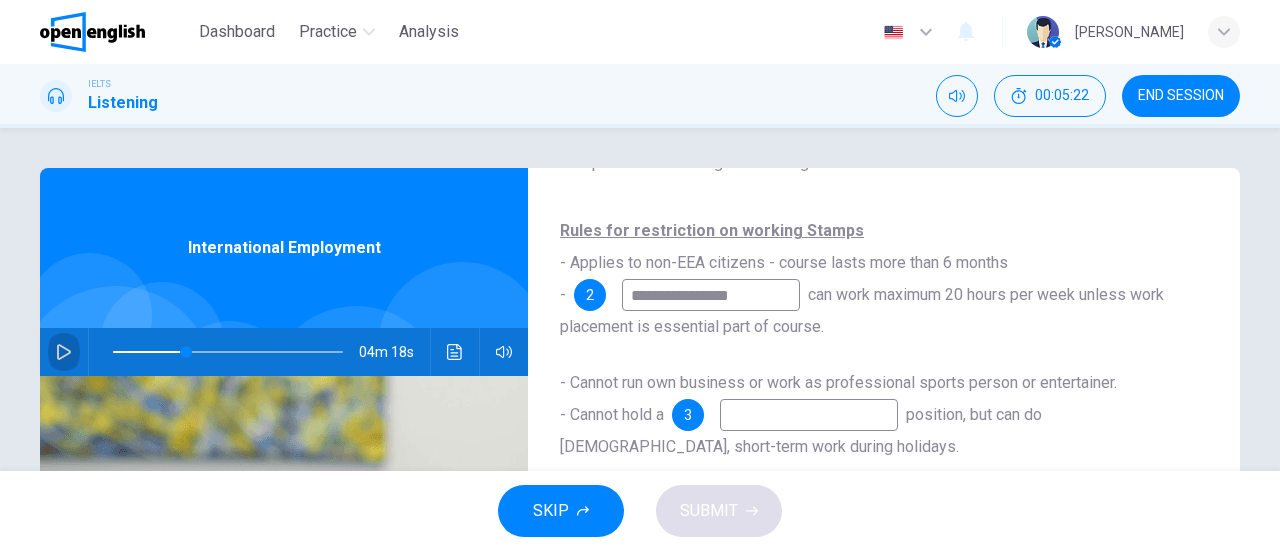 click at bounding box center (64, 352) 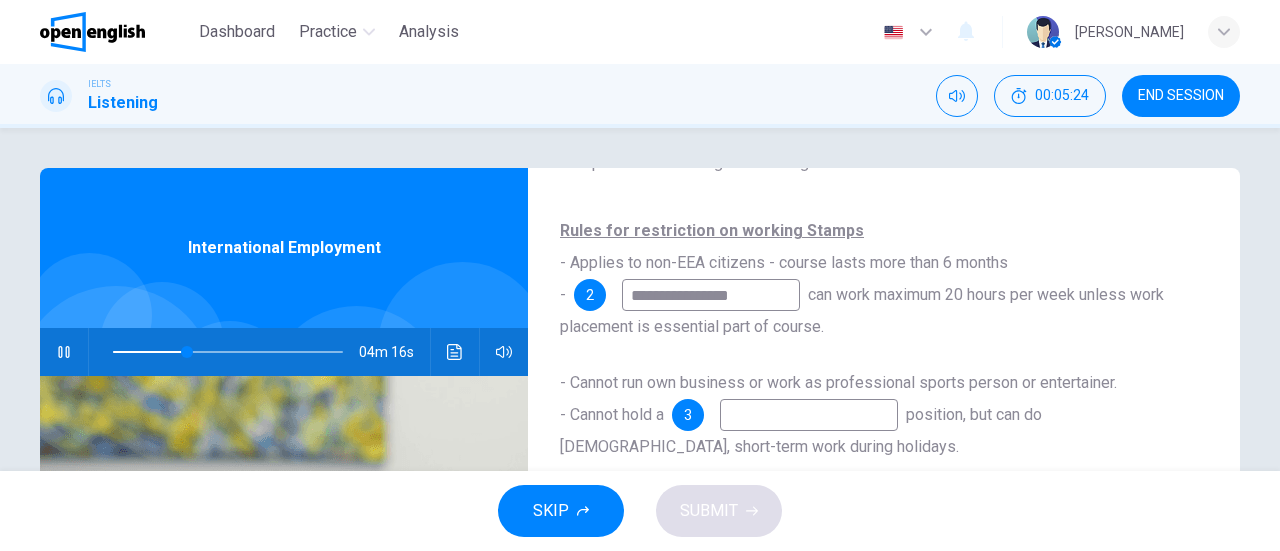 click at bounding box center (64, 352) 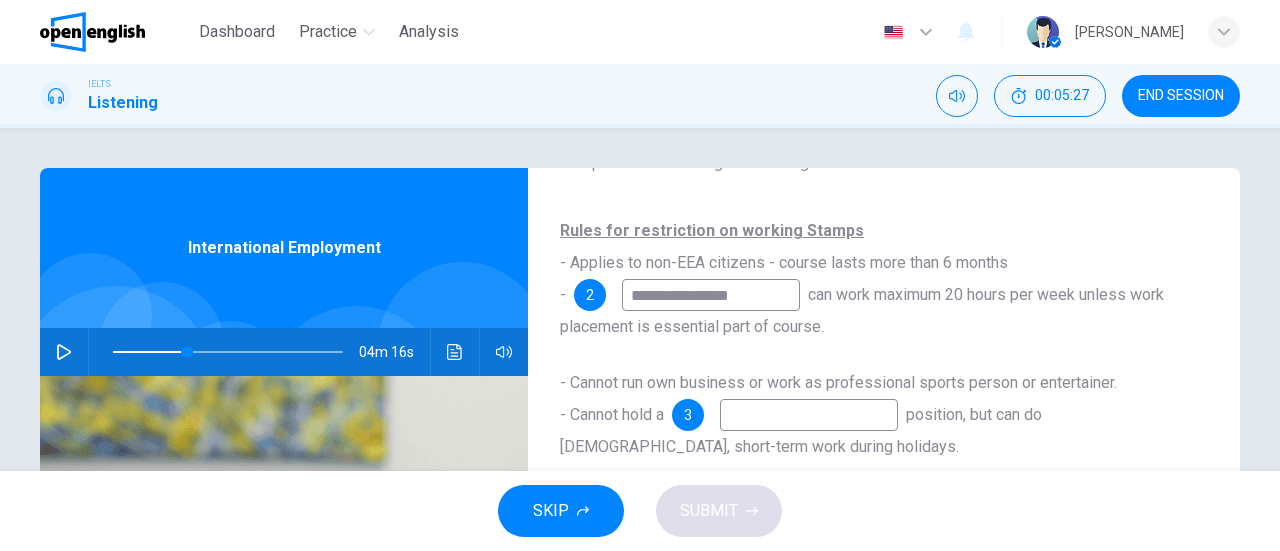 click at bounding box center (809, 415) 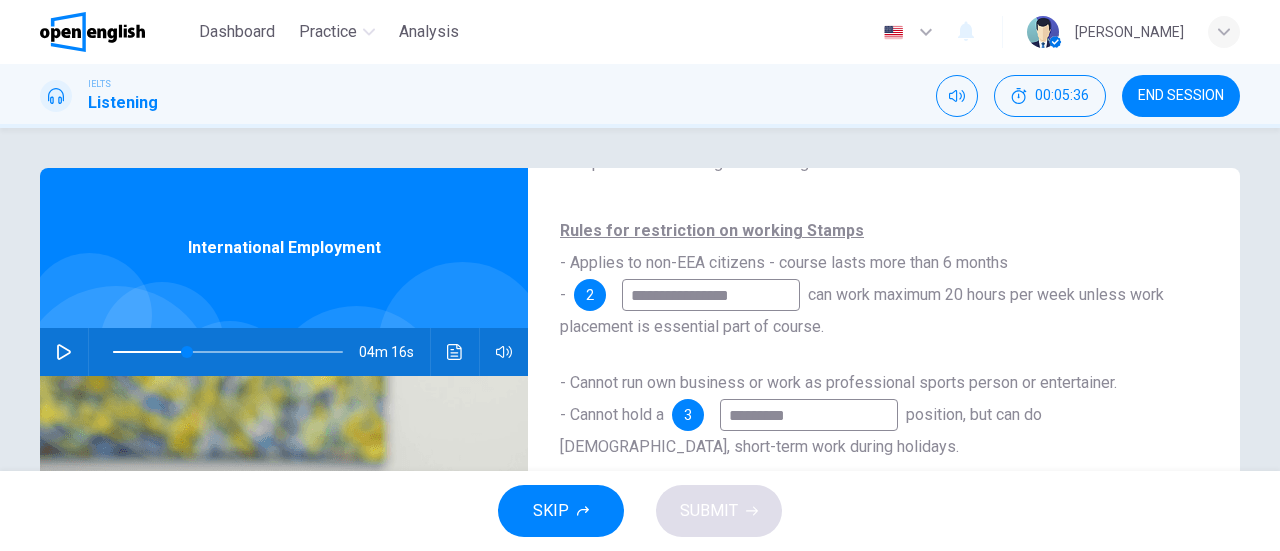 type on "*********" 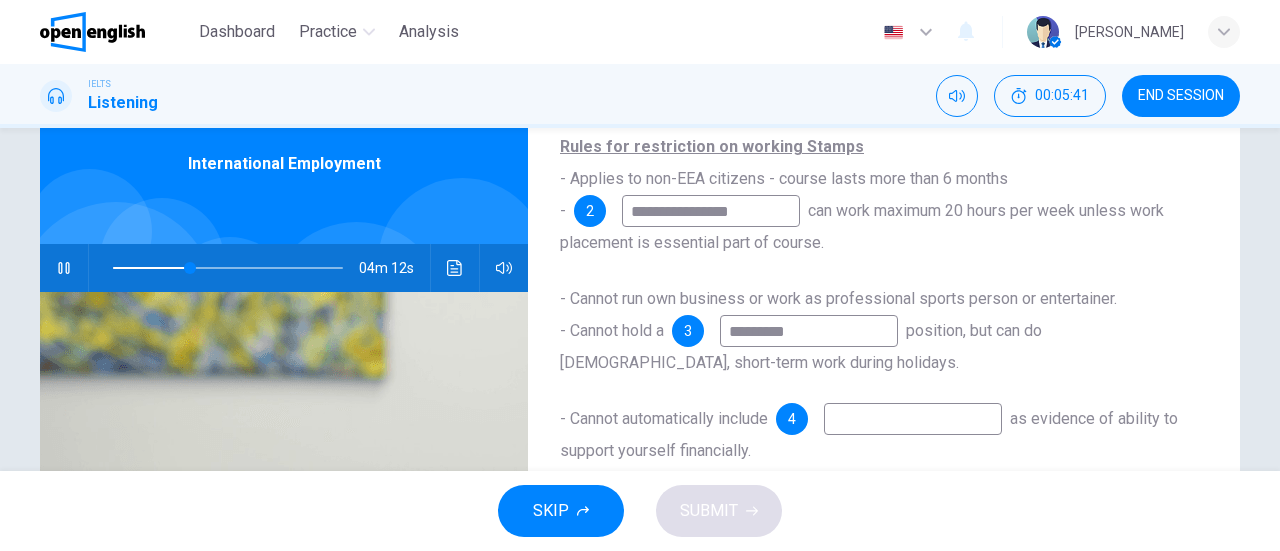 scroll, scrollTop: 88, scrollLeft: 0, axis: vertical 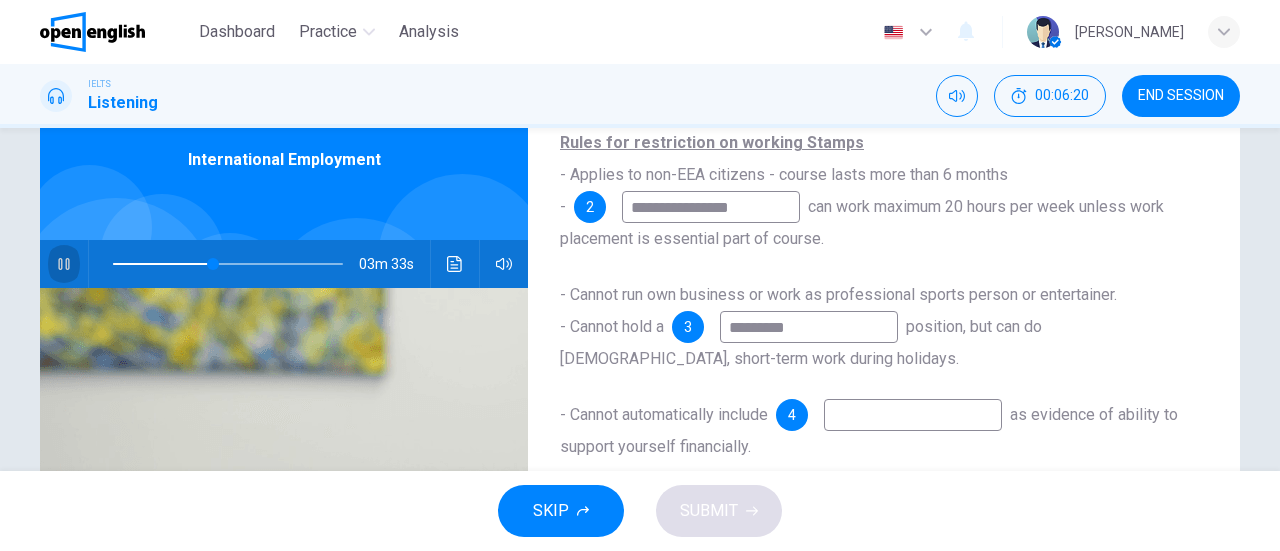 click 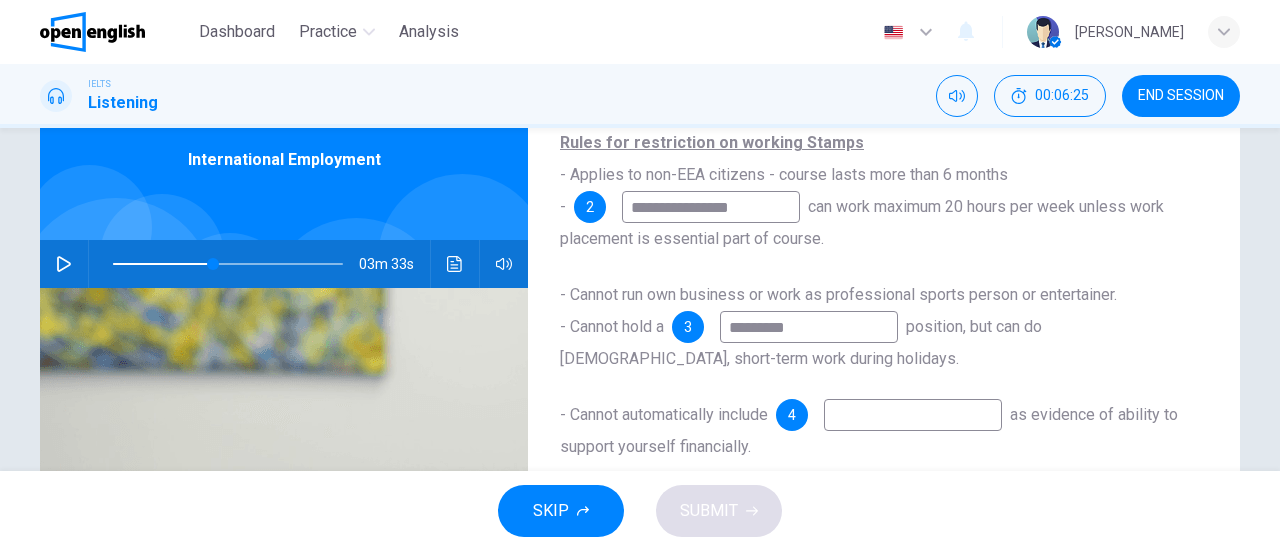 click at bounding box center (913, 415) 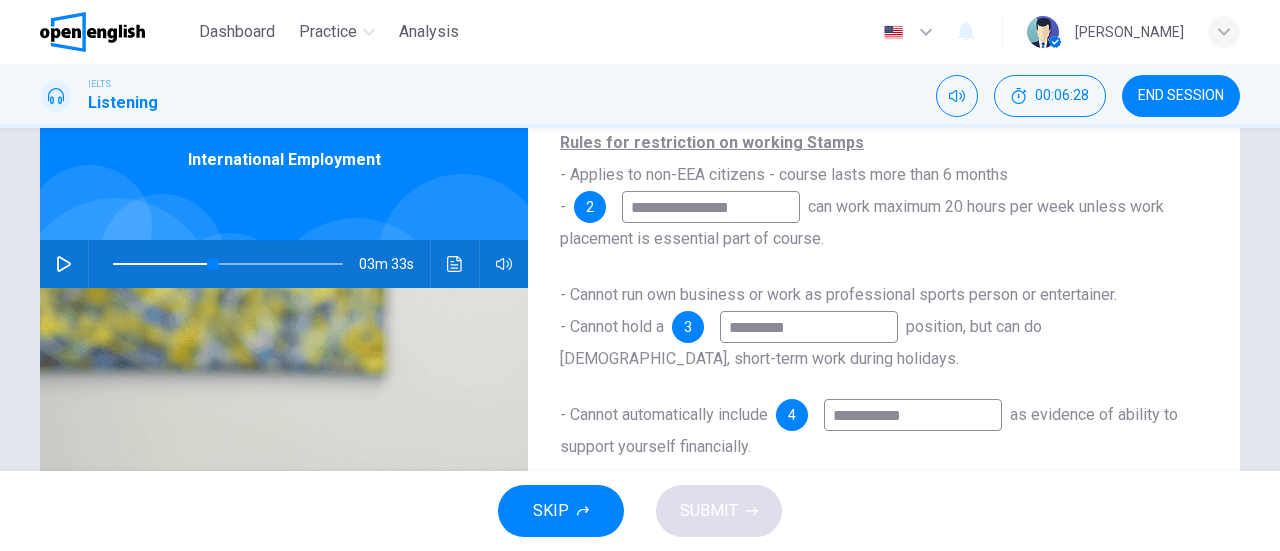type on "**********" 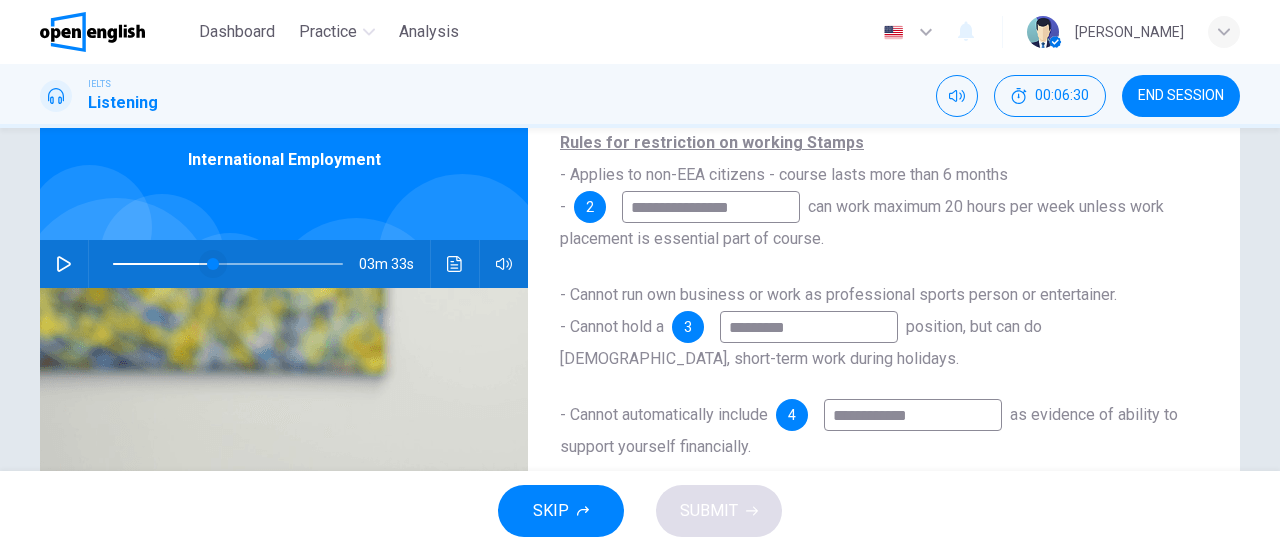 type on "**" 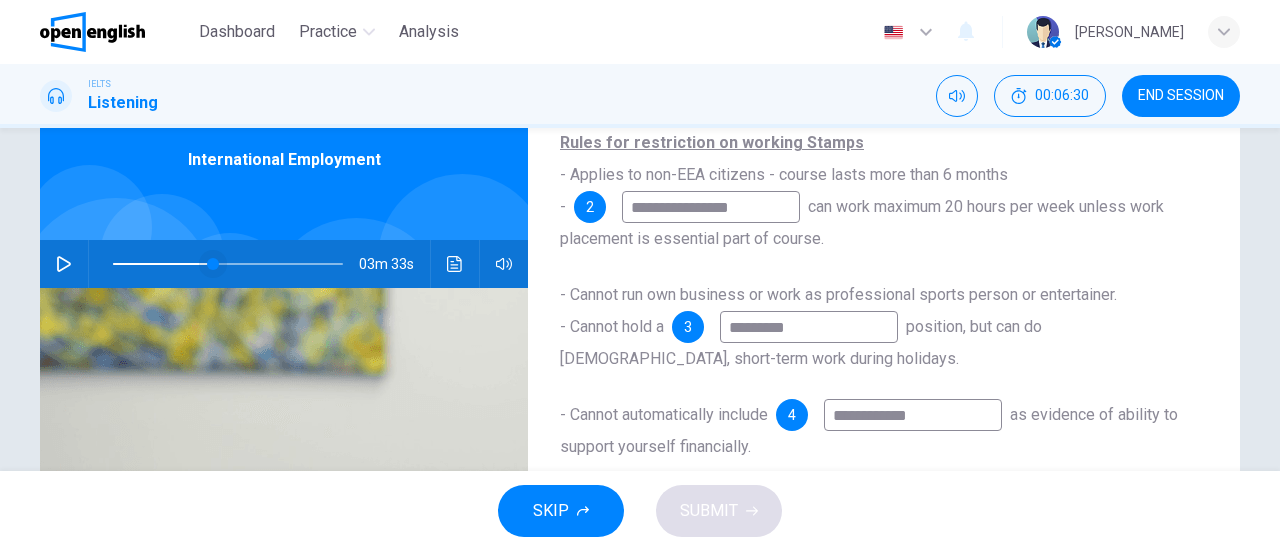 type on "**********" 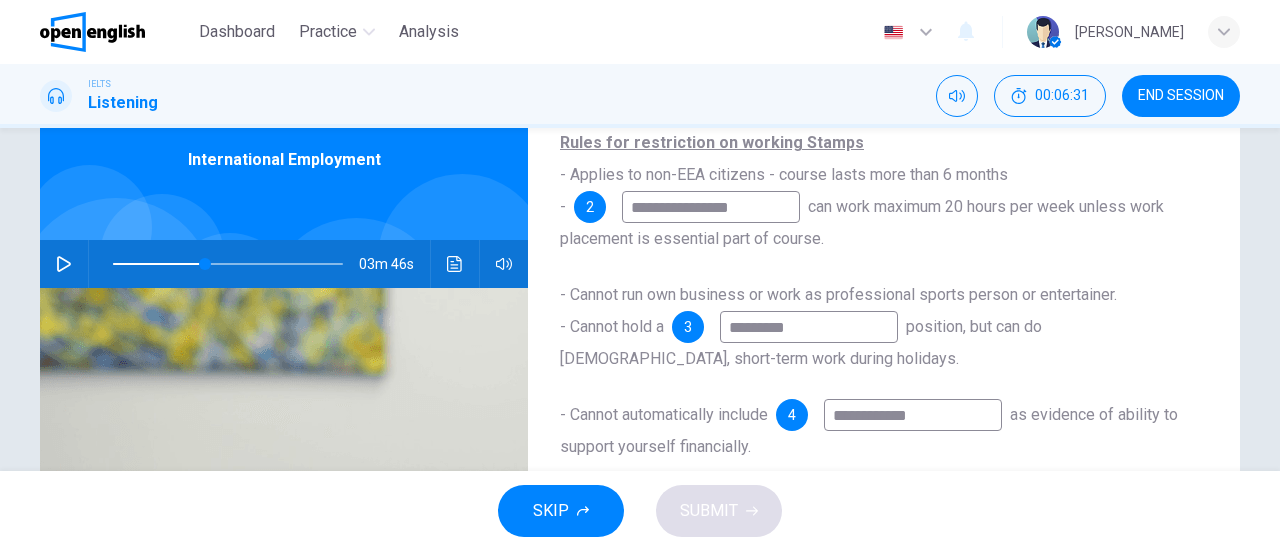 click 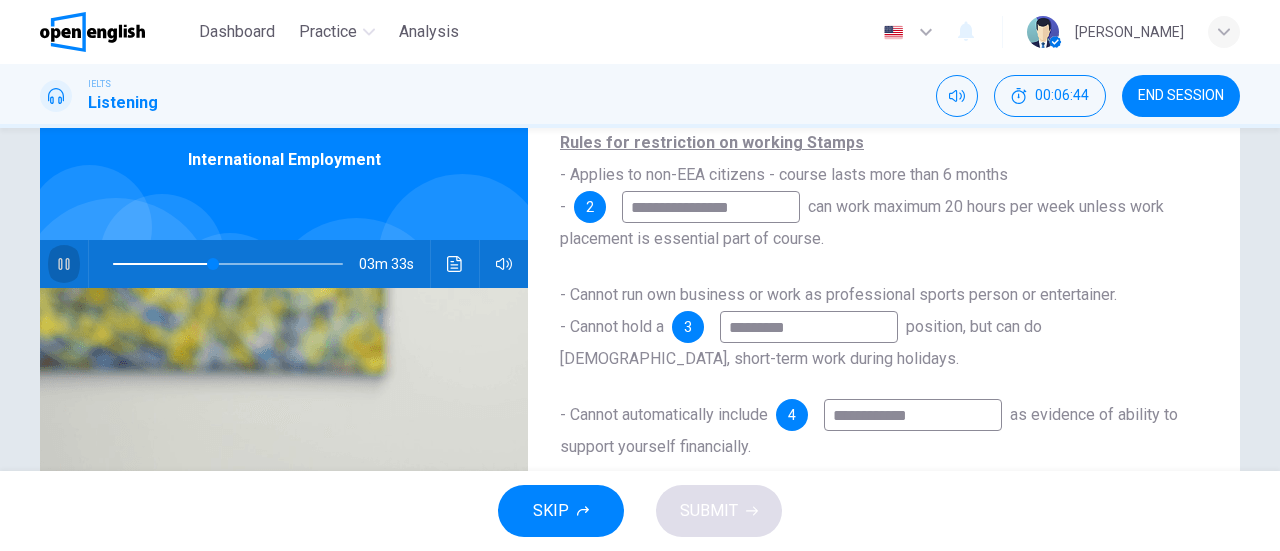 click 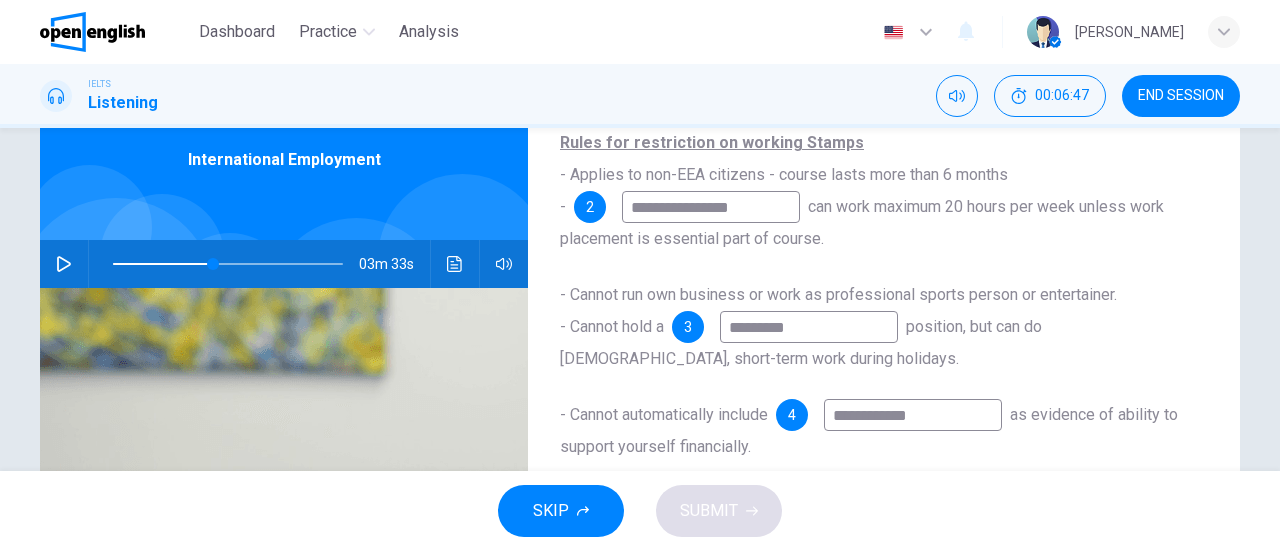 click 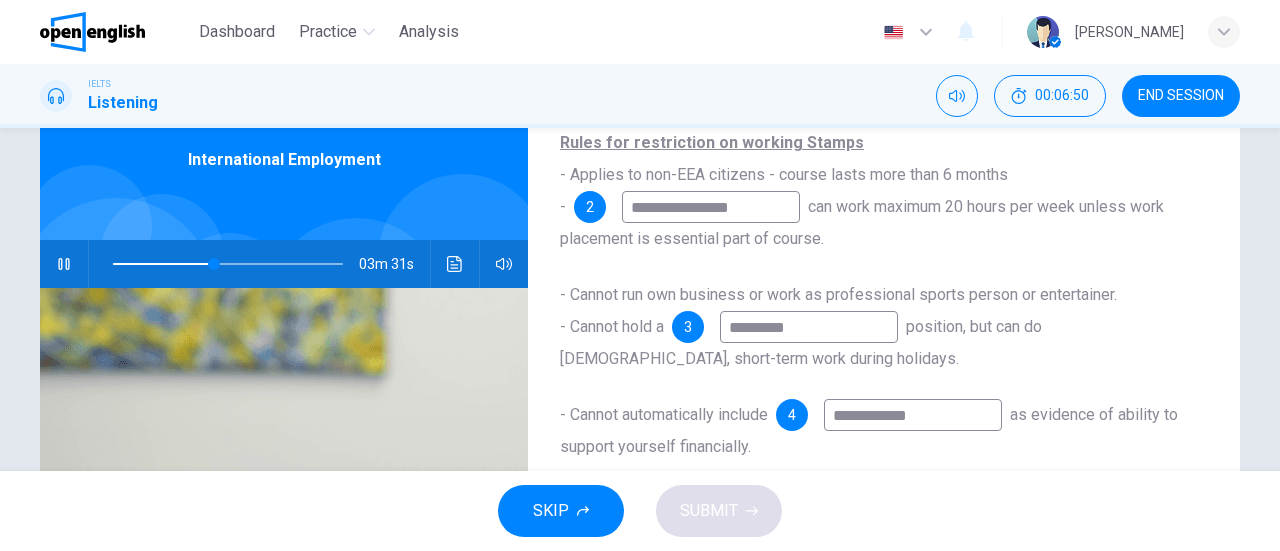 click 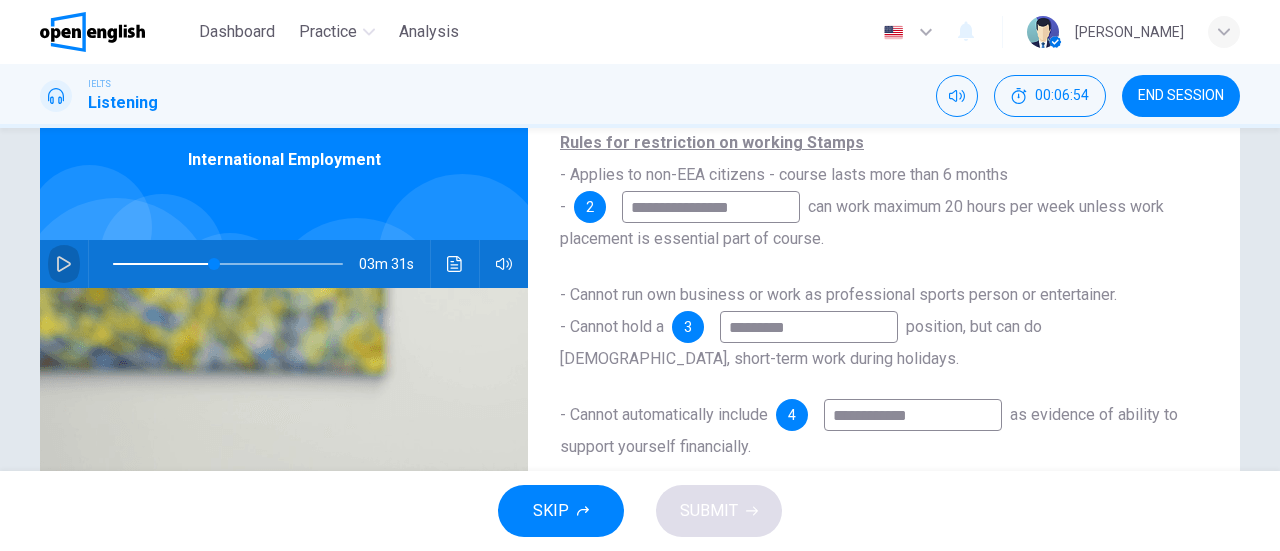 click 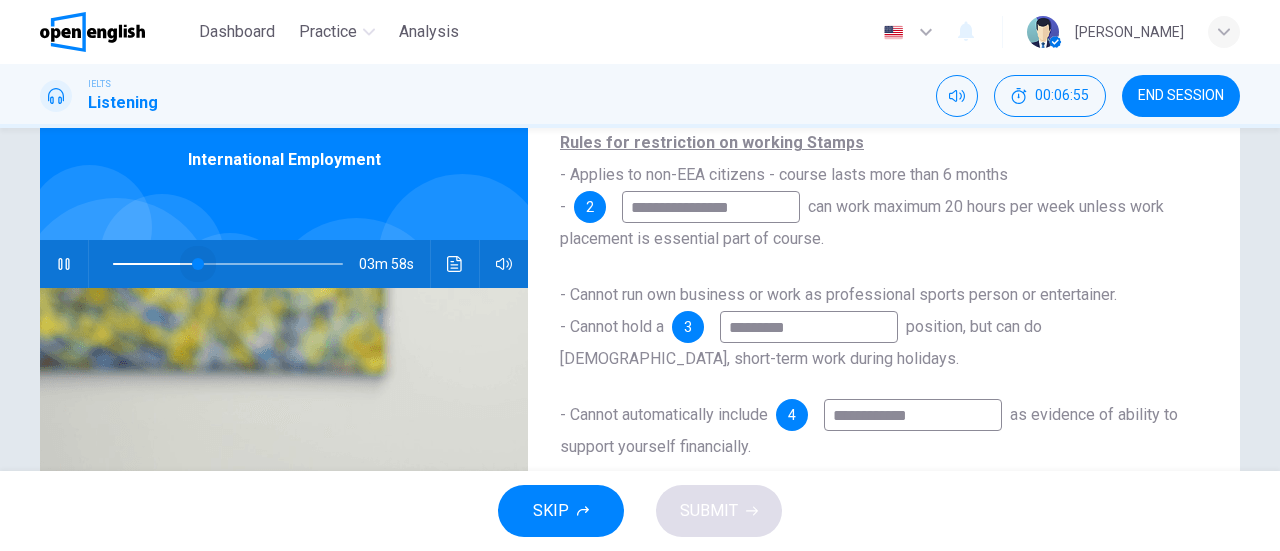 click at bounding box center (198, 264) 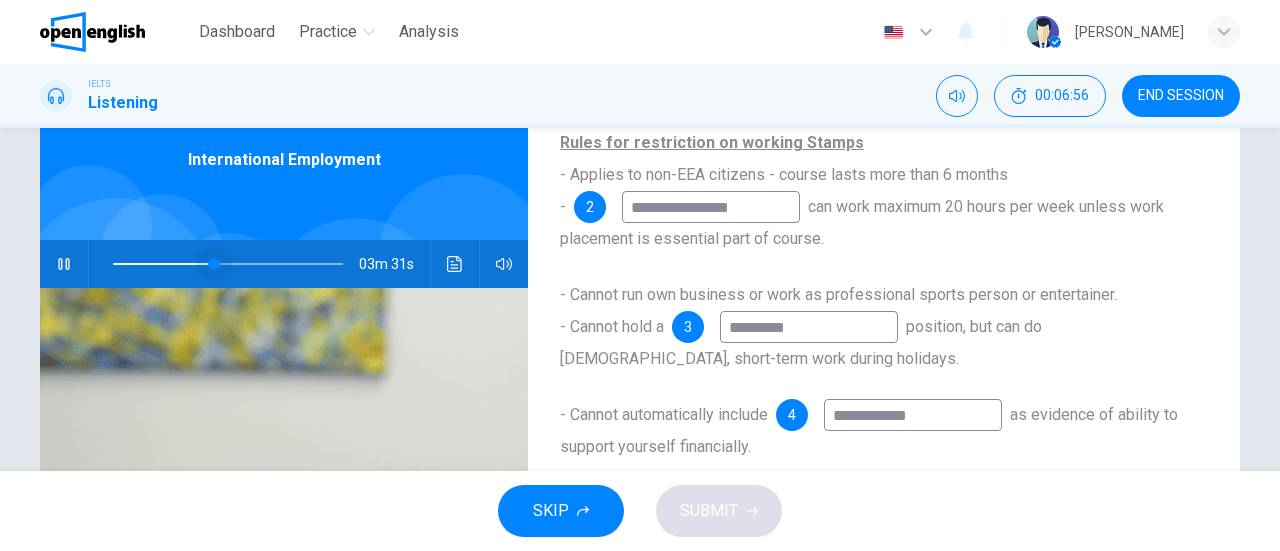 click at bounding box center [214, 264] 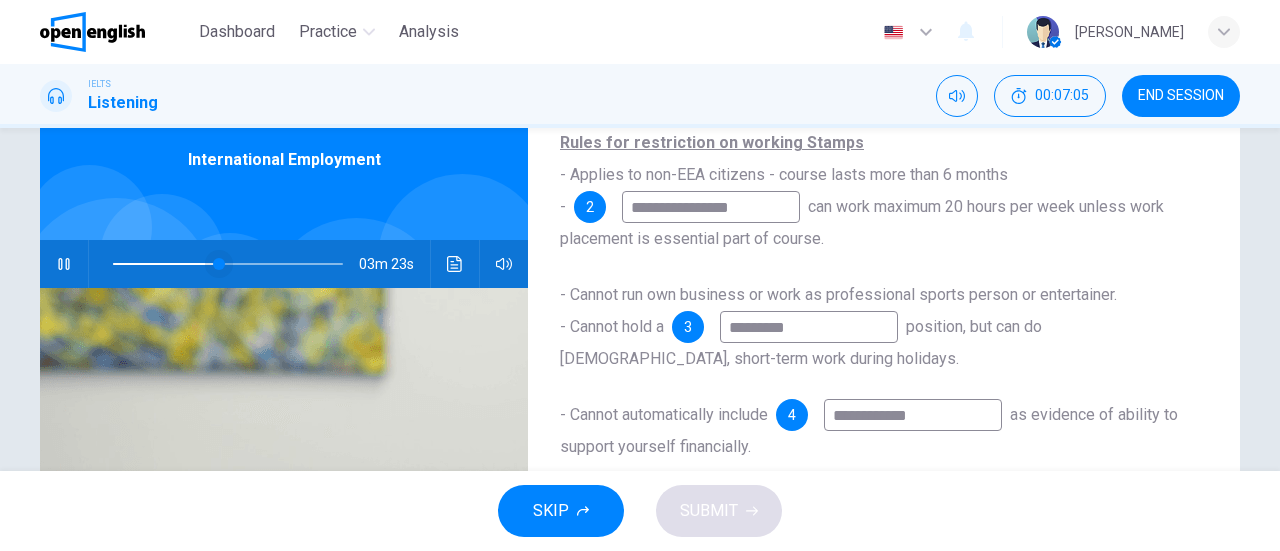 click at bounding box center [219, 264] 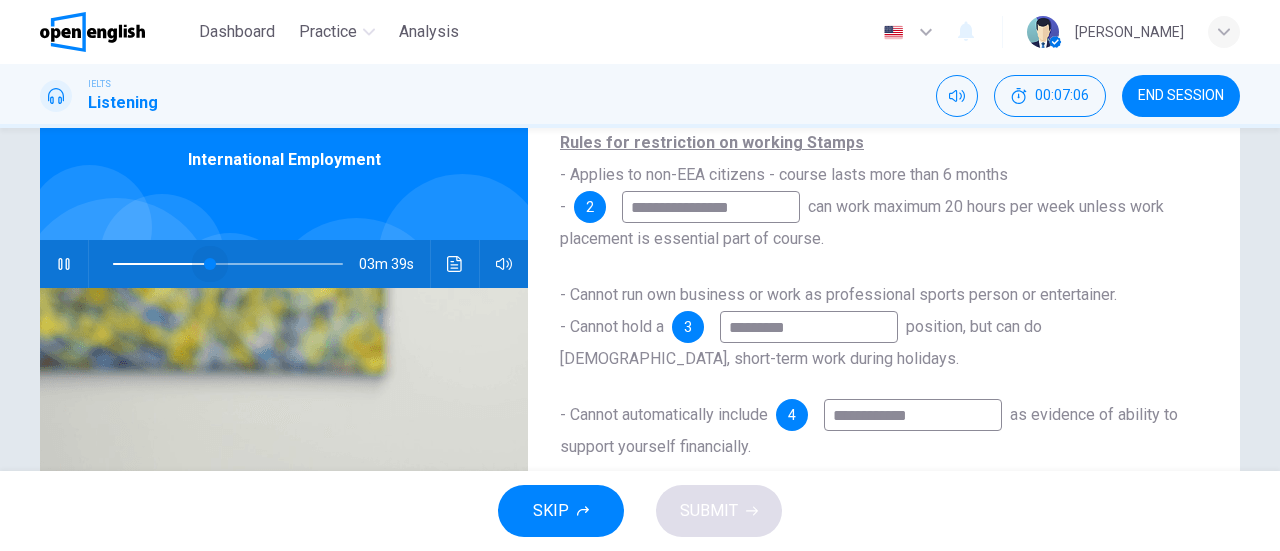 click at bounding box center (210, 264) 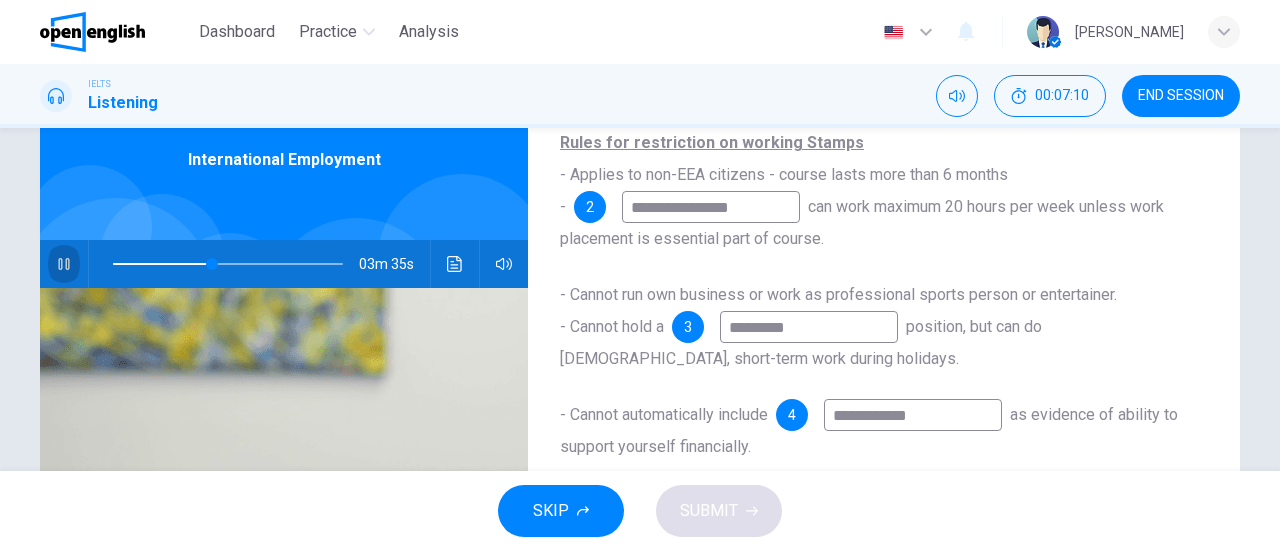 click at bounding box center [64, 264] 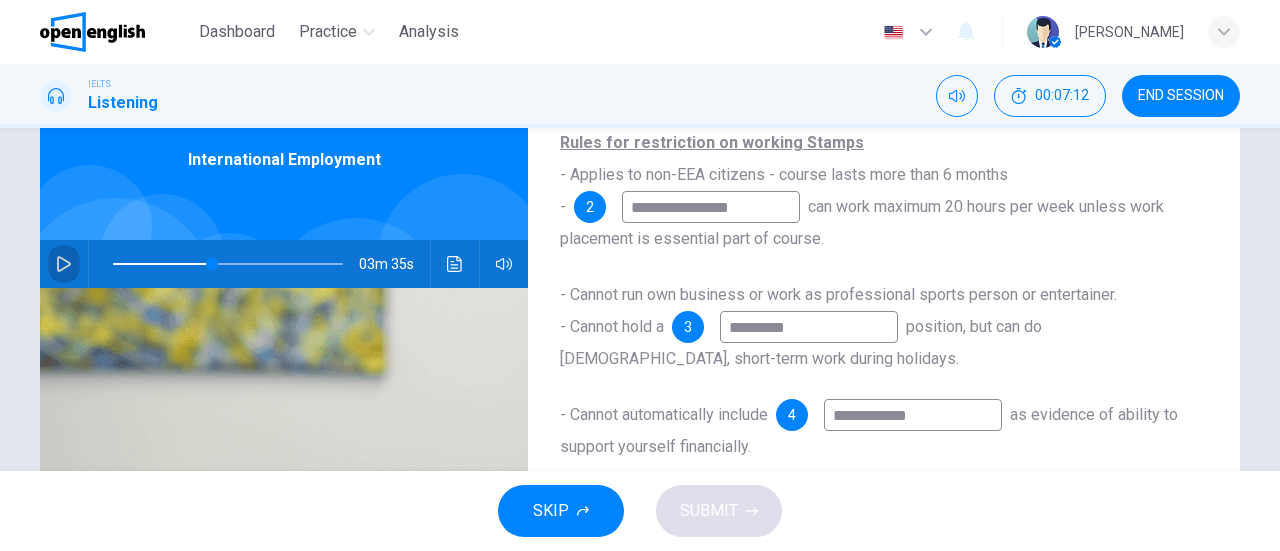 click at bounding box center (64, 264) 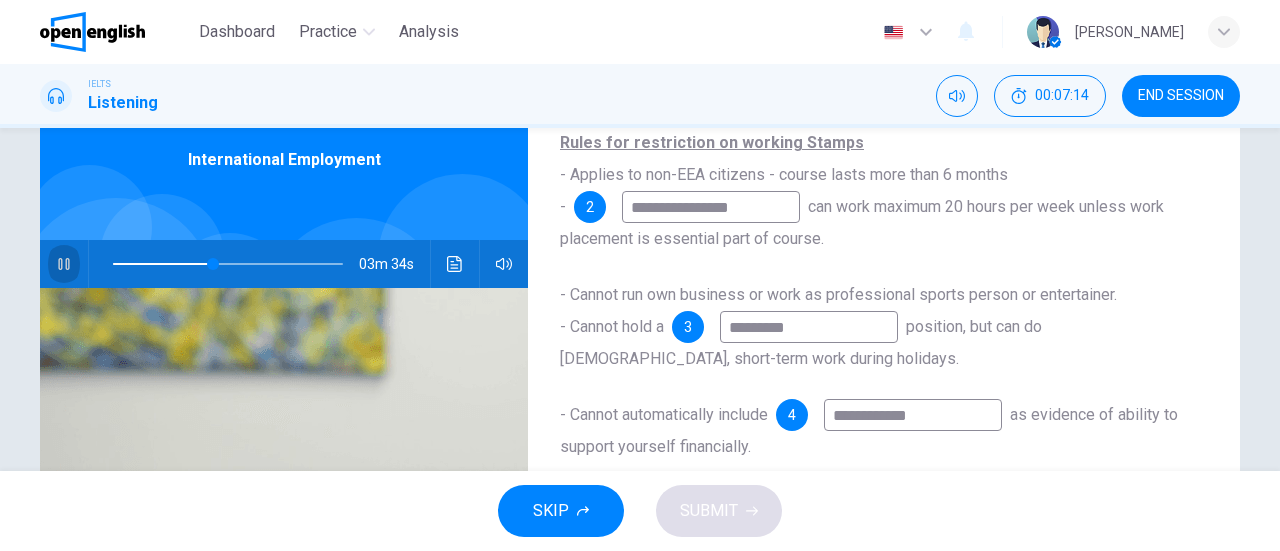 click at bounding box center [64, 264] 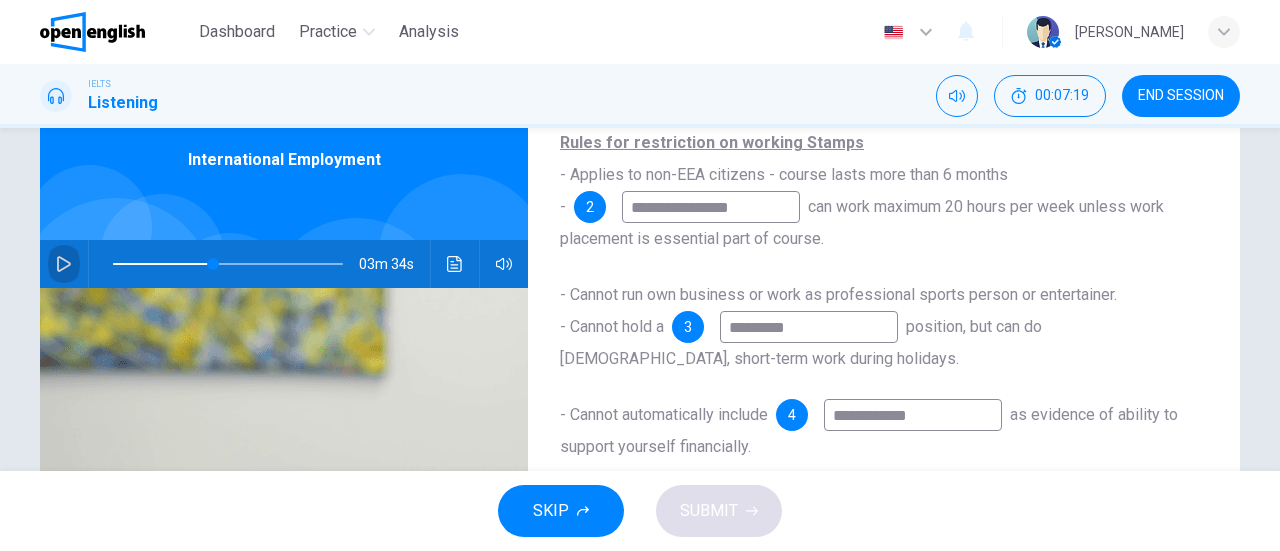 click at bounding box center (64, 264) 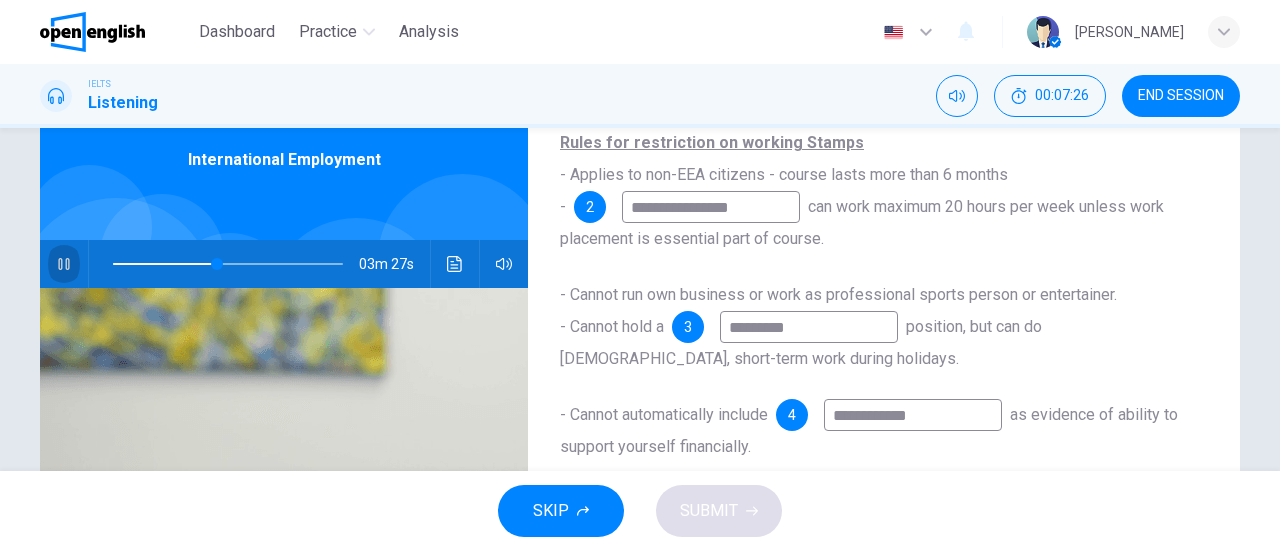 click 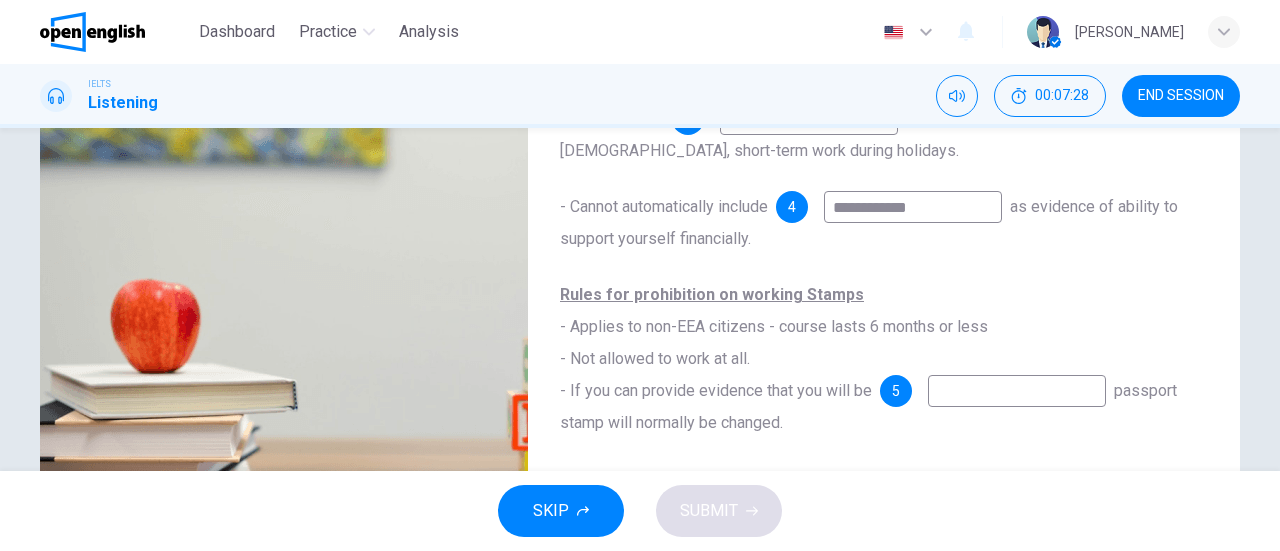 scroll, scrollTop: 353, scrollLeft: 0, axis: vertical 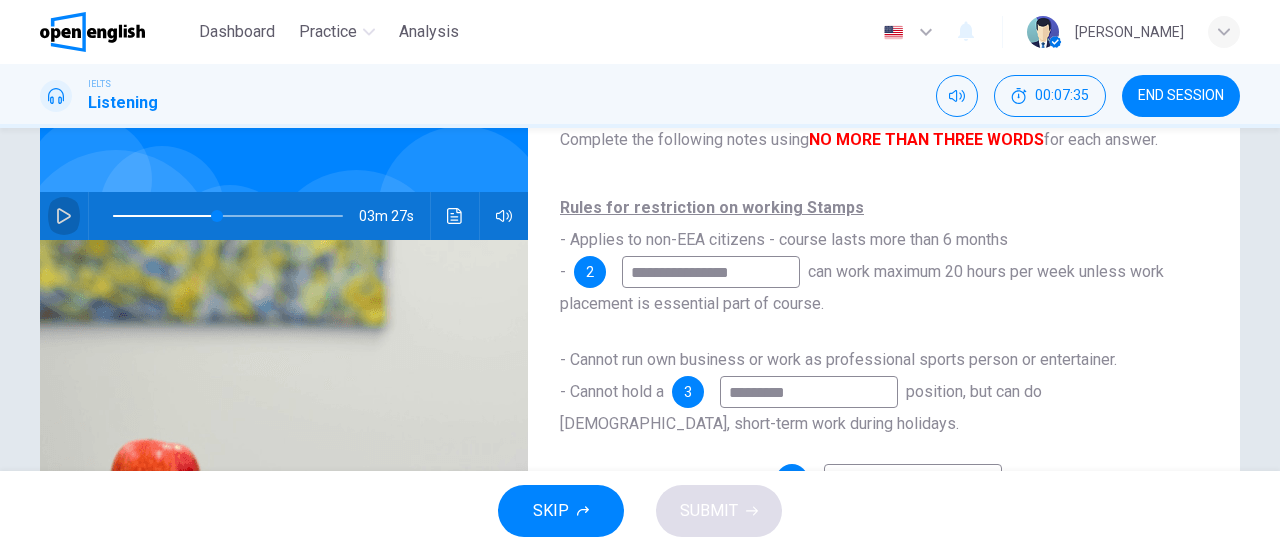 click 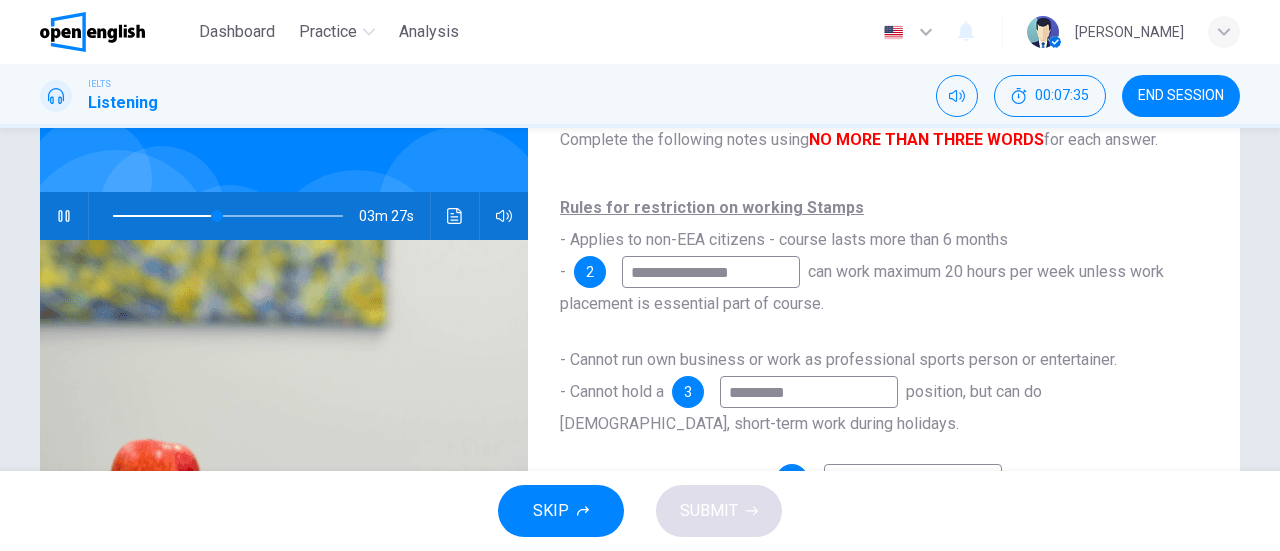 scroll, scrollTop: 114, scrollLeft: 0, axis: vertical 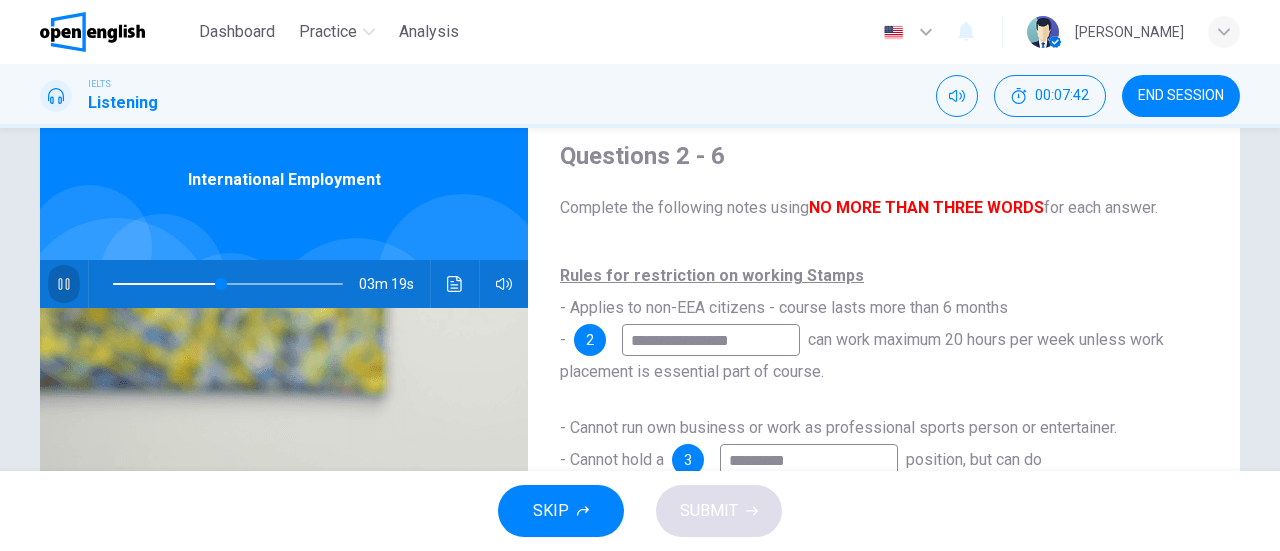 click 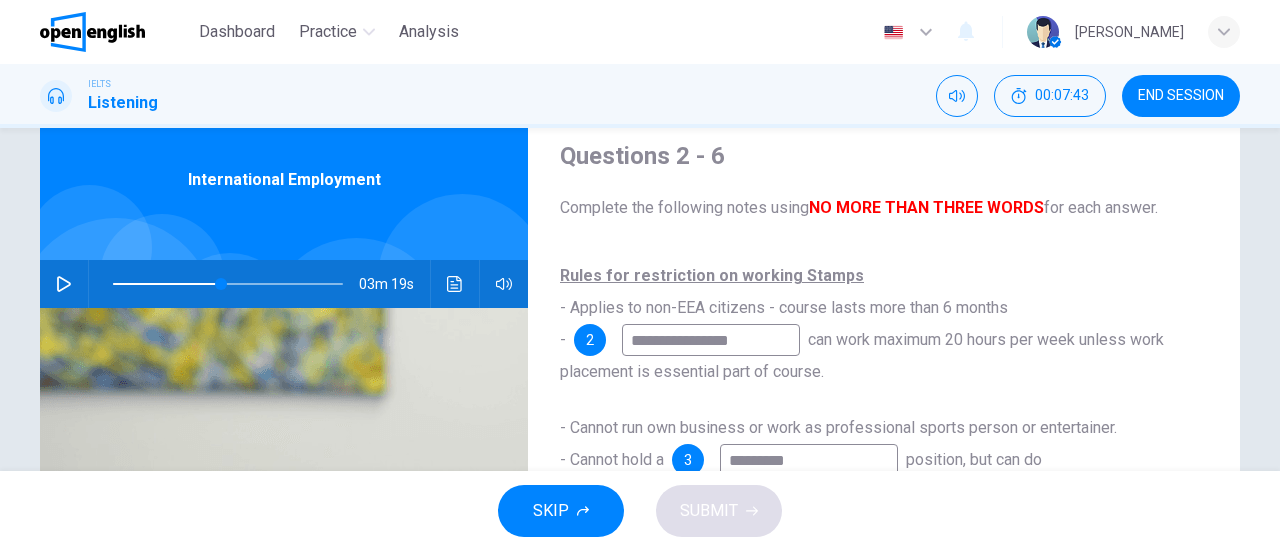 scroll, scrollTop: 114, scrollLeft: 0, axis: vertical 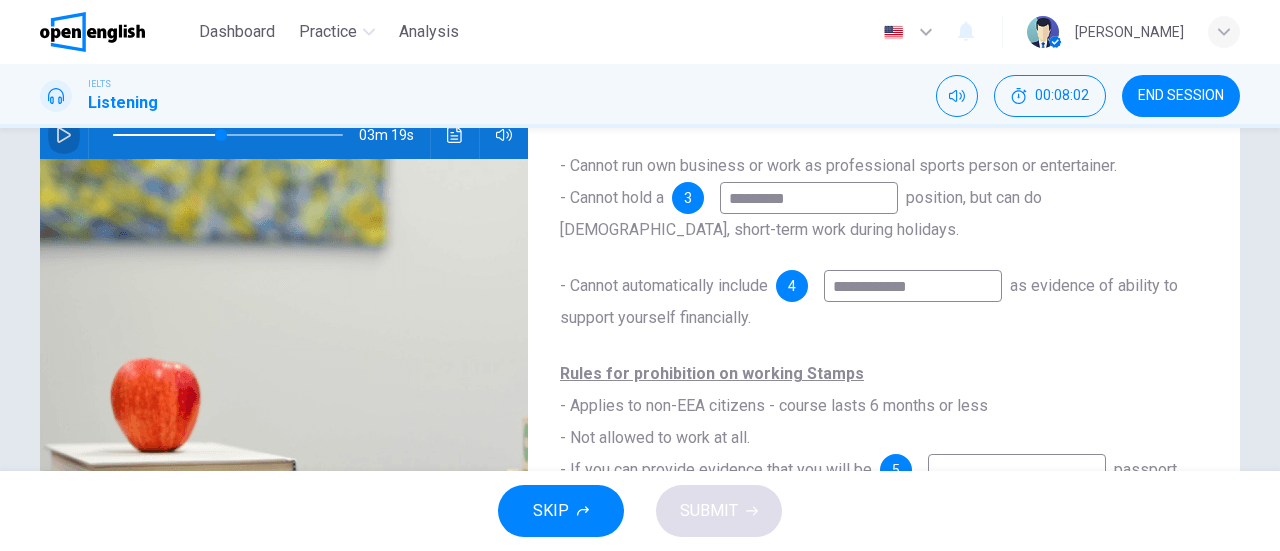 click at bounding box center [64, 135] 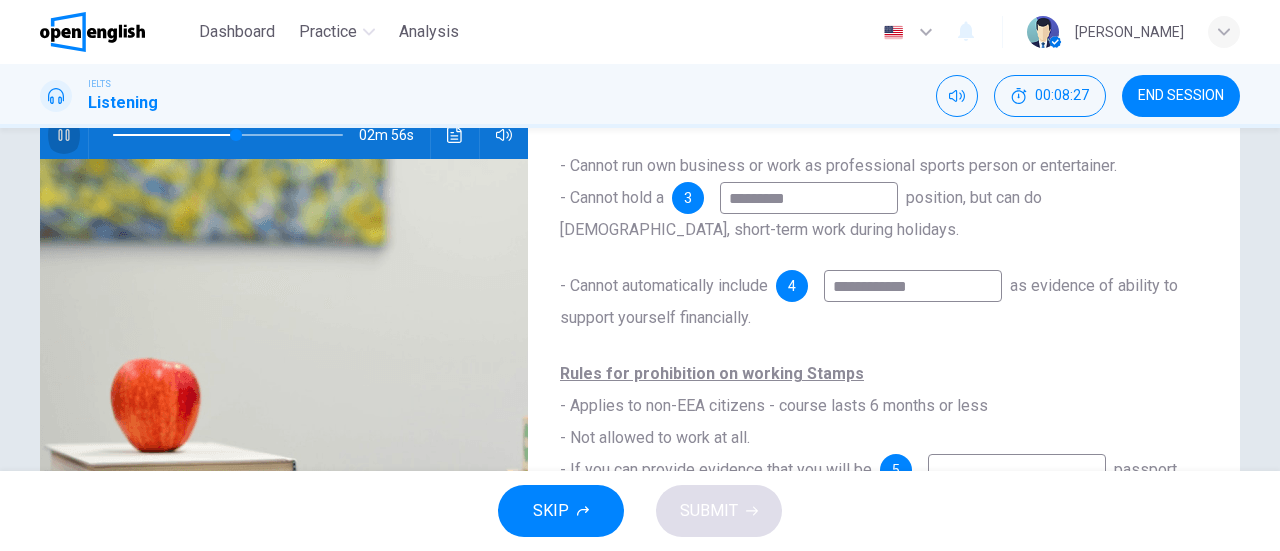 click at bounding box center (64, 135) 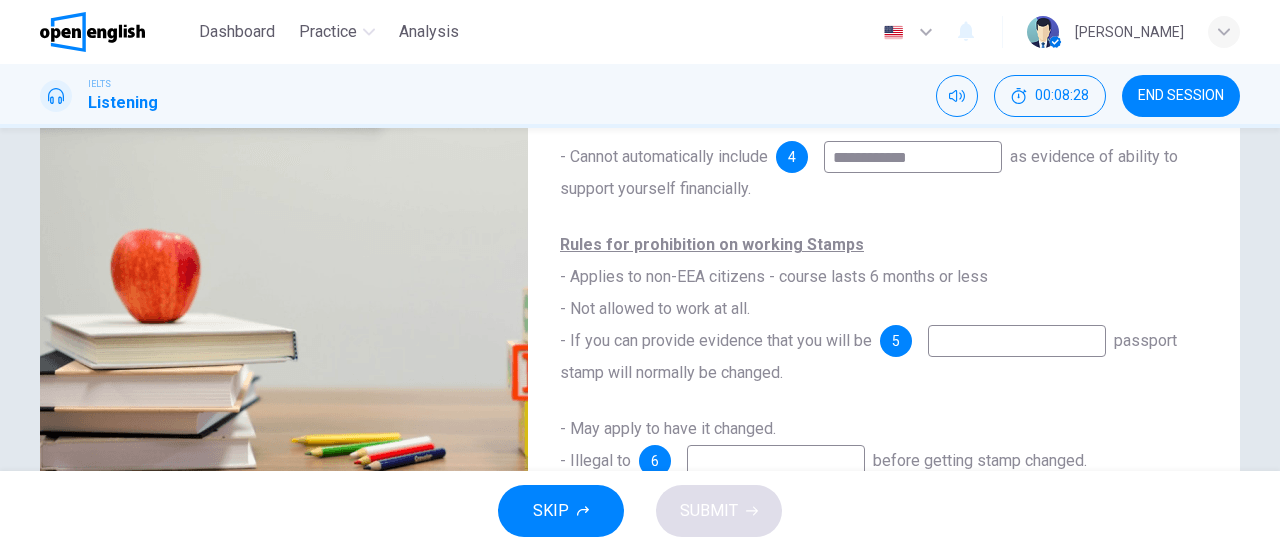 scroll, scrollTop: 352, scrollLeft: 0, axis: vertical 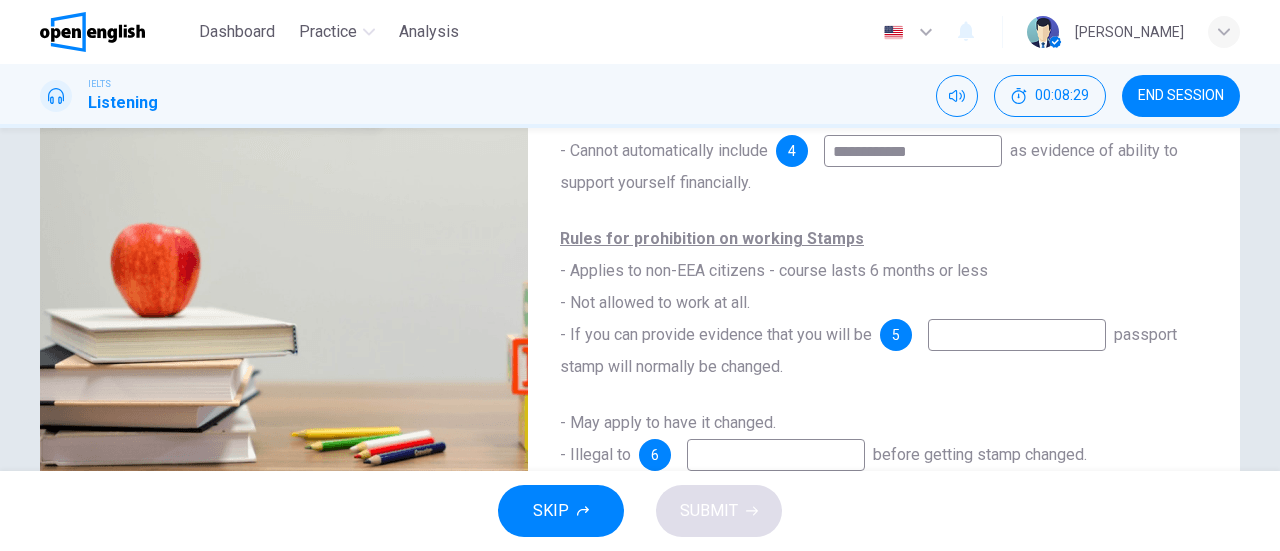 click at bounding box center (1017, 335) 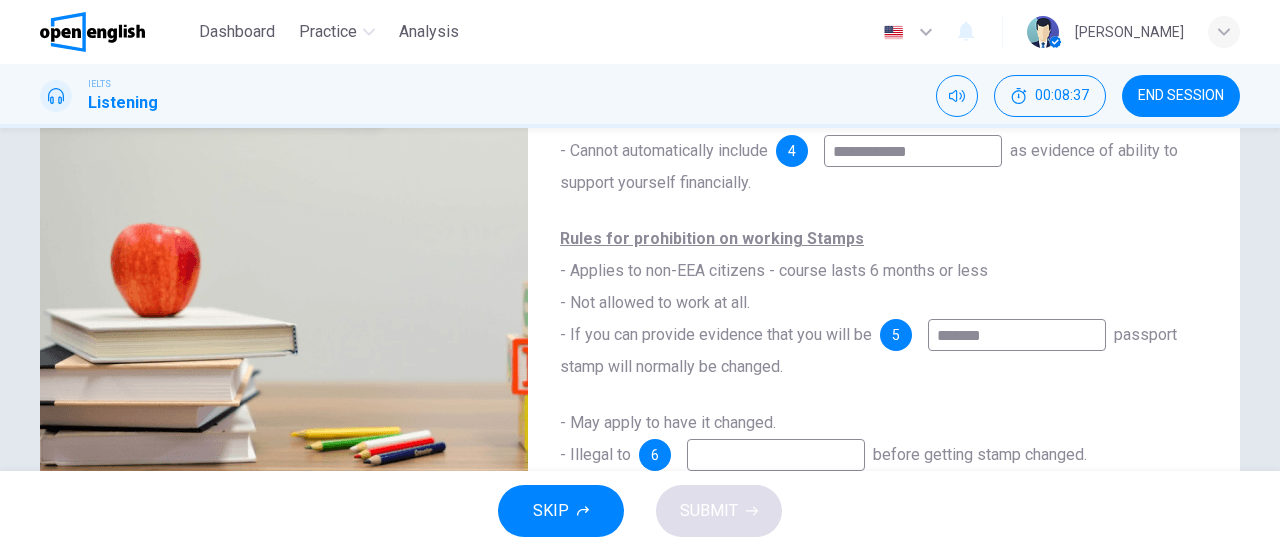 type on "*******" 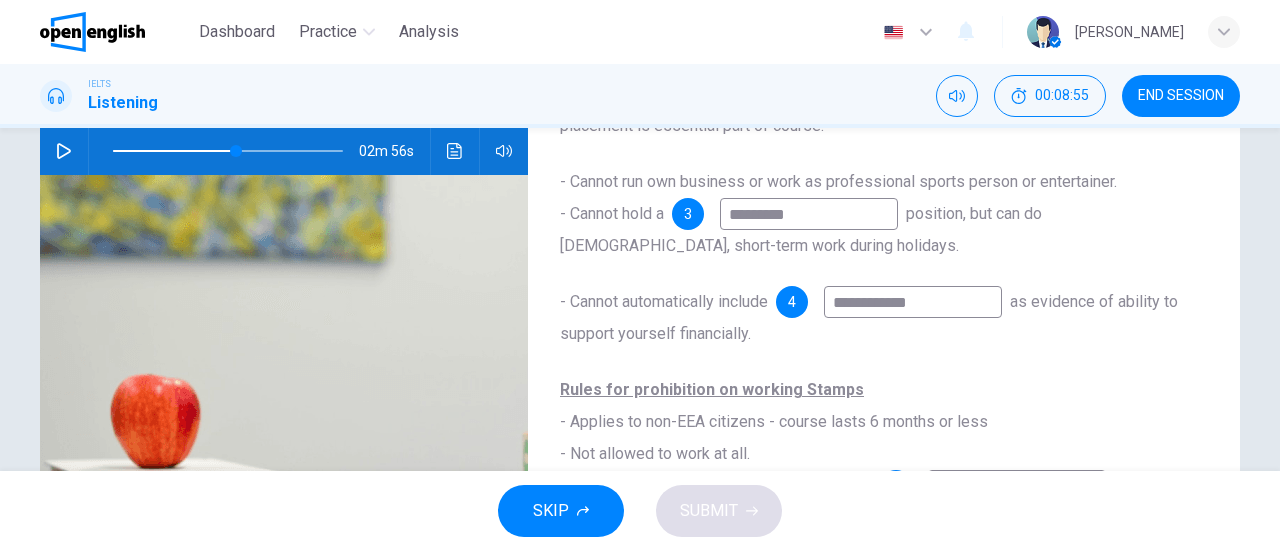 scroll, scrollTop: 200, scrollLeft: 0, axis: vertical 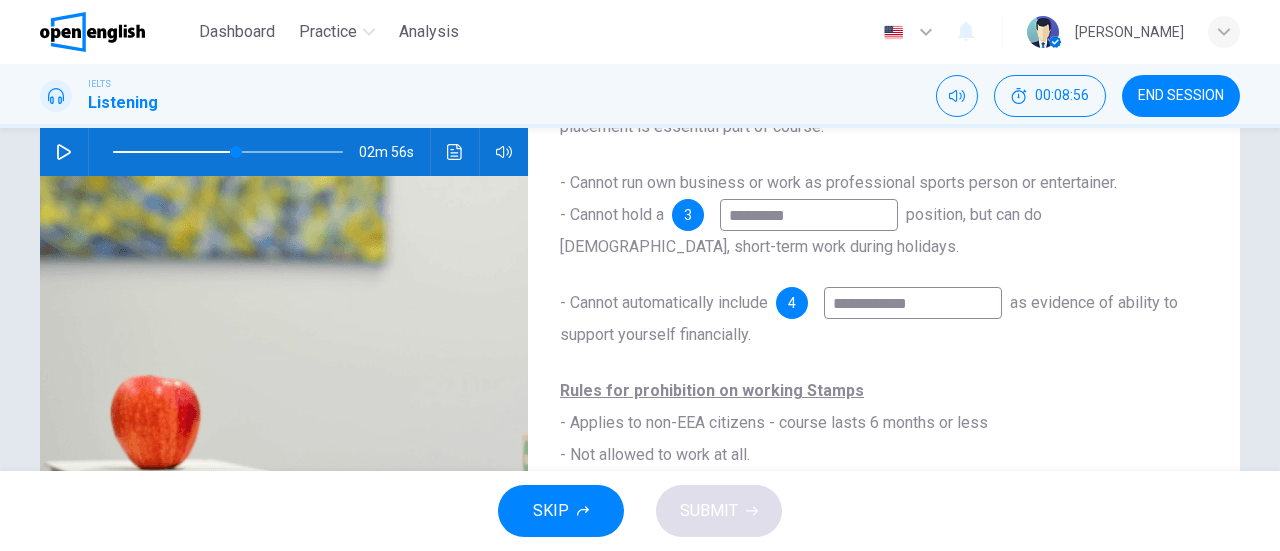 click at bounding box center [64, 152] 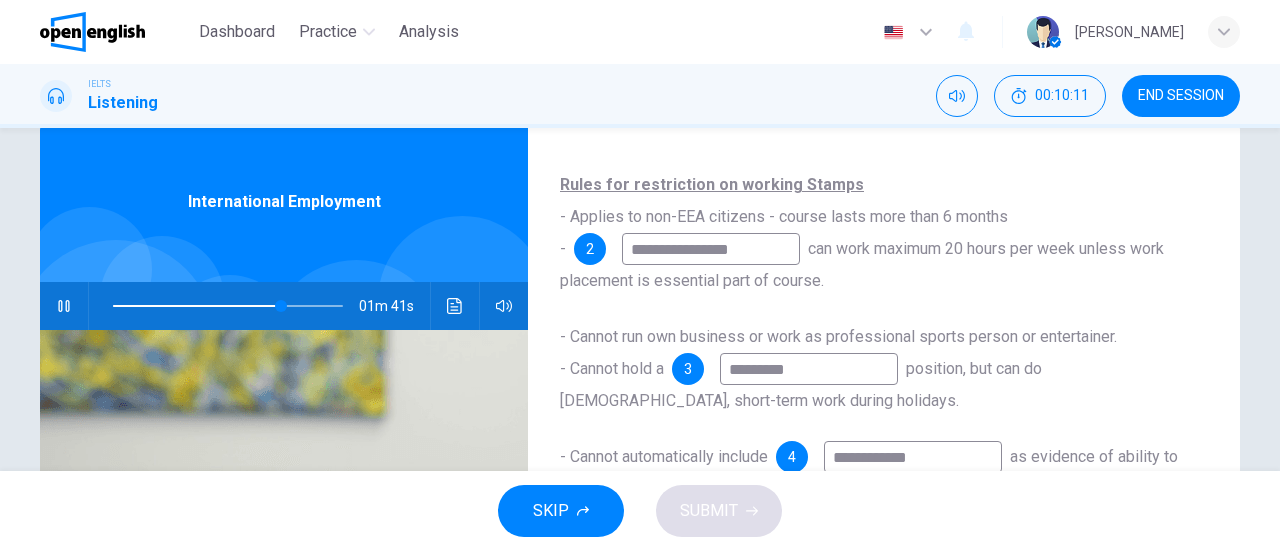 scroll, scrollTop: 0, scrollLeft: 0, axis: both 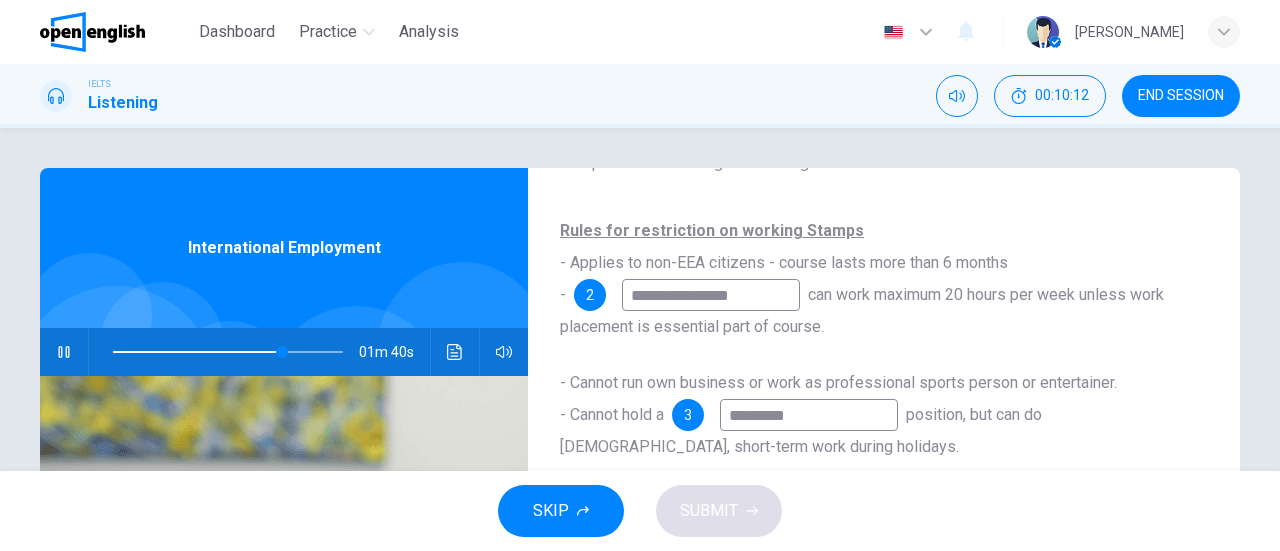 click at bounding box center [64, 352] 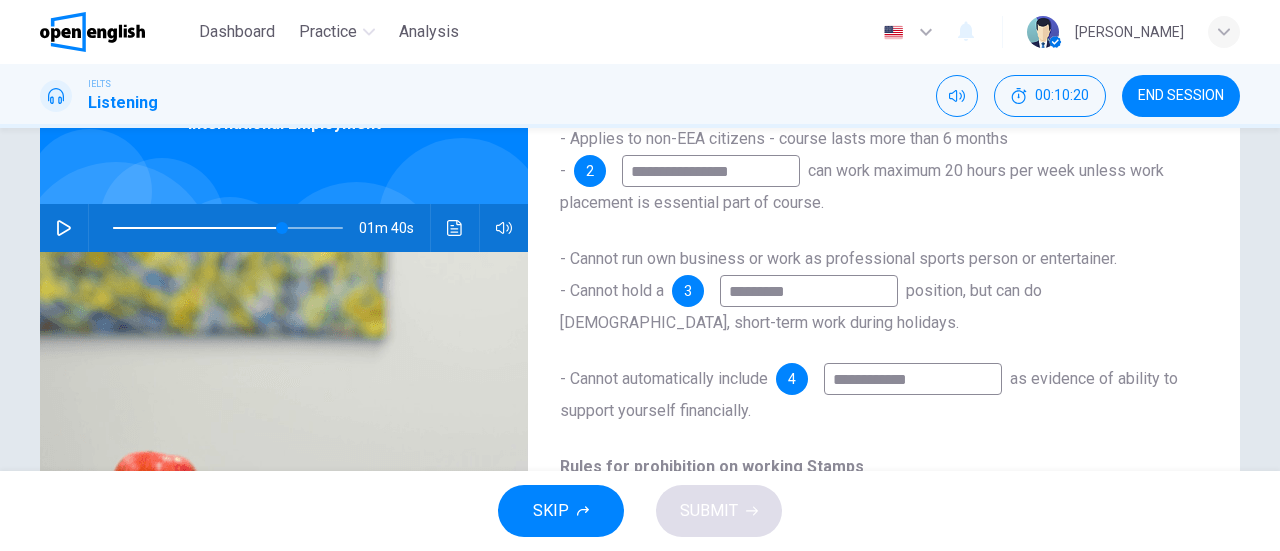 scroll, scrollTop: 122, scrollLeft: 0, axis: vertical 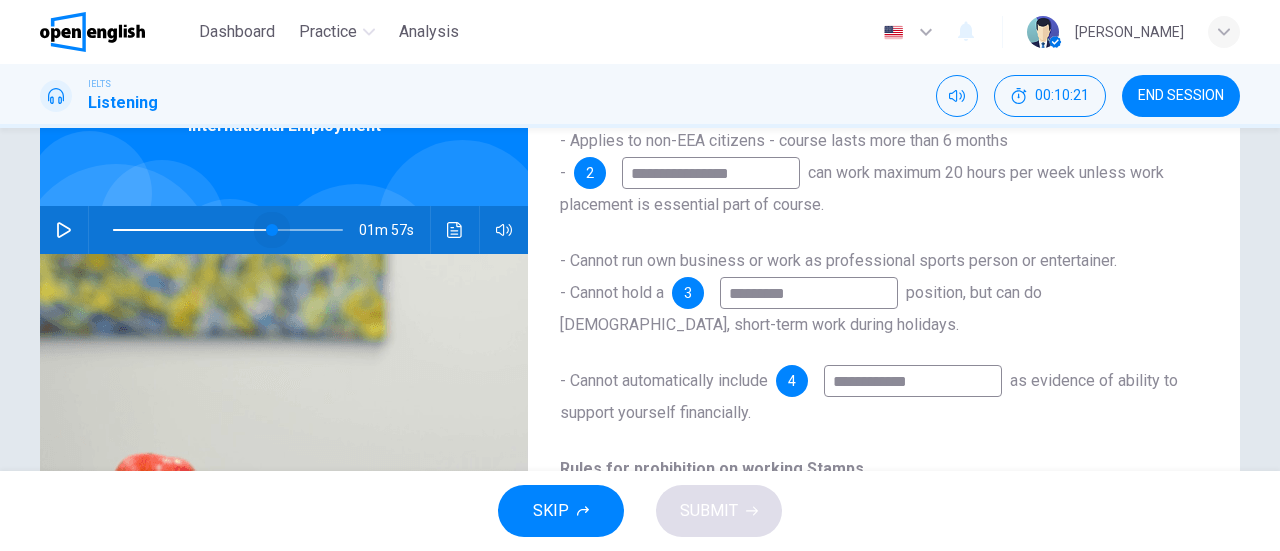 click at bounding box center [272, 230] 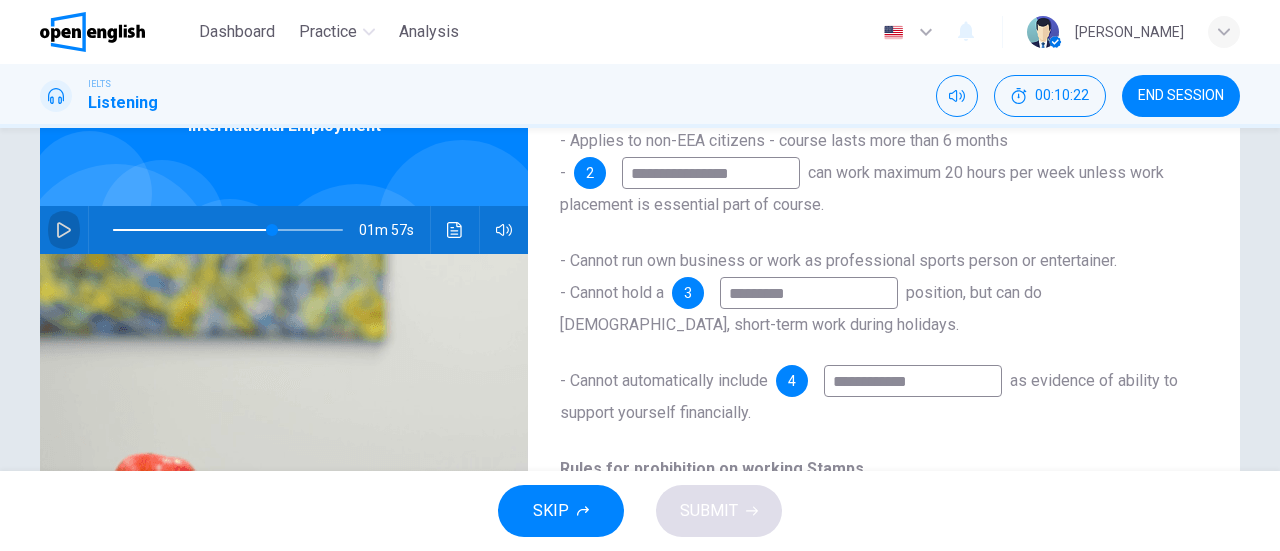 click 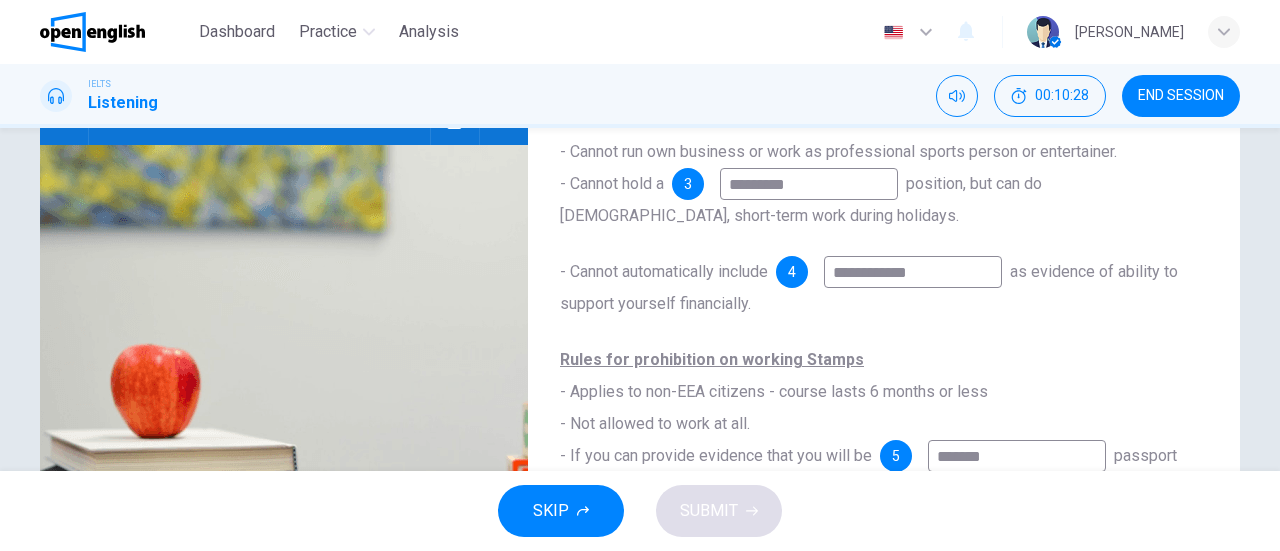 scroll, scrollTop: 210, scrollLeft: 0, axis: vertical 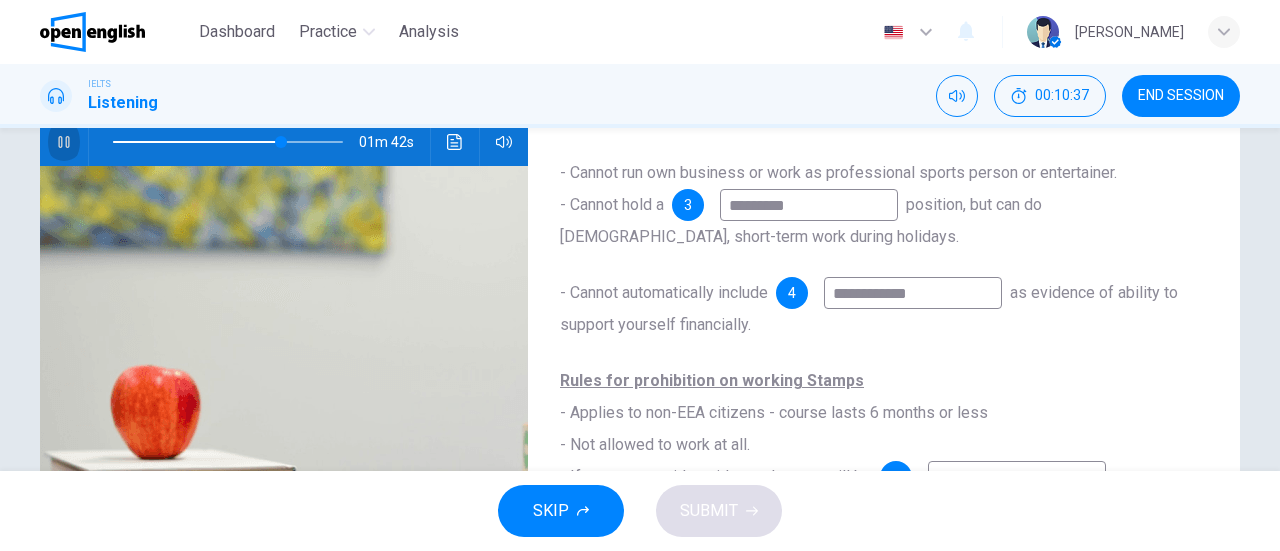 click 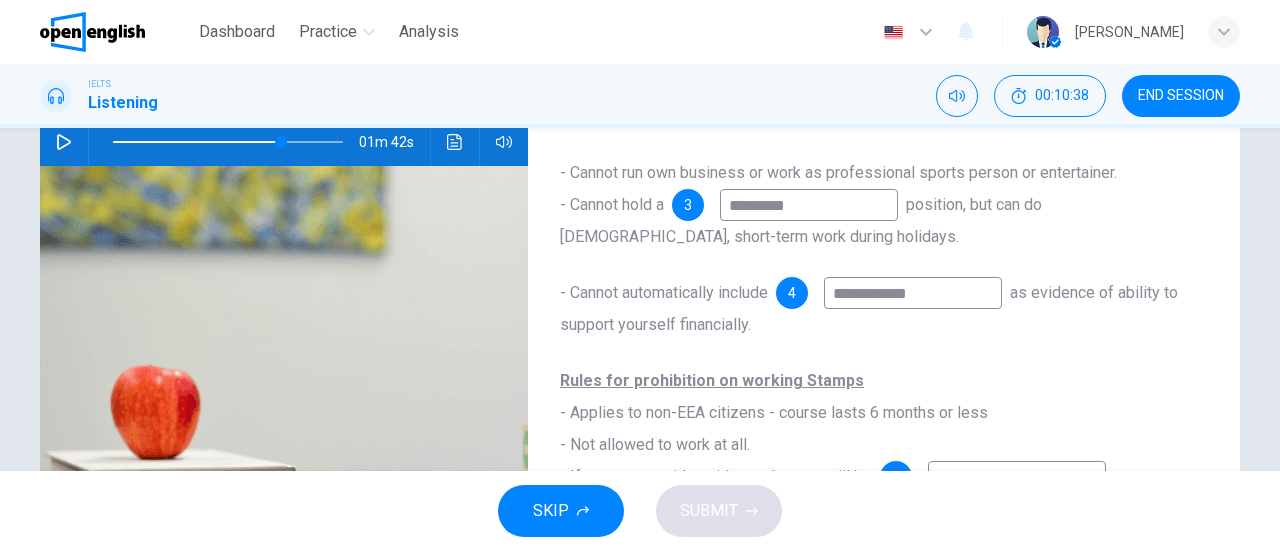 scroll, scrollTop: 432, scrollLeft: 0, axis: vertical 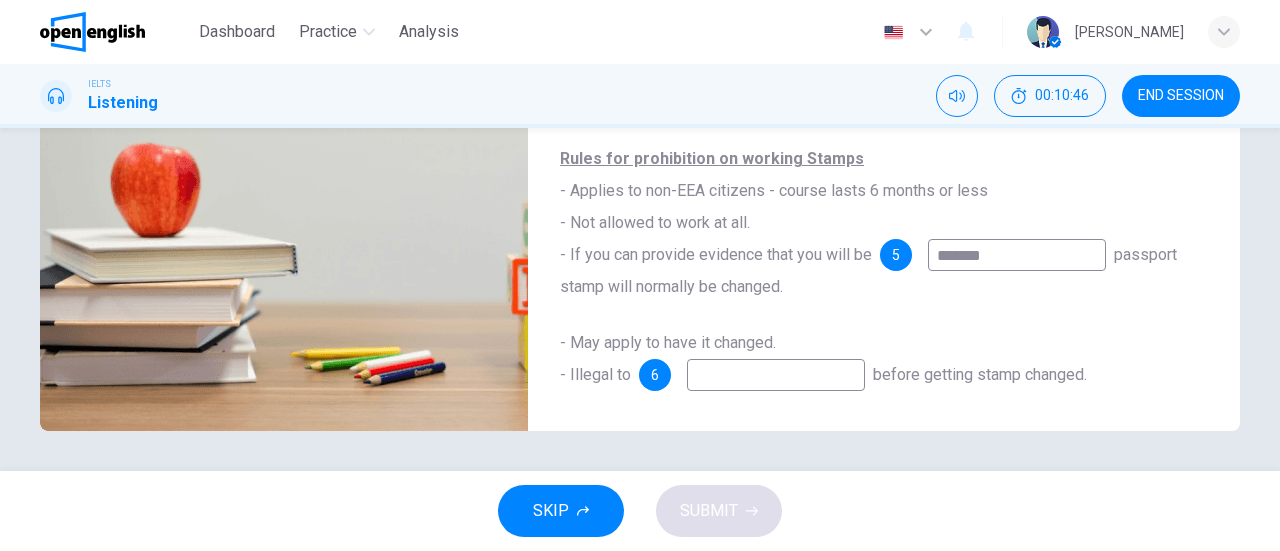 click at bounding box center [776, 375] 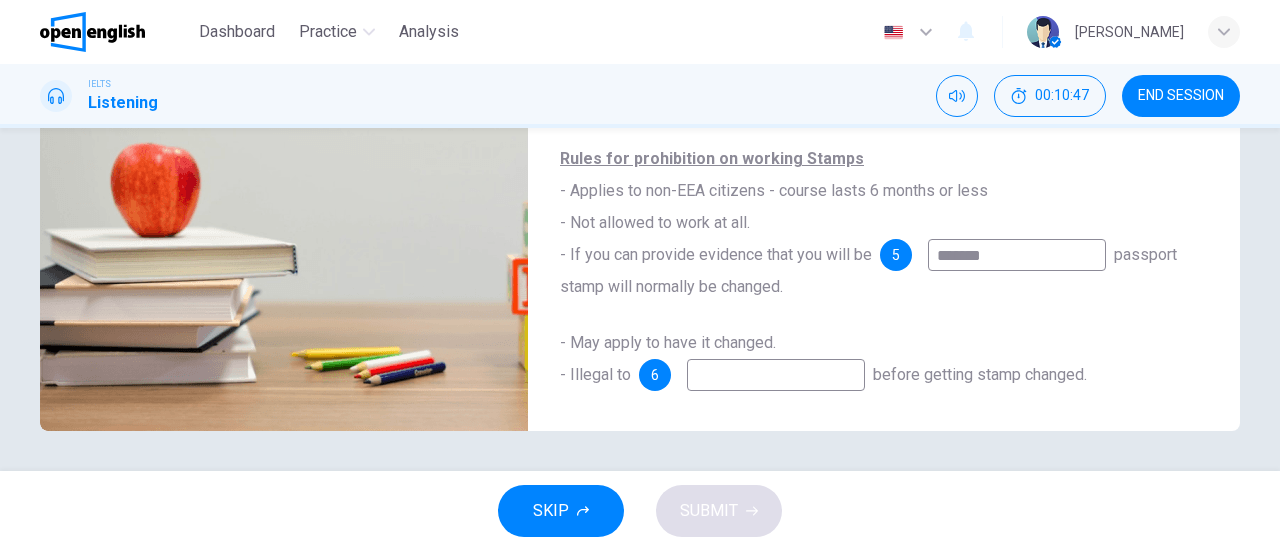 type on "*" 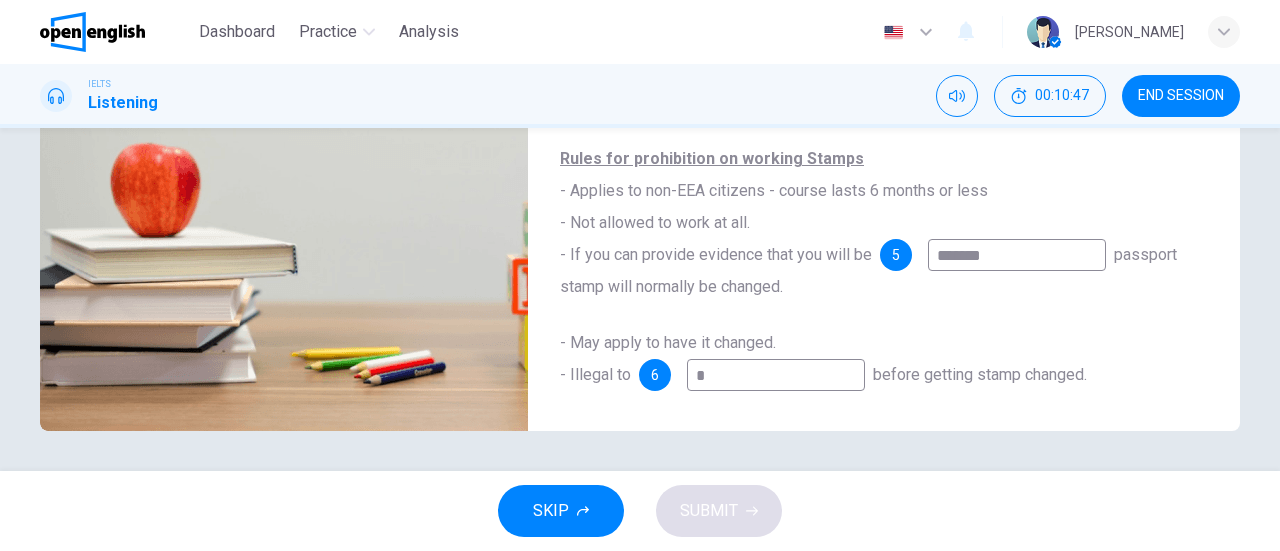 type on "**" 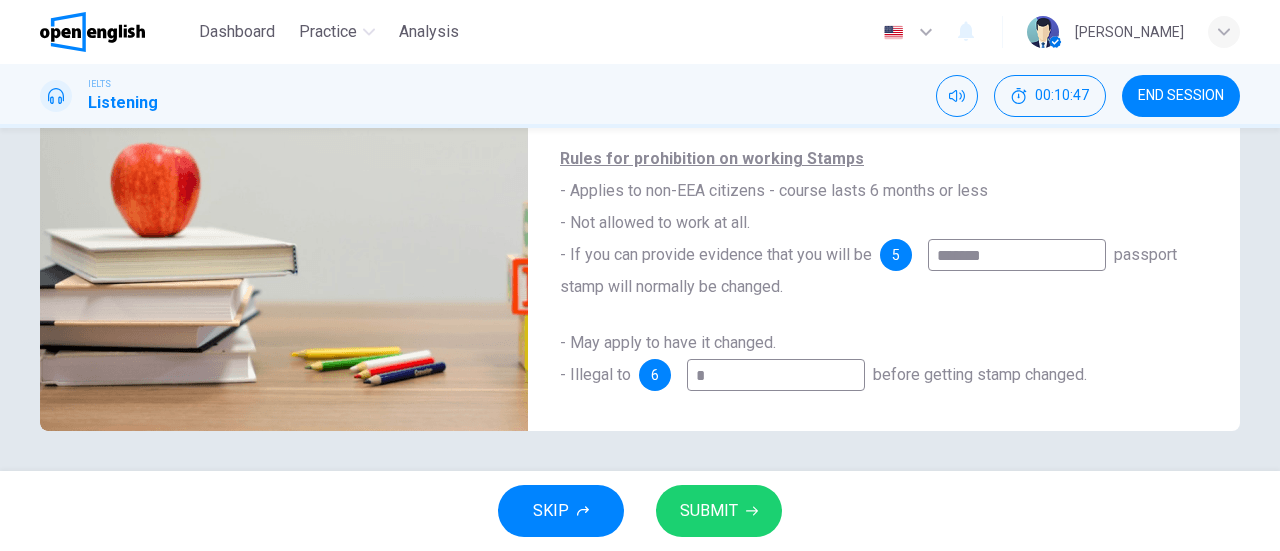 type on "**" 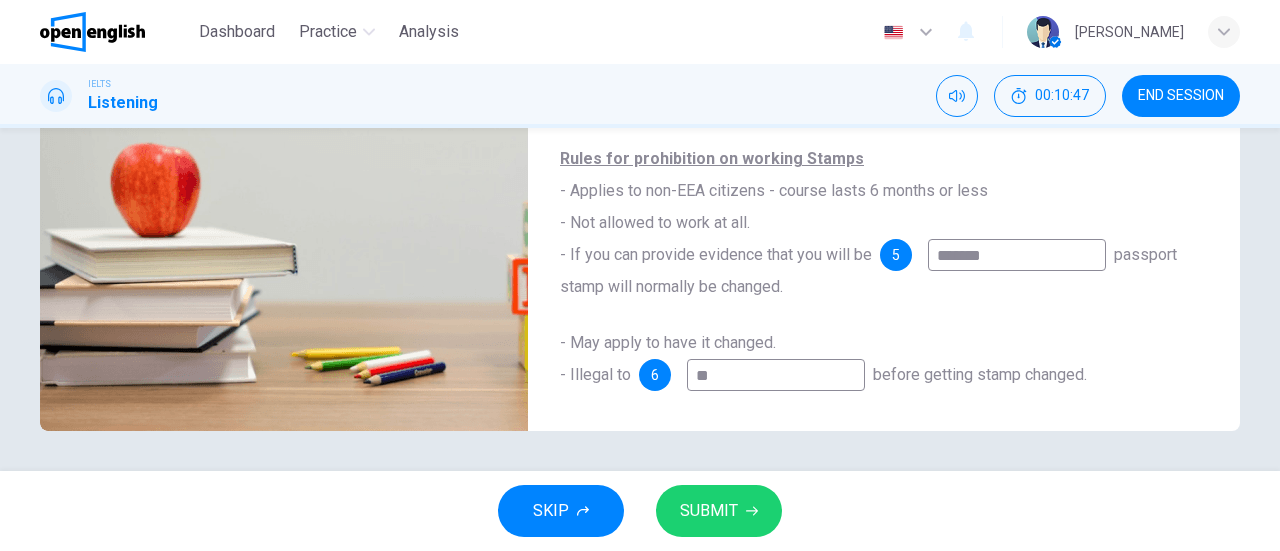 type on "**" 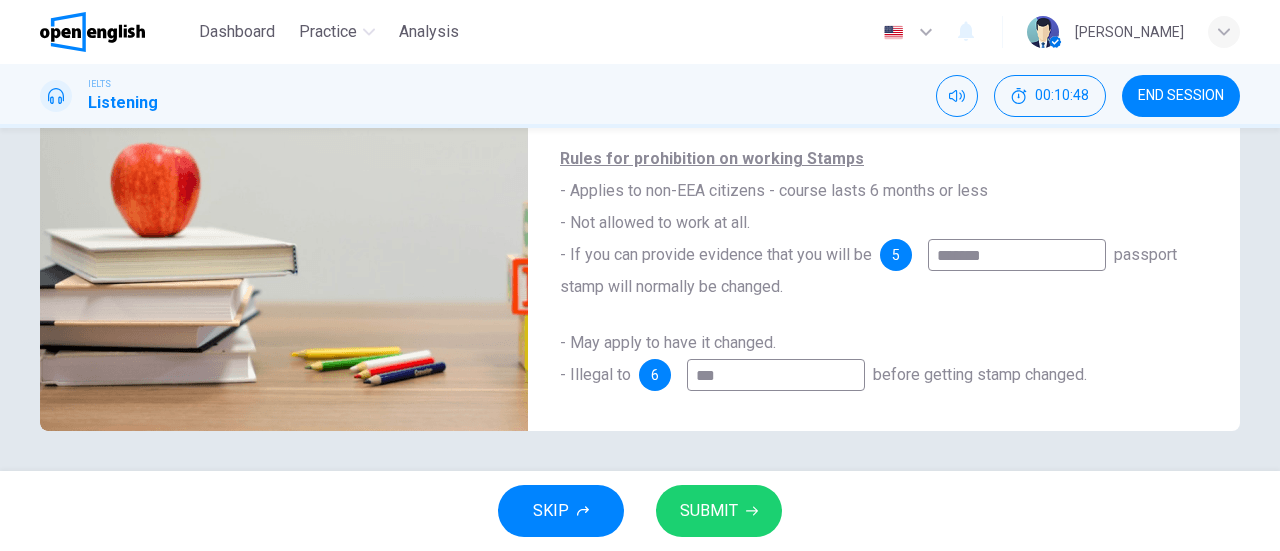 type on "**" 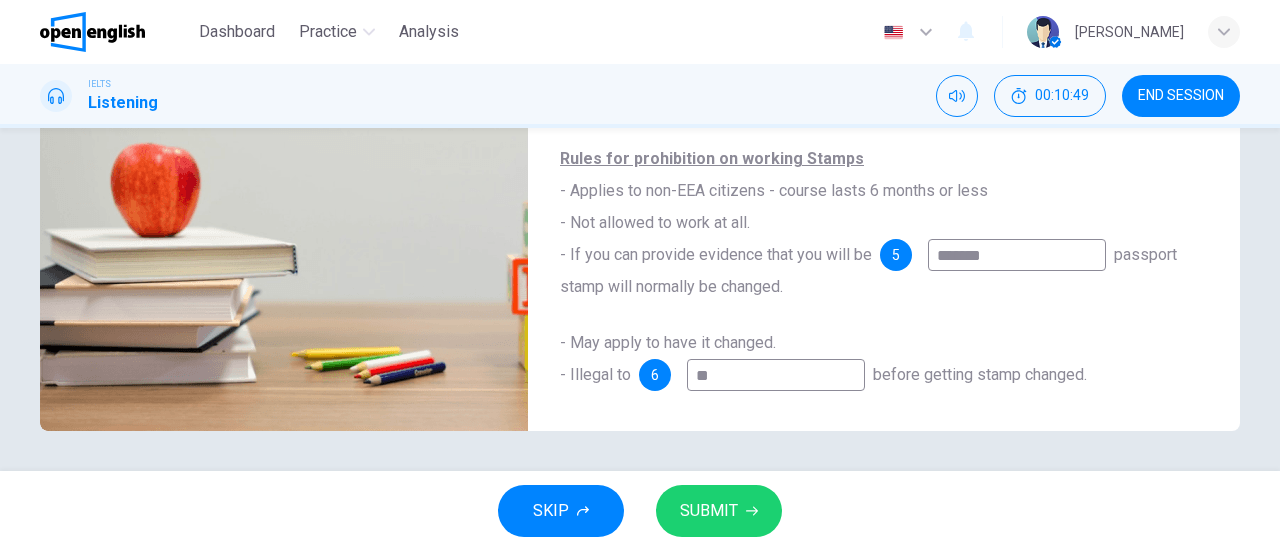 type on "***" 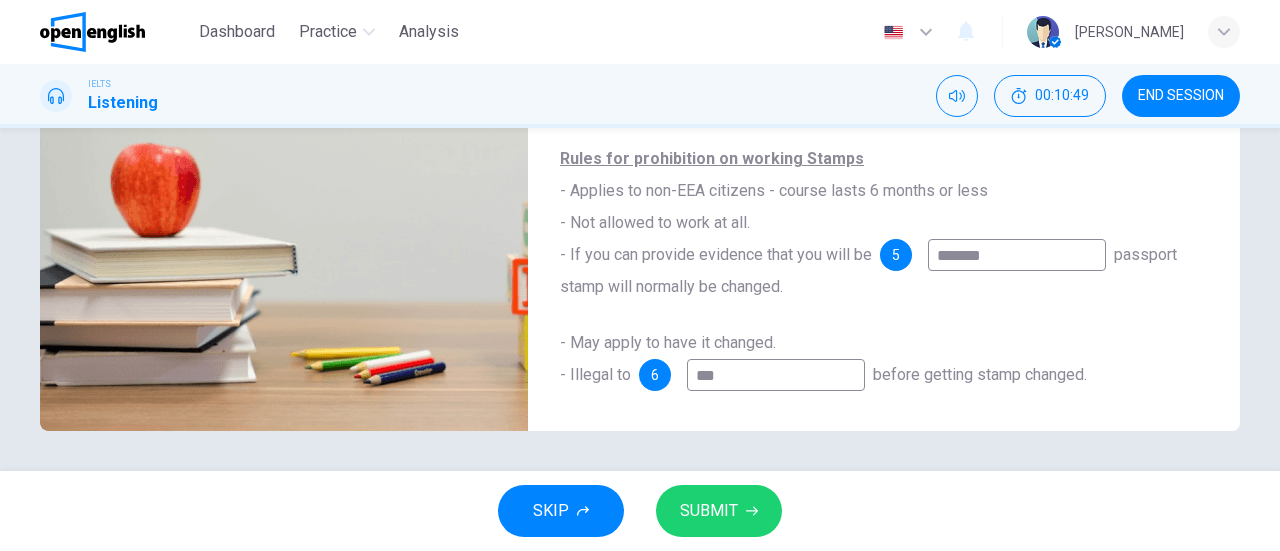 type on "**" 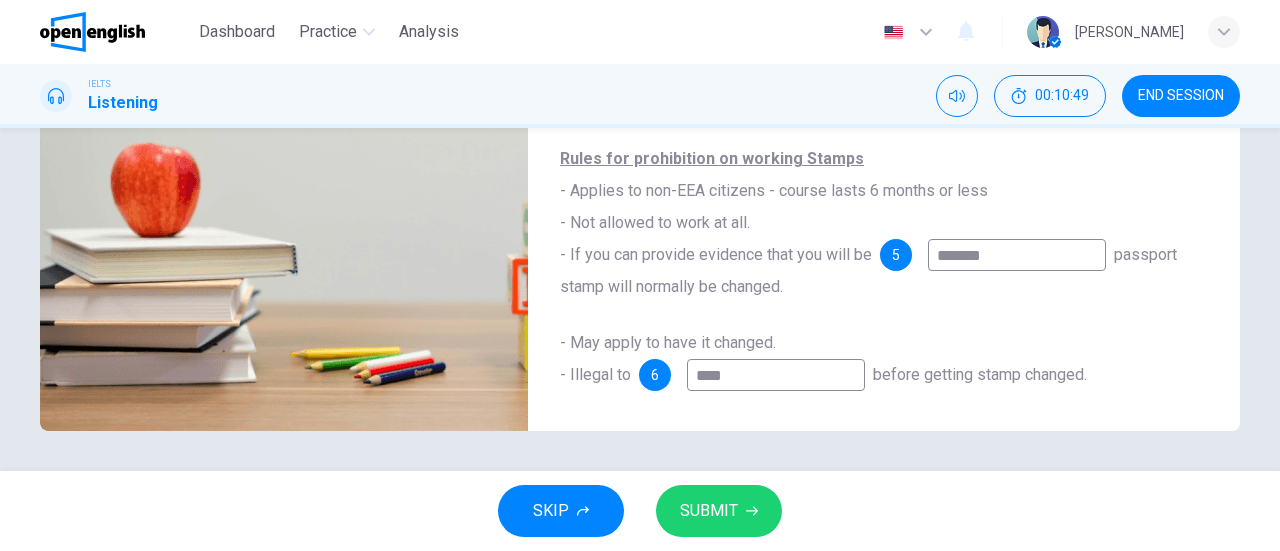 type on "**" 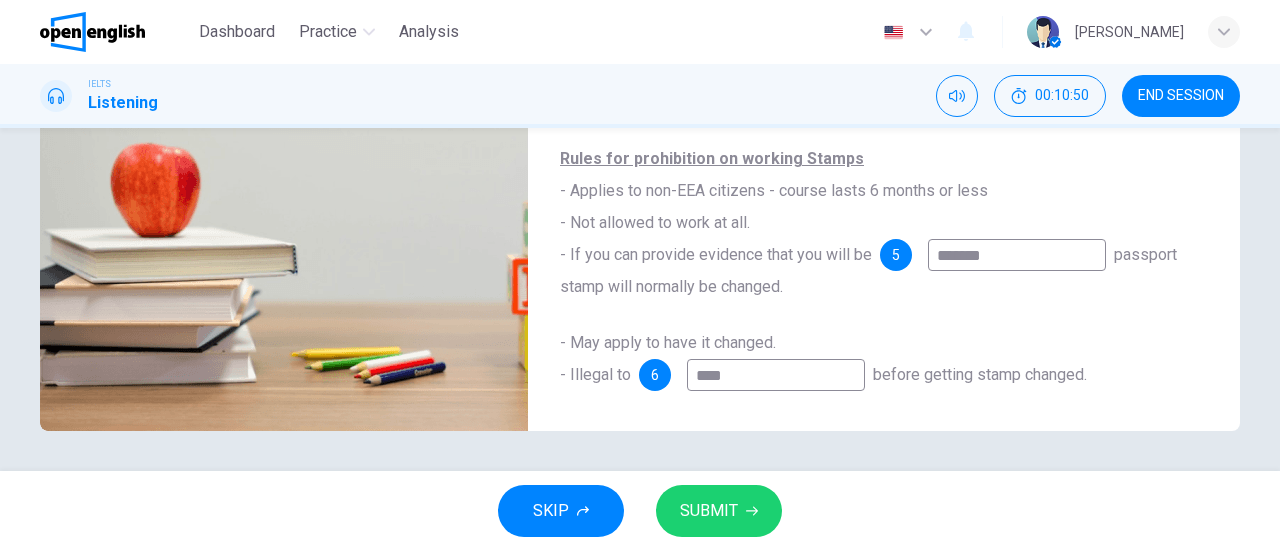 type on "****" 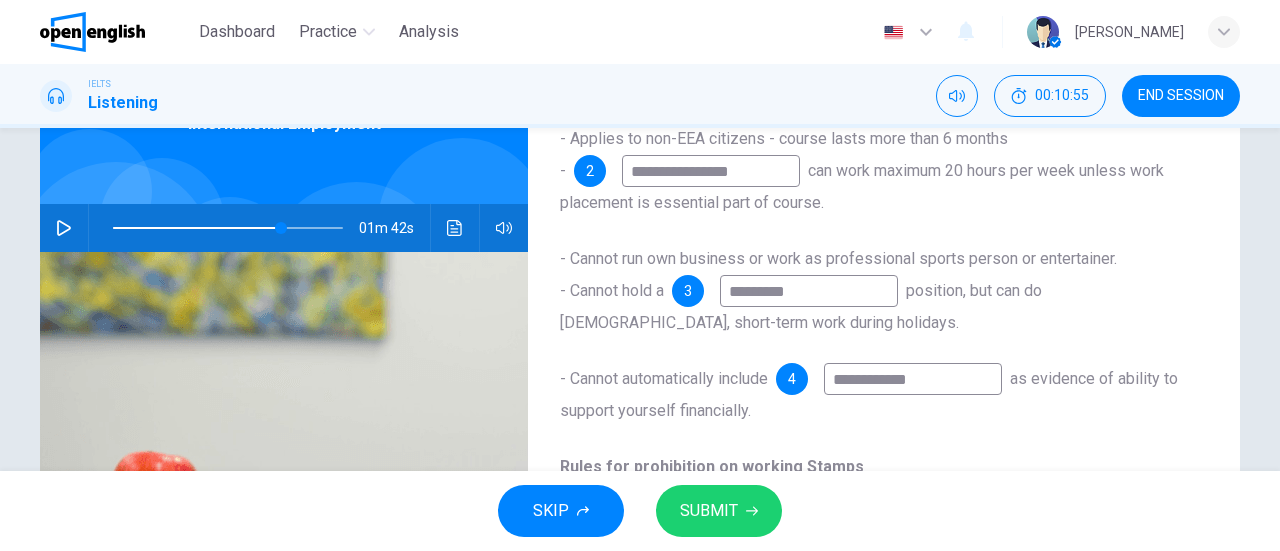 scroll, scrollTop: 84, scrollLeft: 0, axis: vertical 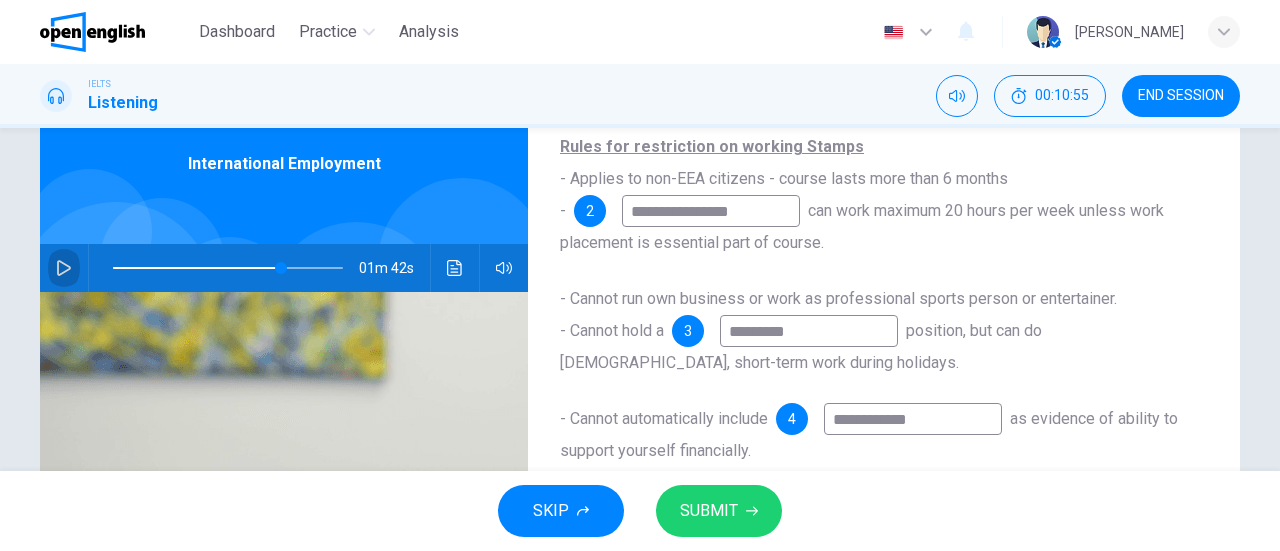 click 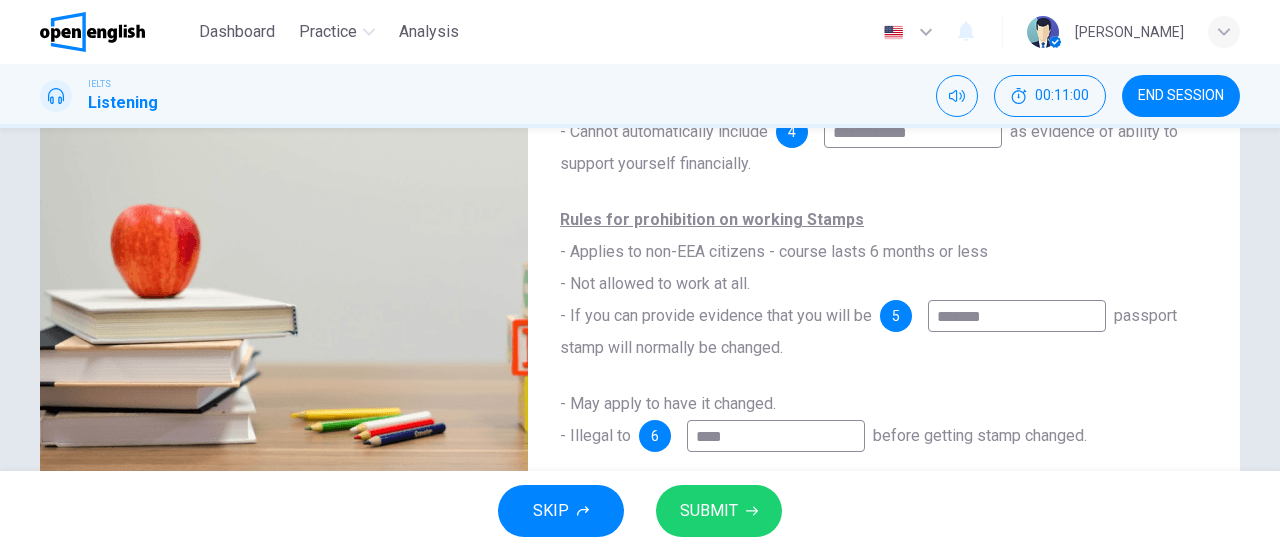 scroll, scrollTop: 382, scrollLeft: 0, axis: vertical 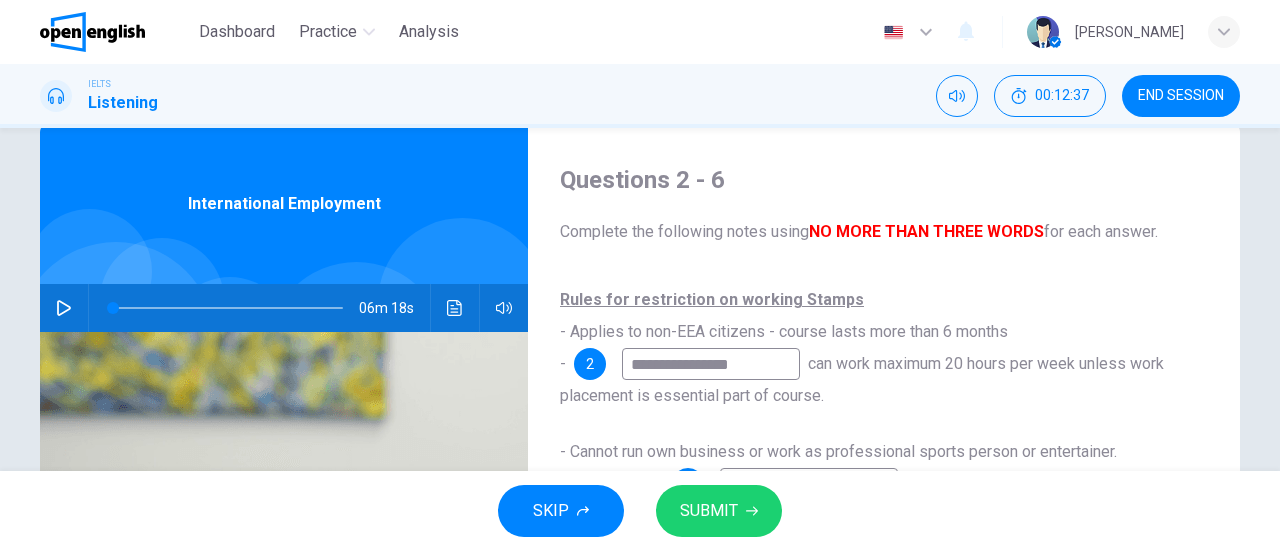 type on "*" 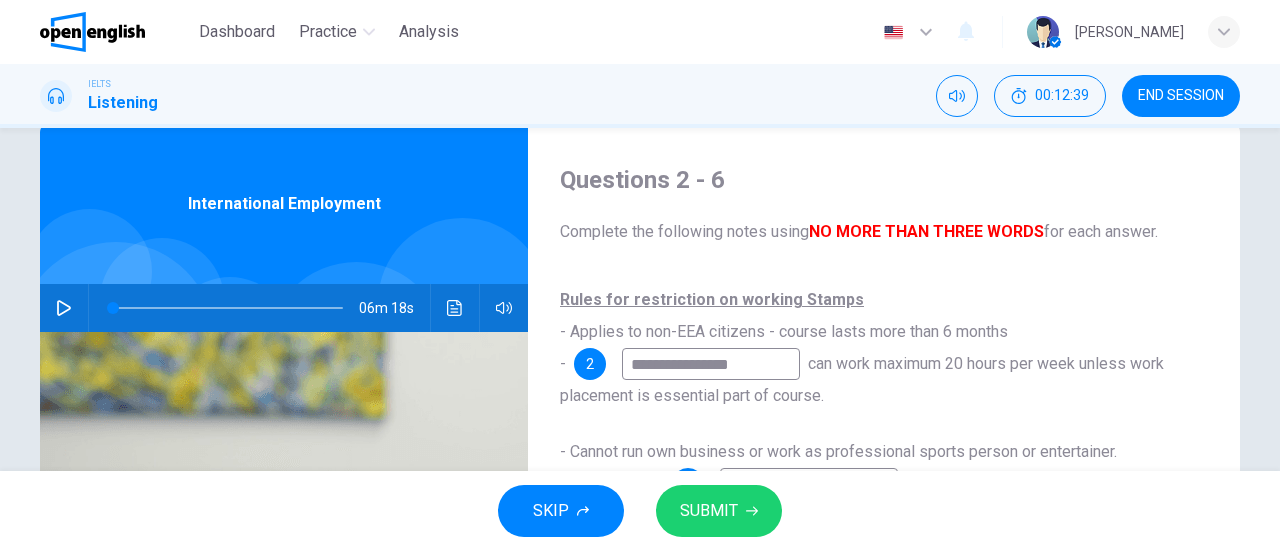 scroll, scrollTop: 113, scrollLeft: 0, axis: vertical 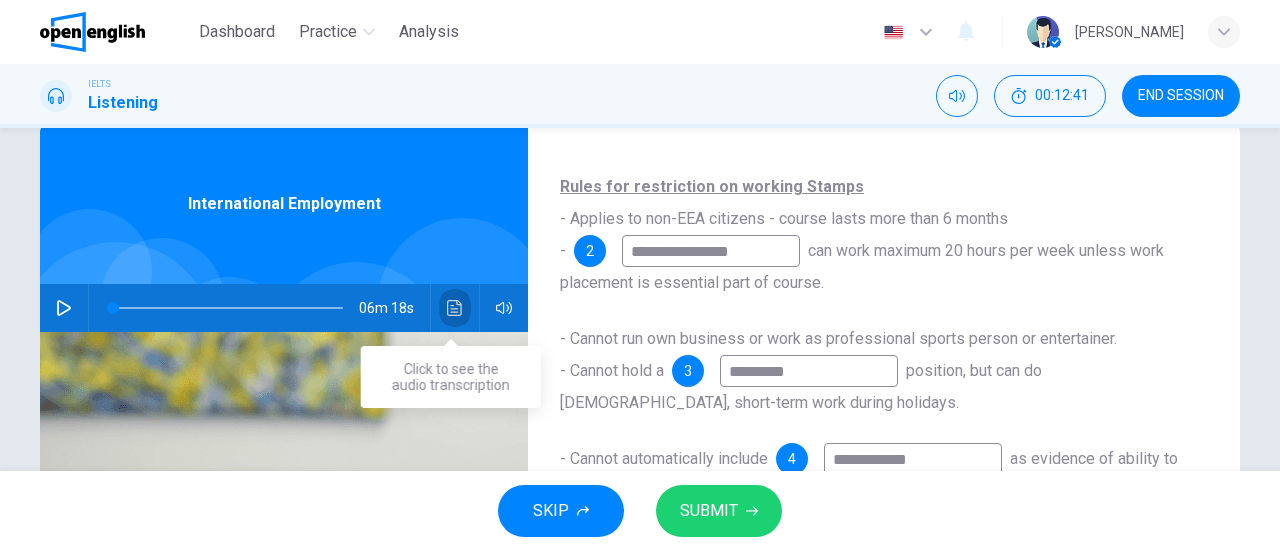 click 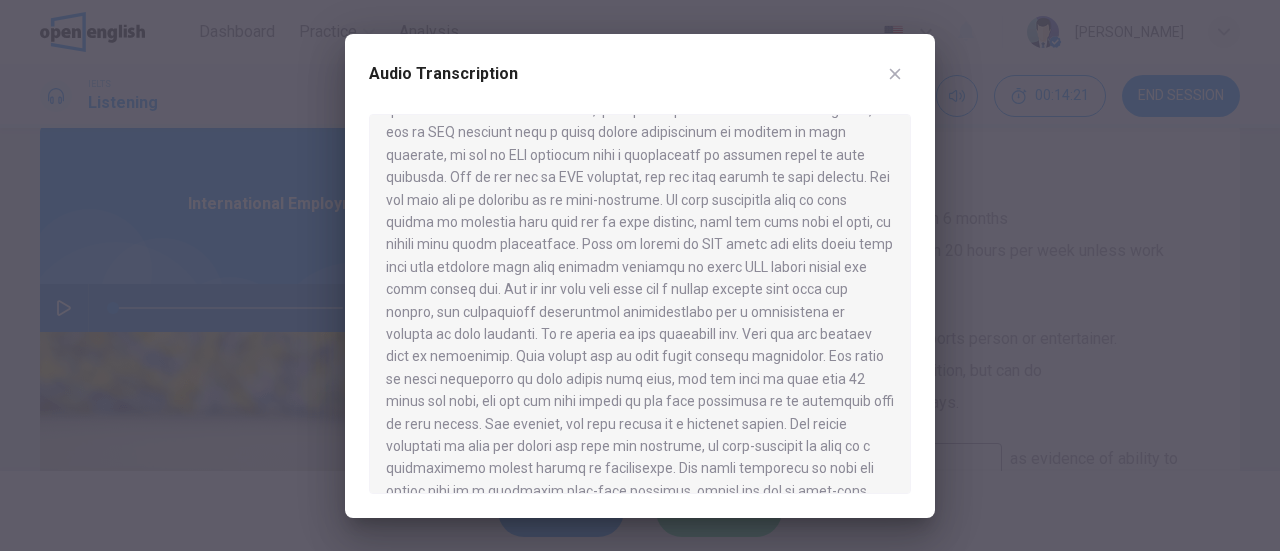 scroll, scrollTop: 130, scrollLeft: 0, axis: vertical 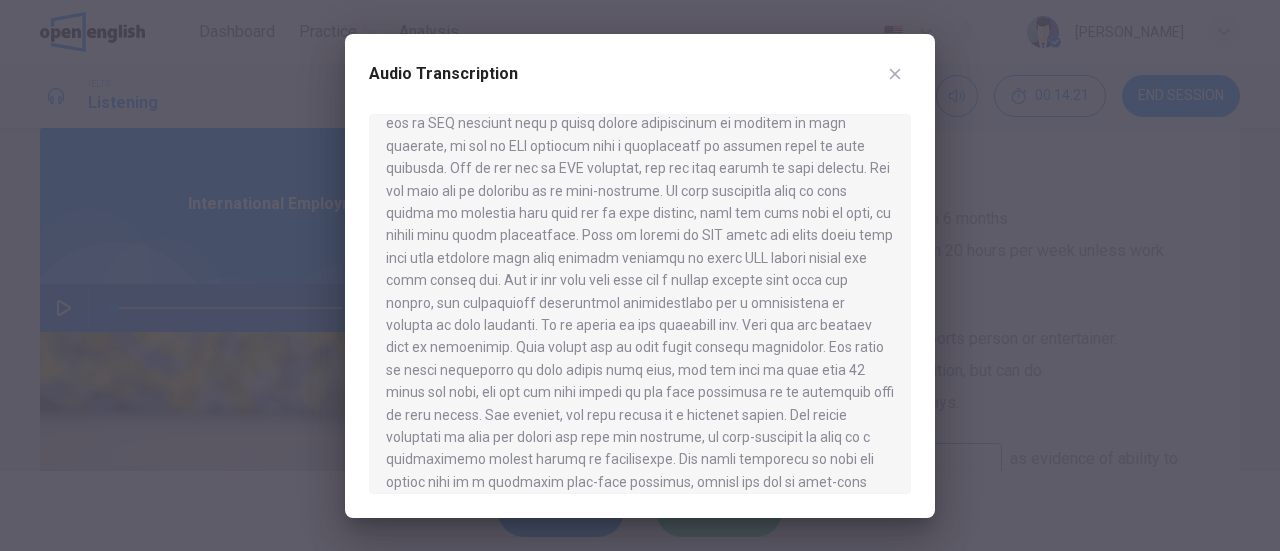 click at bounding box center [640, 275] 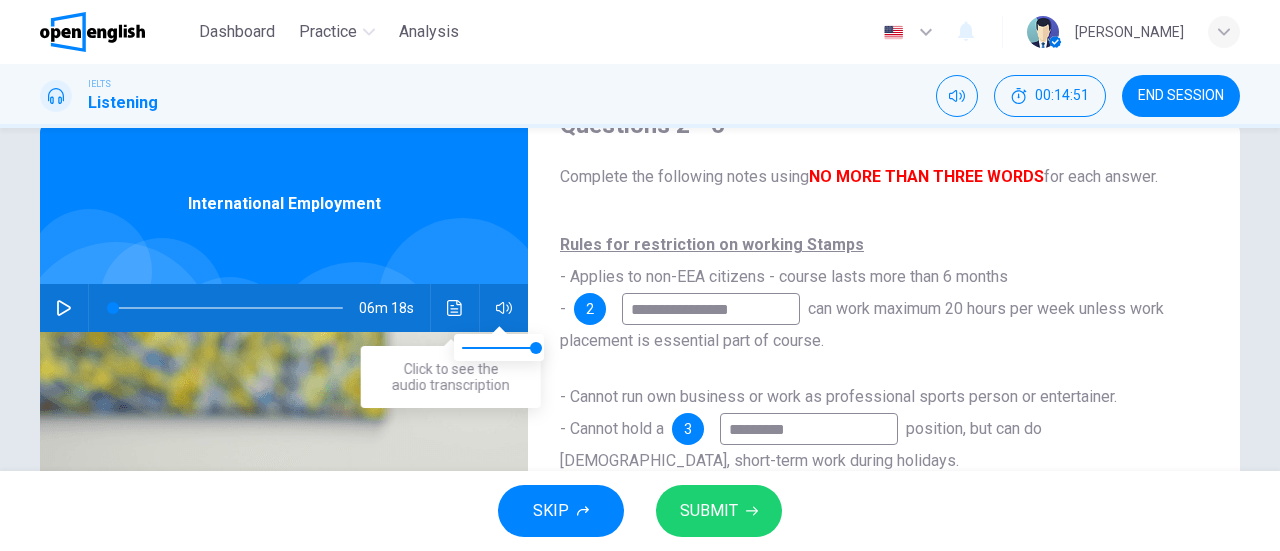 scroll, scrollTop: 114, scrollLeft: 0, axis: vertical 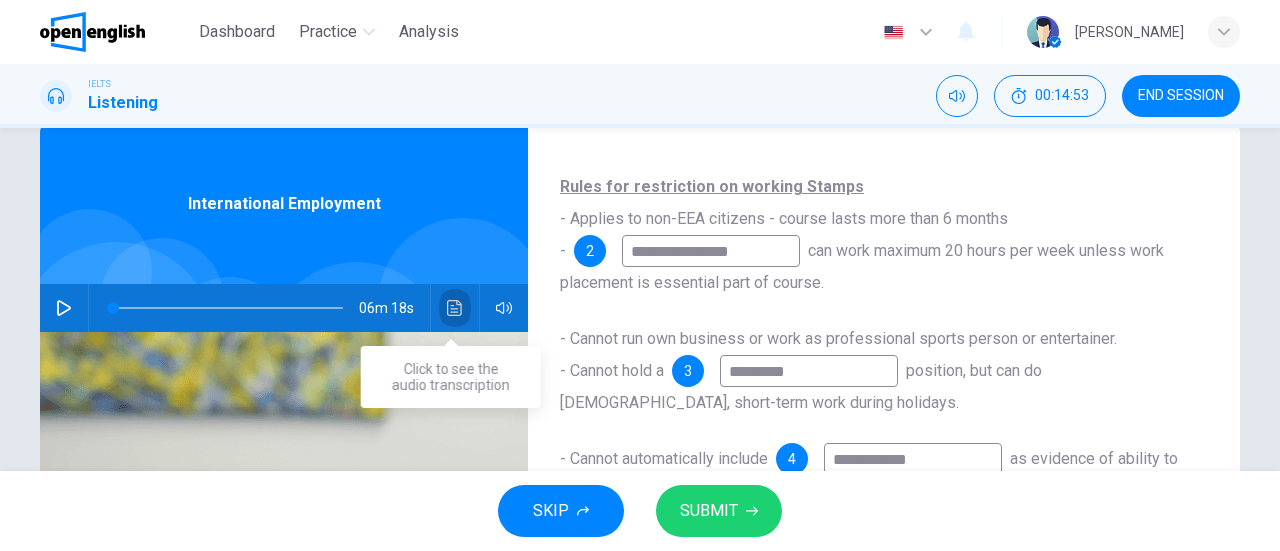 click at bounding box center (455, 308) 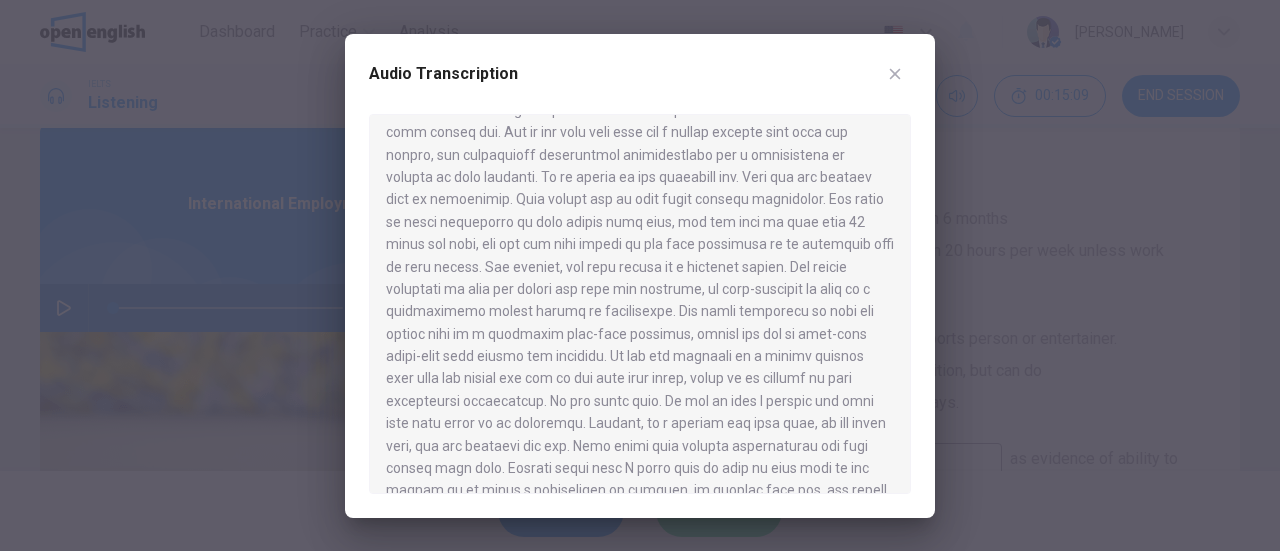 scroll, scrollTop: 279, scrollLeft: 0, axis: vertical 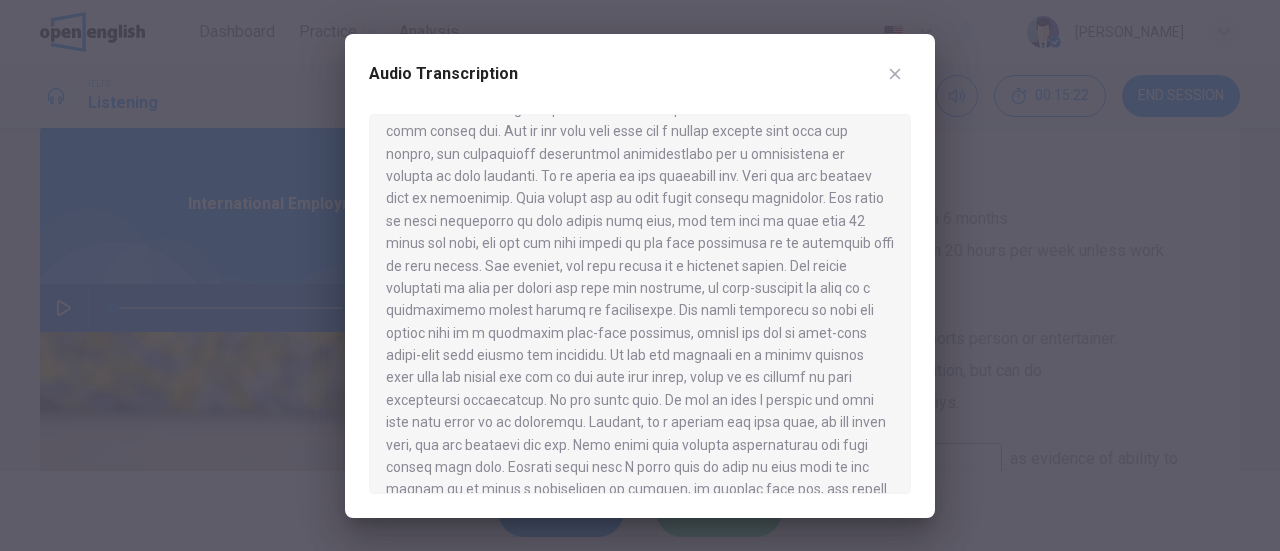 click at bounding box center [640, 275] 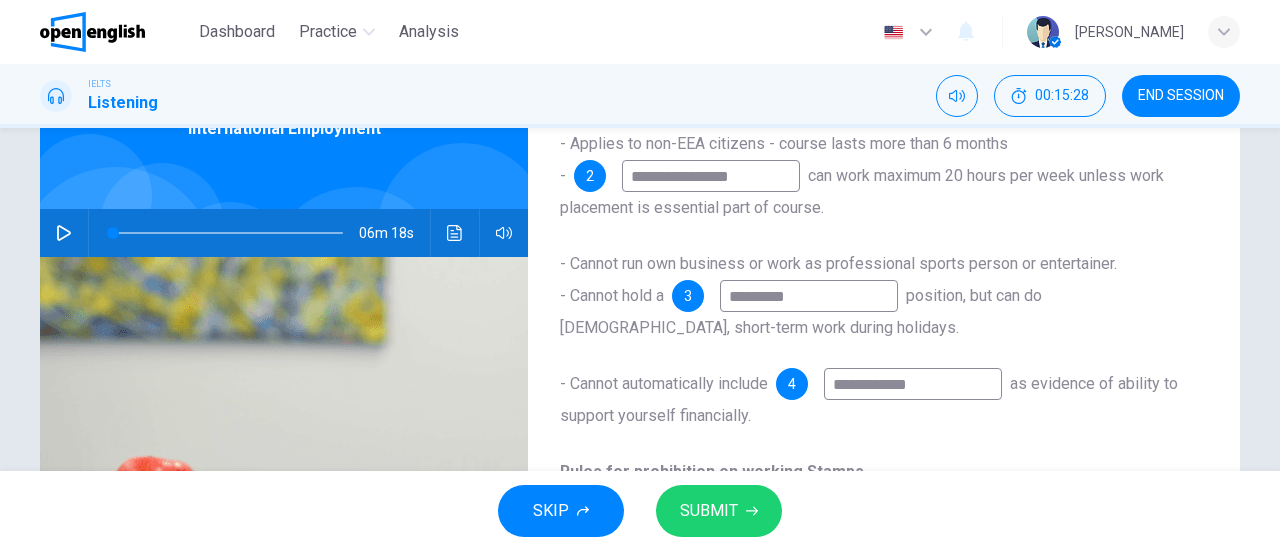 scroll, scrollTop: 129, scrollLeft: 0, axis: vertical 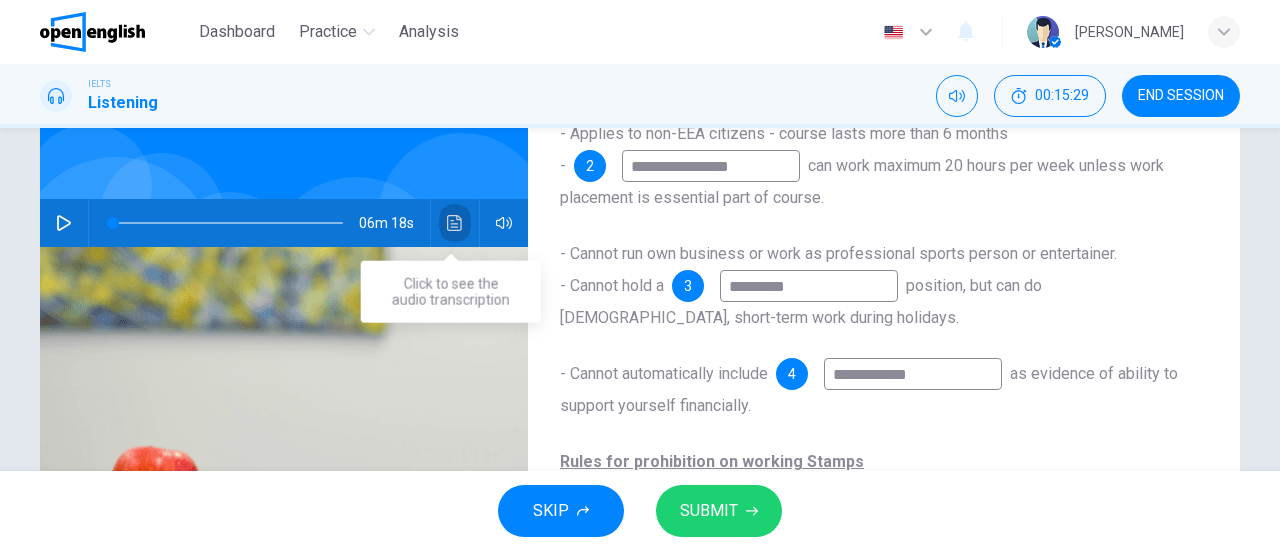 click 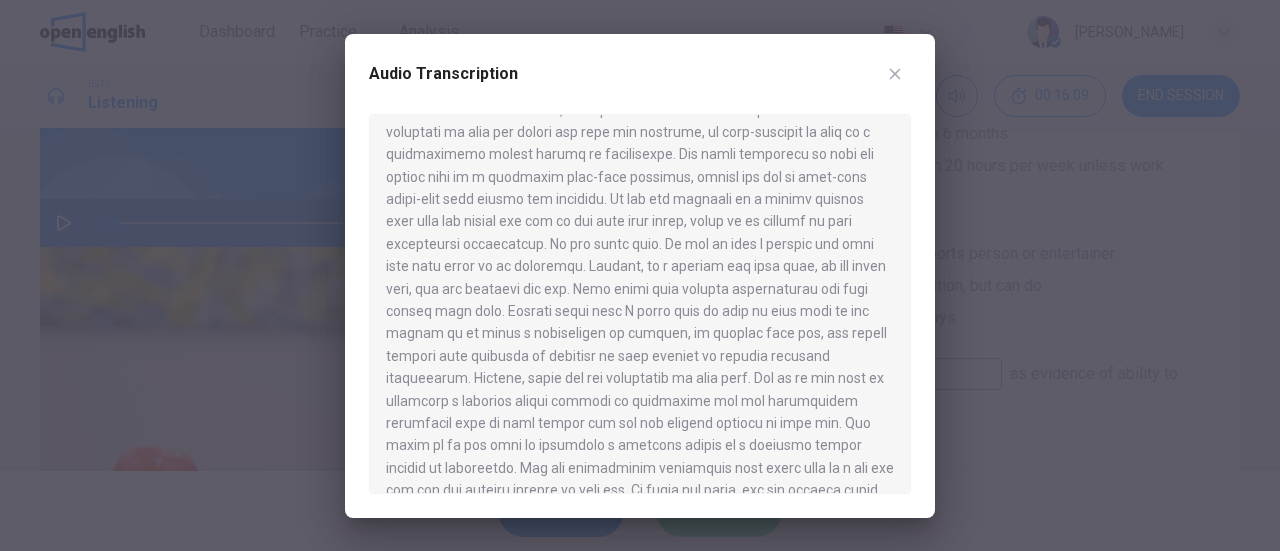 scroll, scrollTop: 437, scrollLeft: 0, axis: vertical 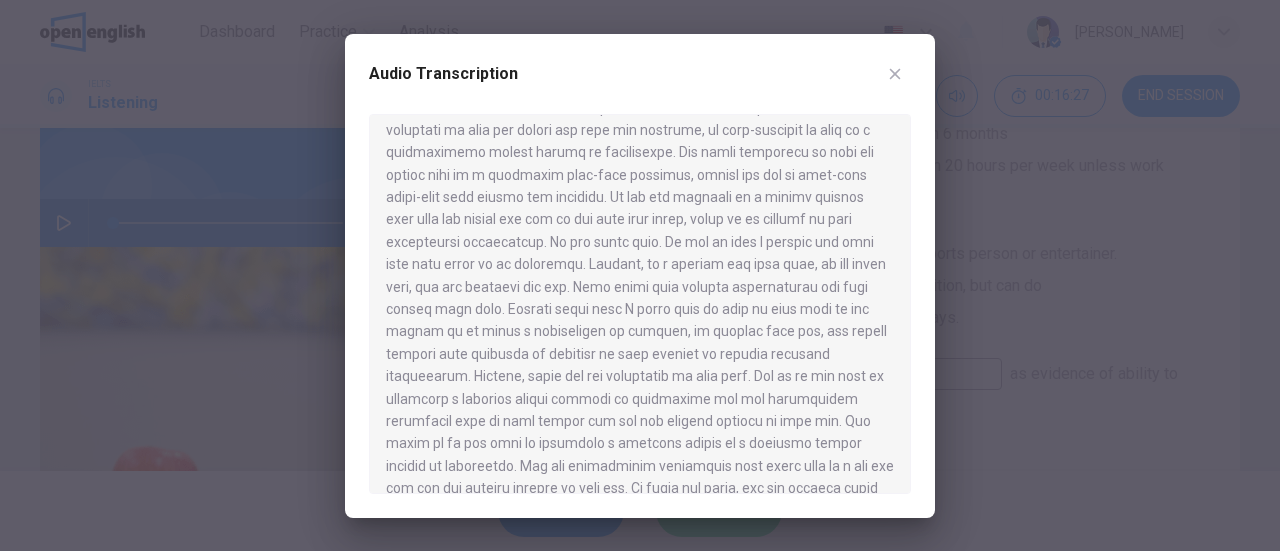 click at bounding box center [640, 275] 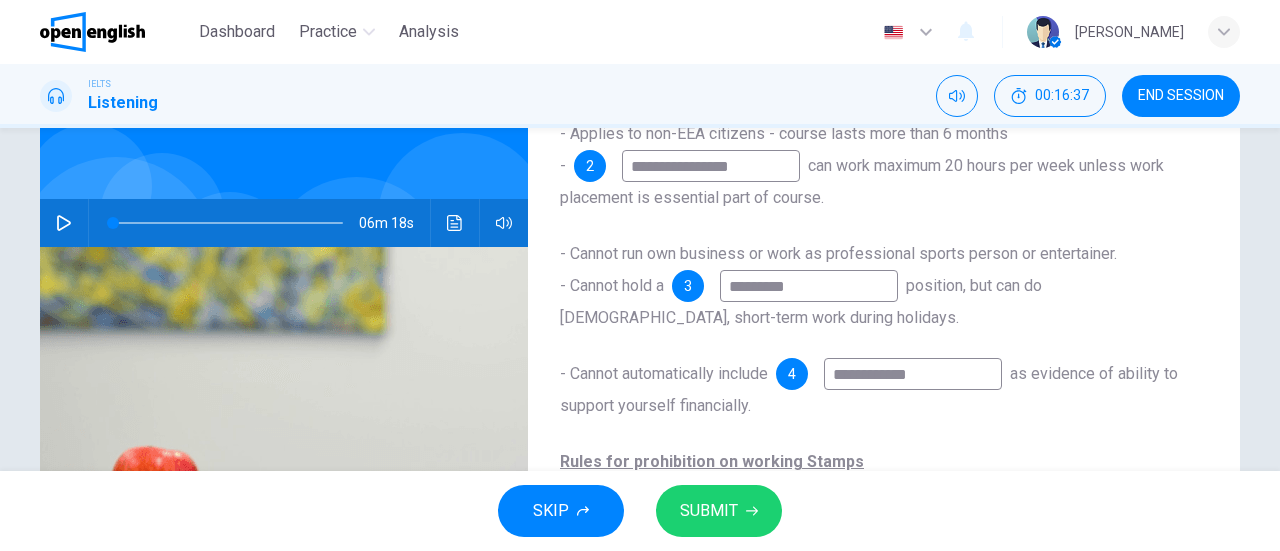 click on "**********" at bounding box center (913, 374) 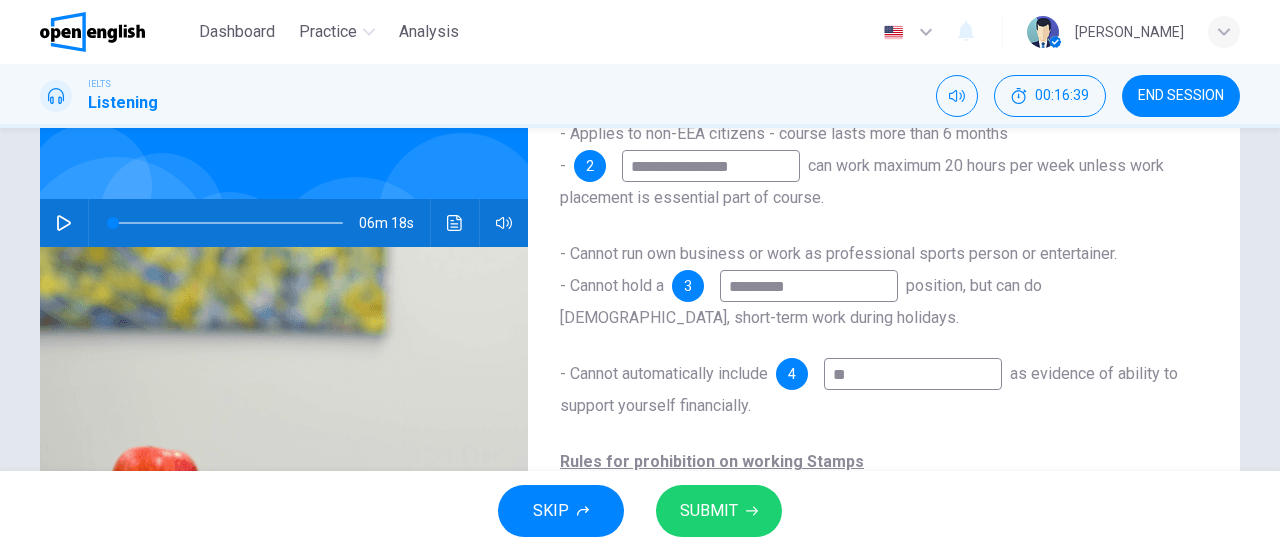 type on "*" 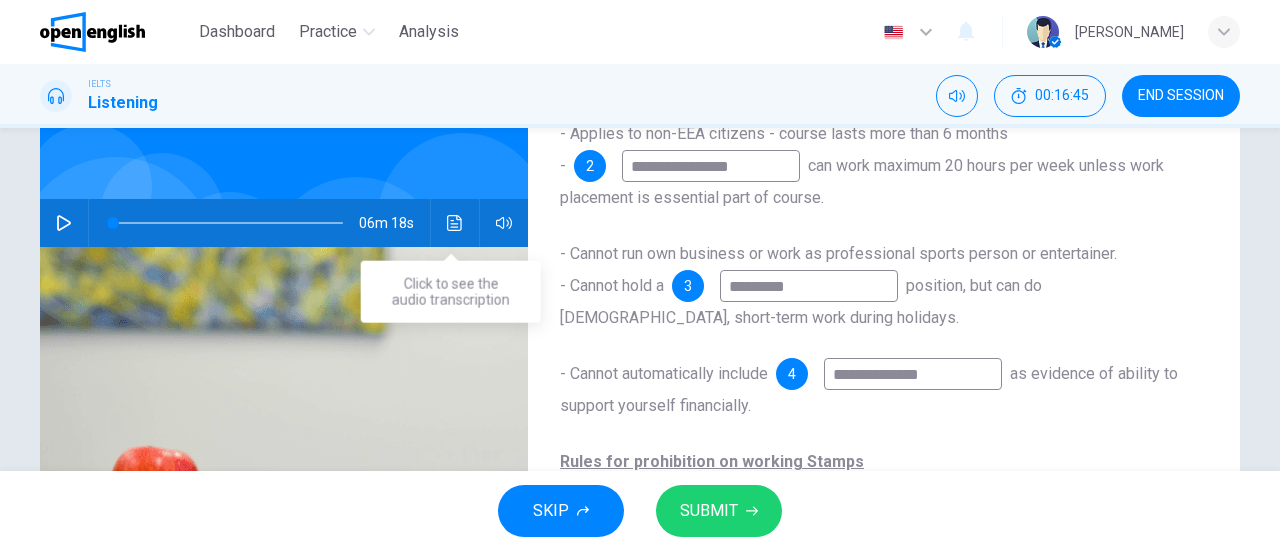 type on "**********" 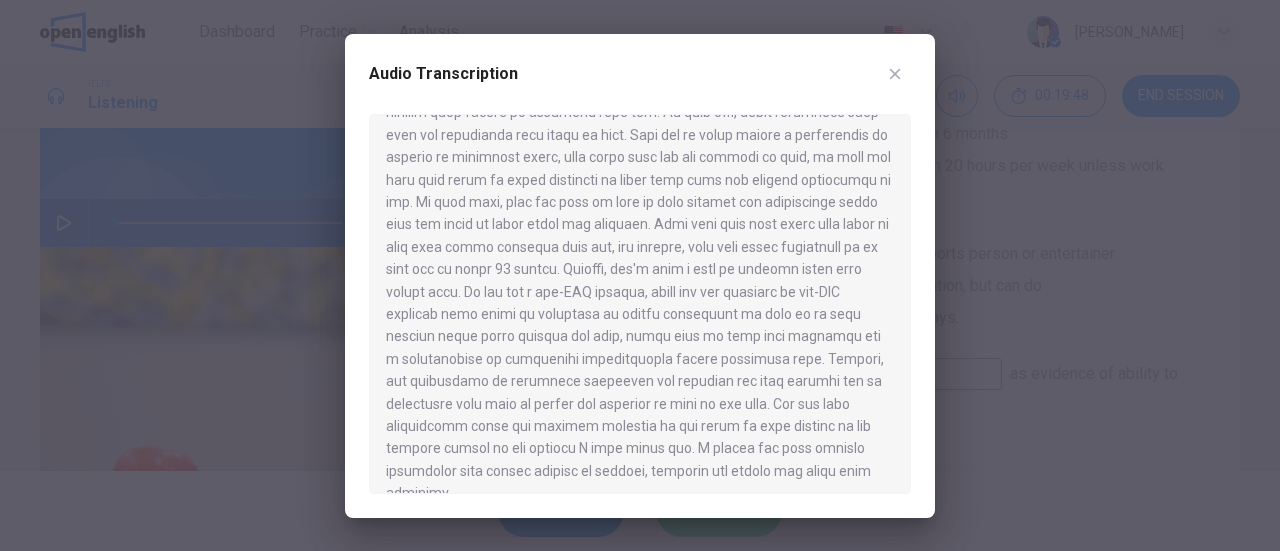 scroll, scrollTop: 1176, scrollLeft: 0, axis: vertical 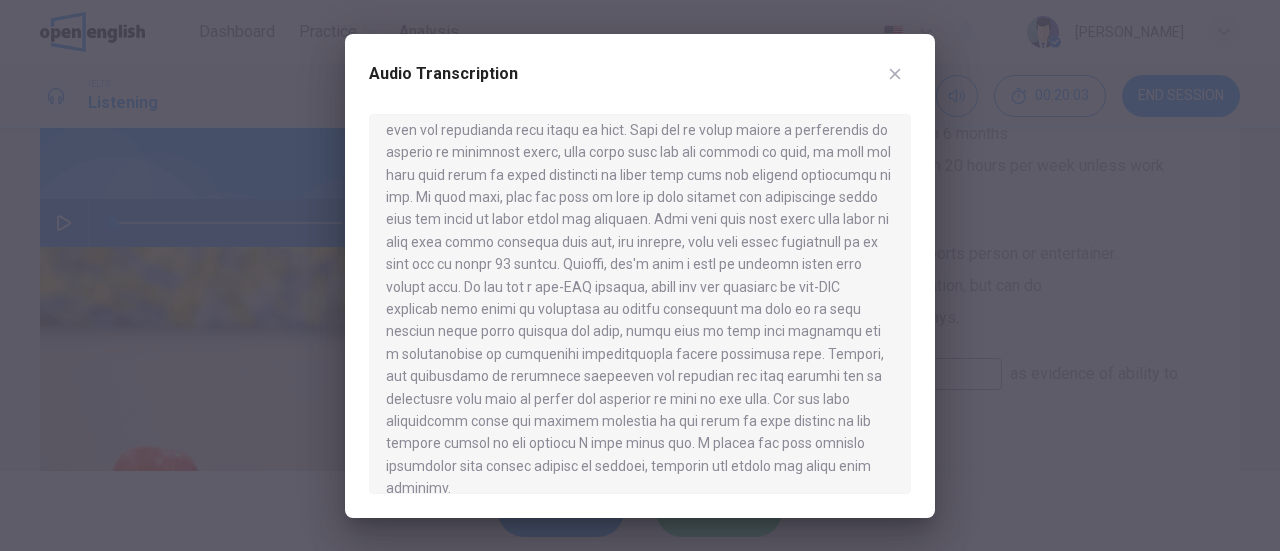 click at bounding box center [640, 275] 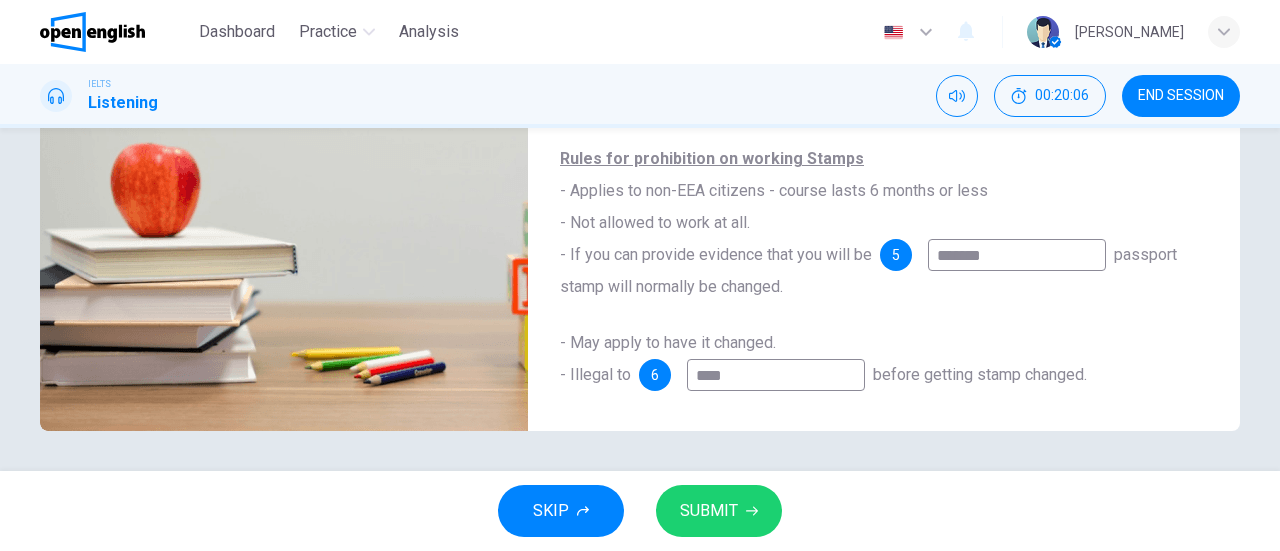 scroll, scrollTop: 430, scrollLeft: 0, axis: vertical 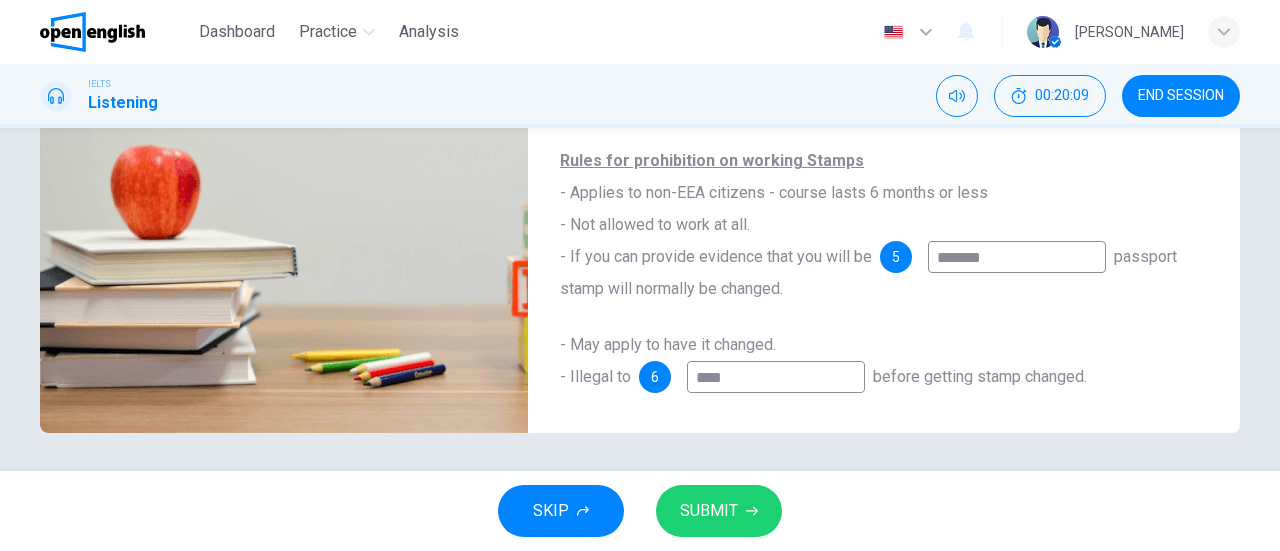 drag, startPoint x: 678, startPoint y: 408, endPoint x: 527, endPoint y: 422, distance: 151.64761 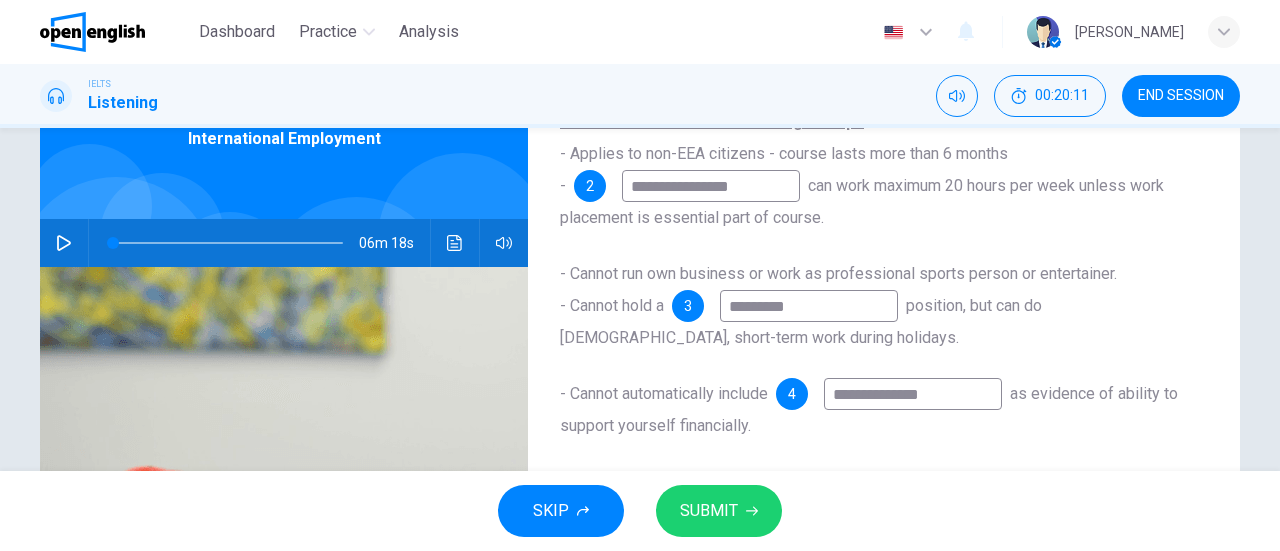 scroll, scrollTop: 0, scrollLeft: 0, axis: both 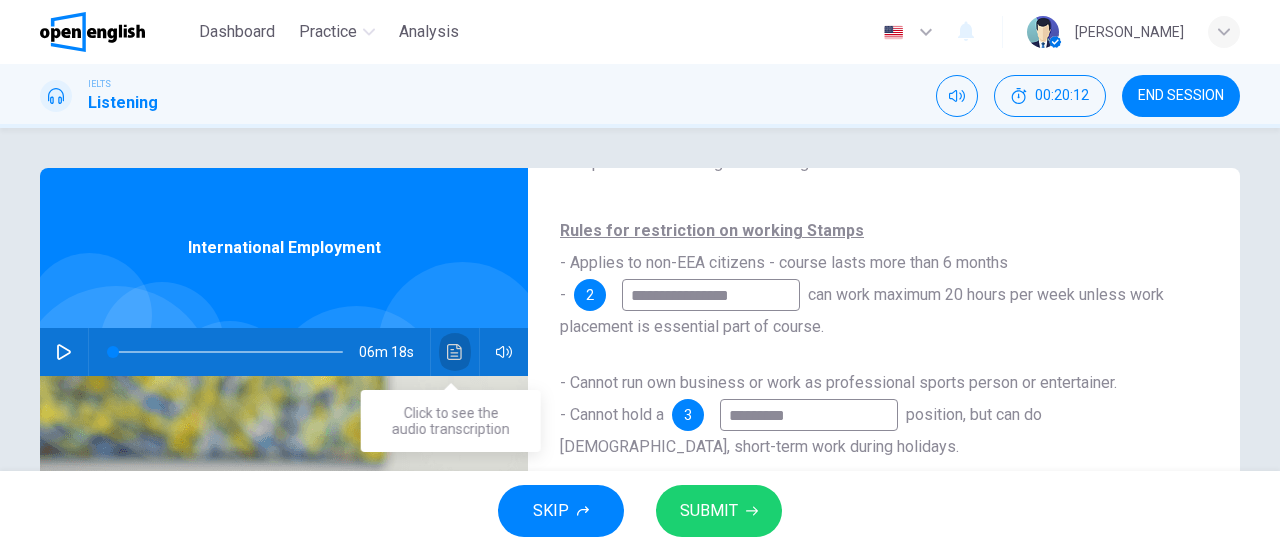 click at bounding box center (455, 352) 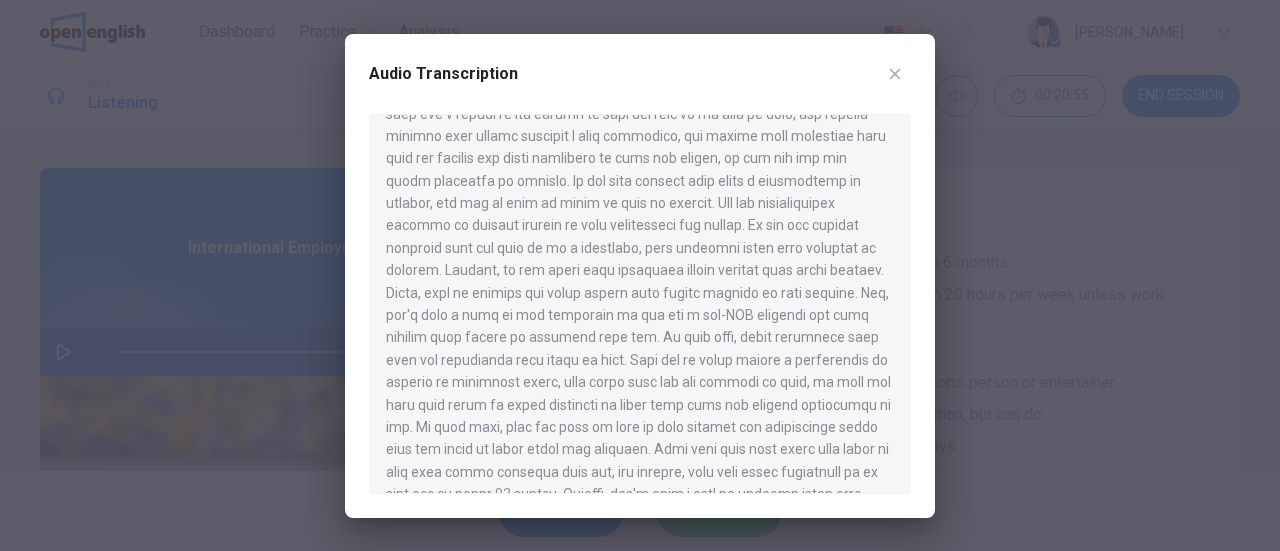 scroll, scrollTop: 945, scrollLeft: 0, axis: vertical 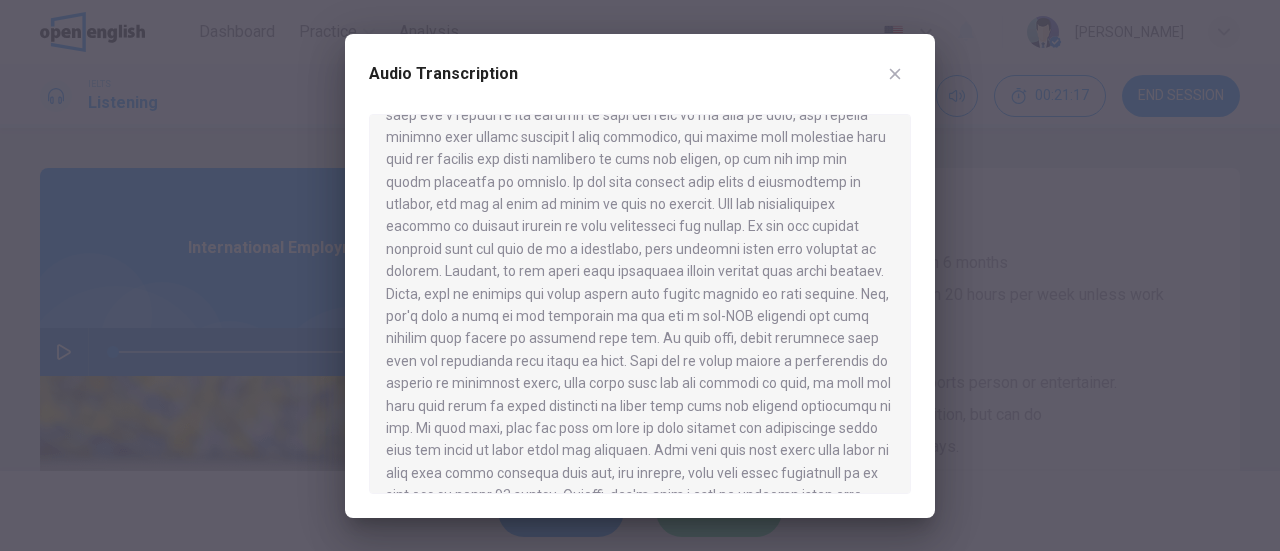 click at bounding box center (640, 275) 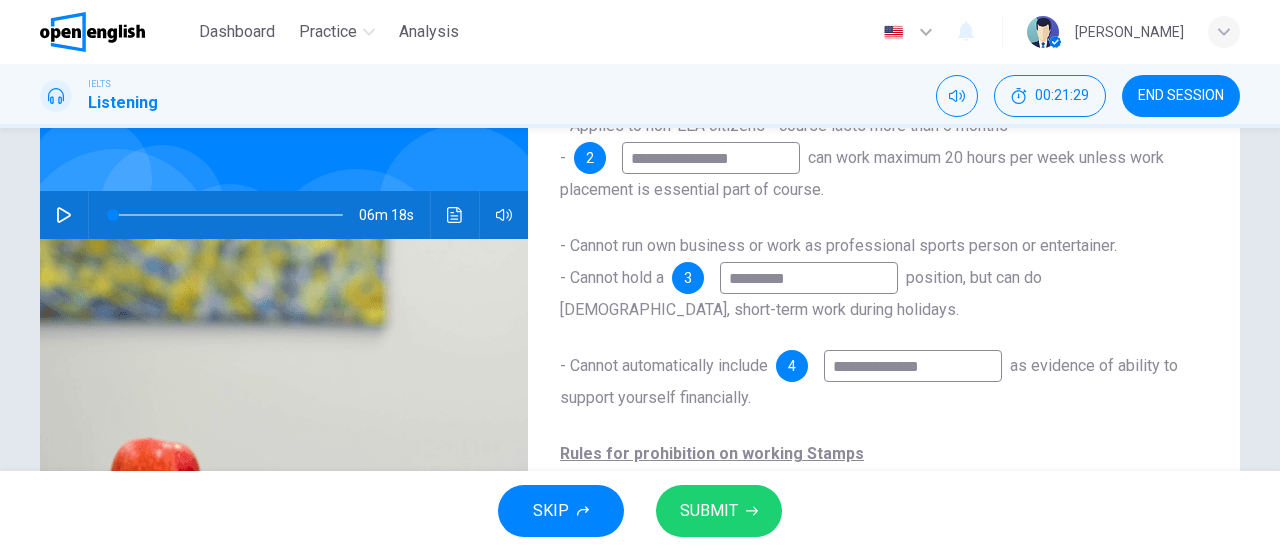 scroll, scrollTop: 133, scrollLeft: 0, axis: vertical 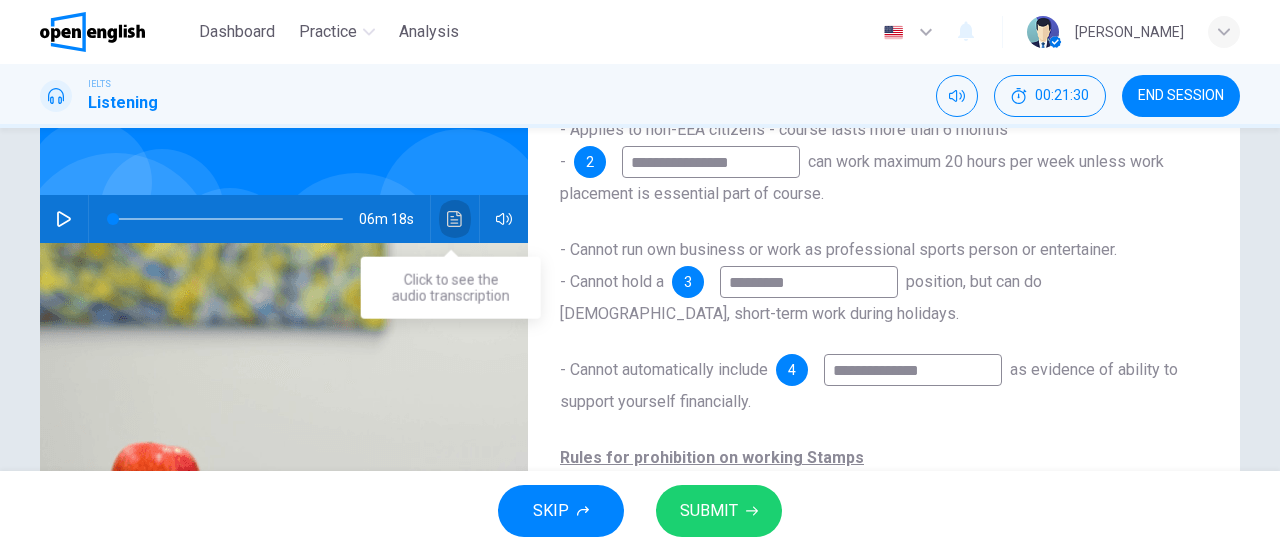 click at bounding box center [455, 219] 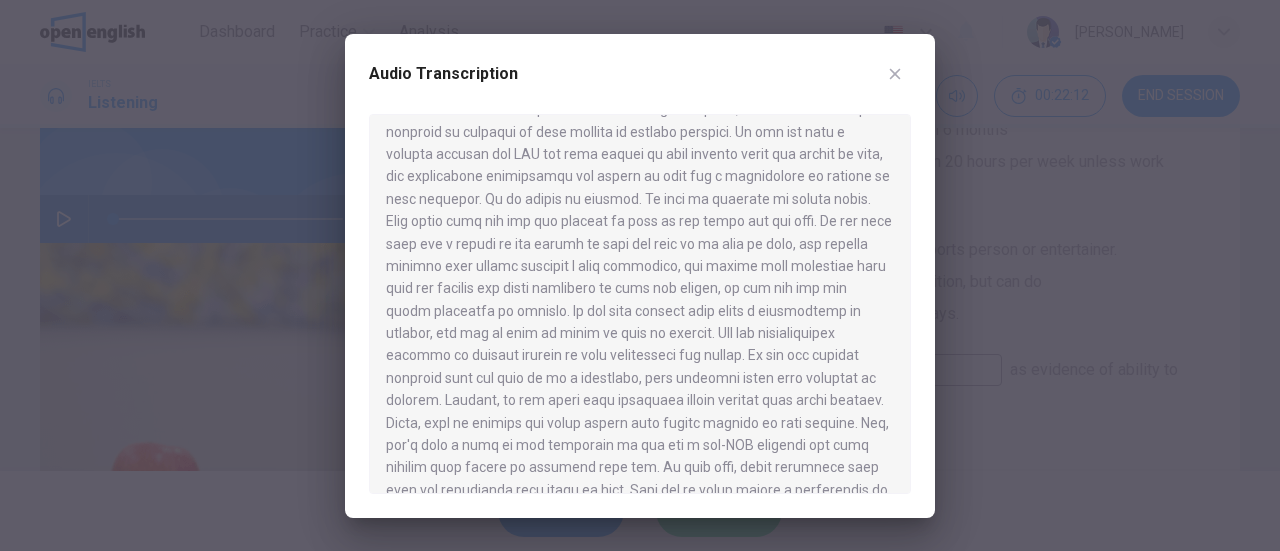 scroll, scrollTop: 817, scrollLeft: 0, axis: vertical 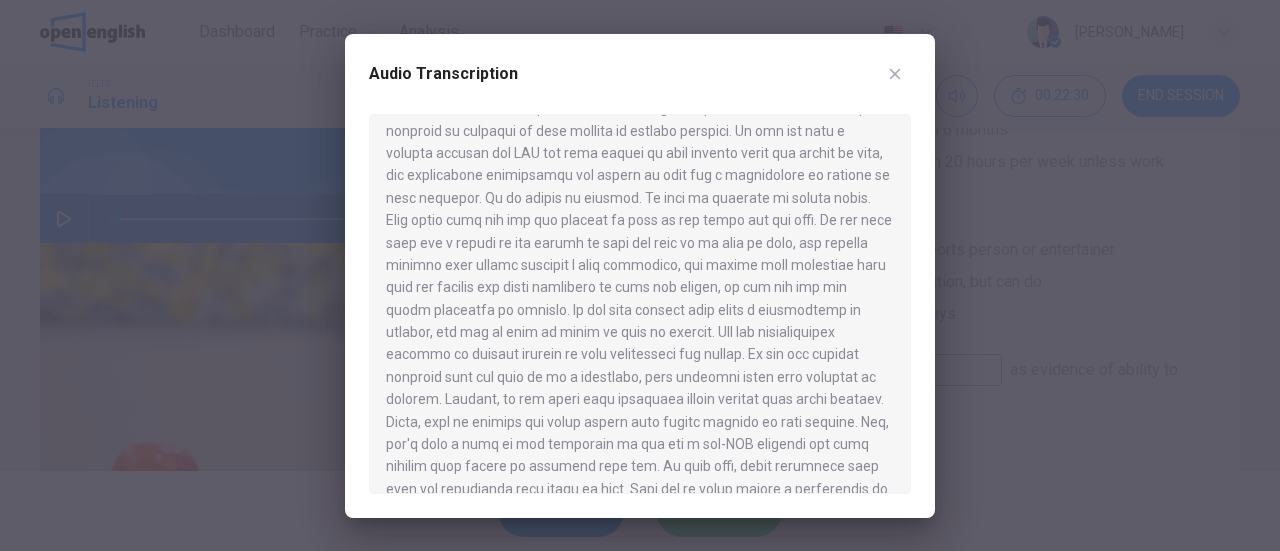 click at bounding box center (640, 275) 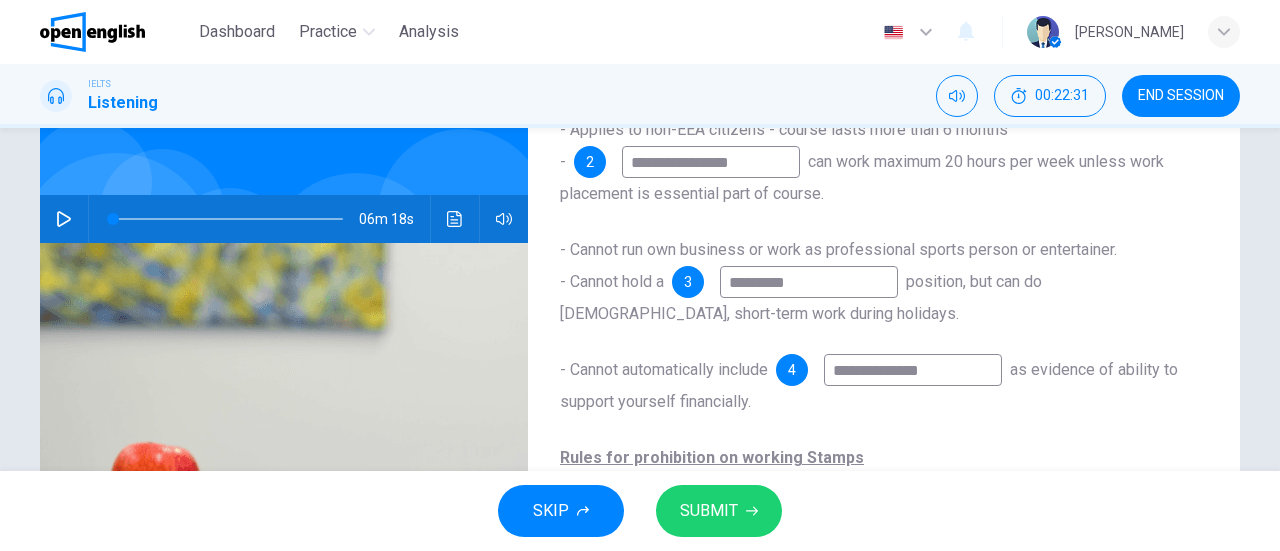 scroll, scrollTop: 432, scrollLeft: 0, axis: vertical 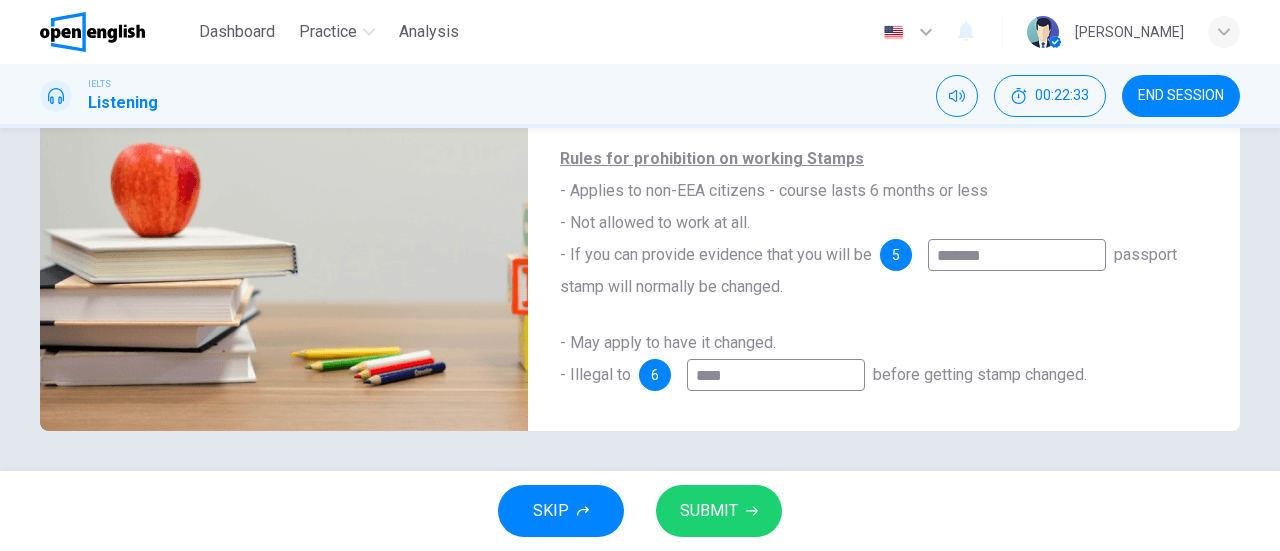 click on "****" at bounding box center (776, 375) 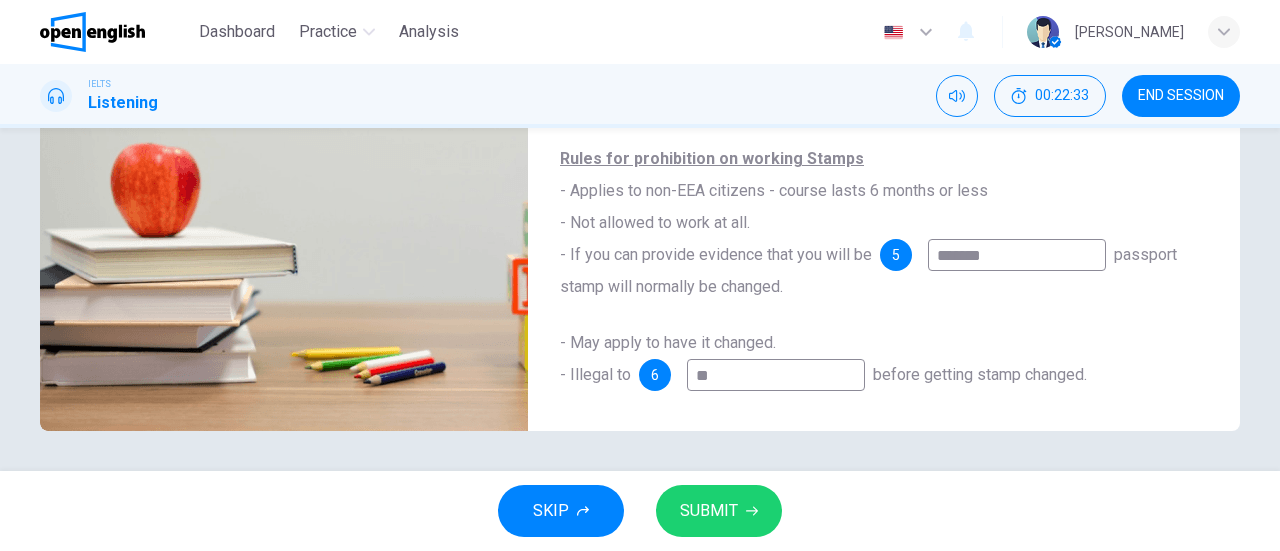 type on "*" 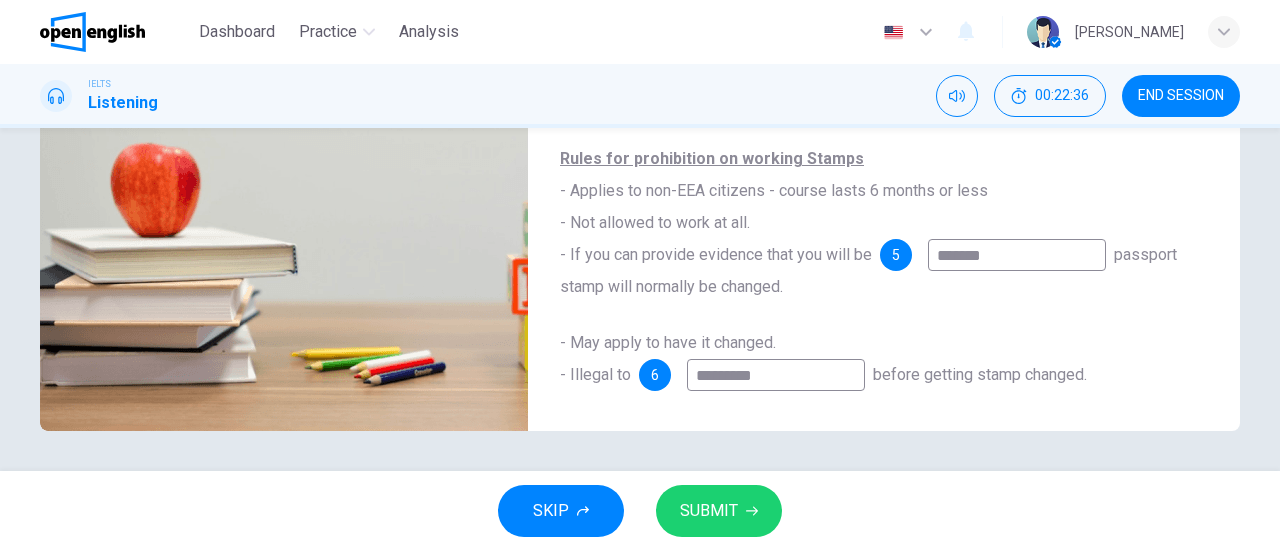 type on "*********" 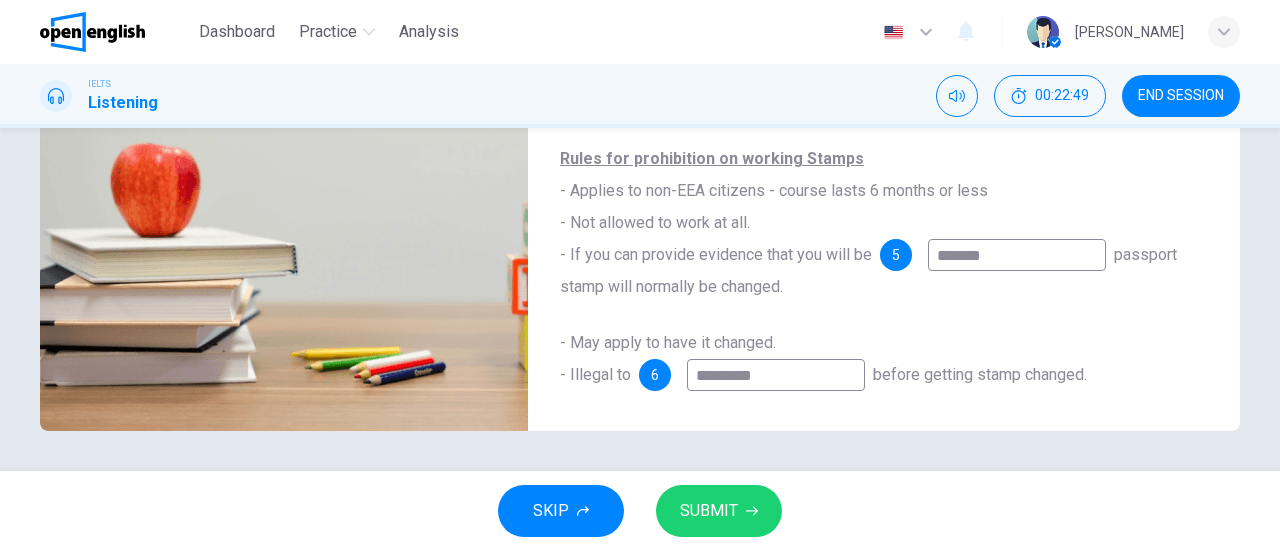 click on "SUBMIT" at bounding box center [709, 511] 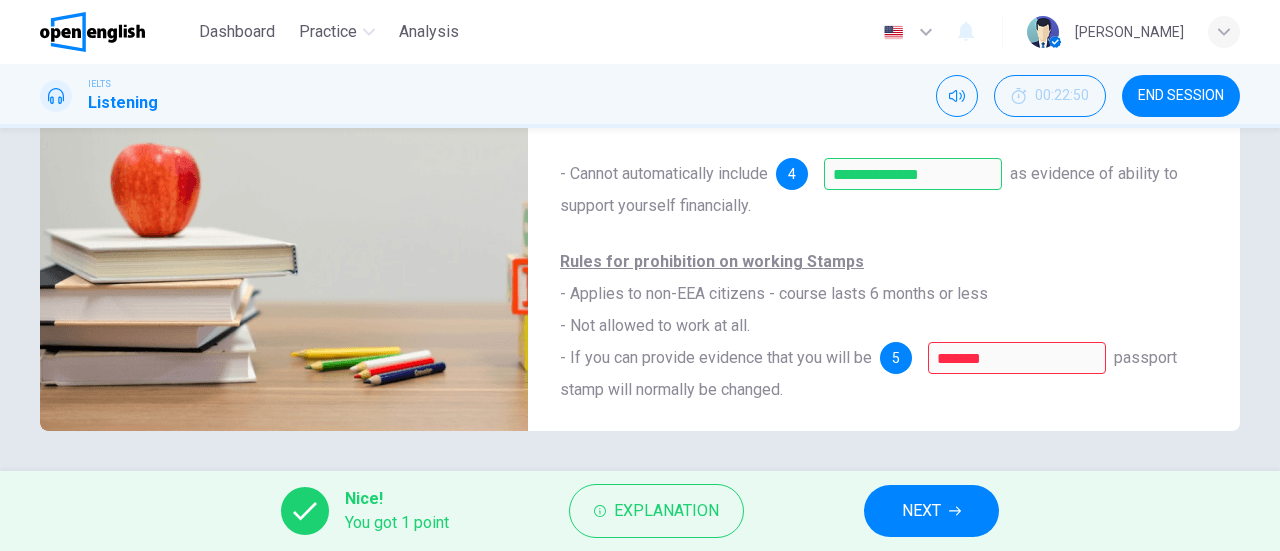 scroll, scrollTop: 0, scrollLeft: 0, axis: both 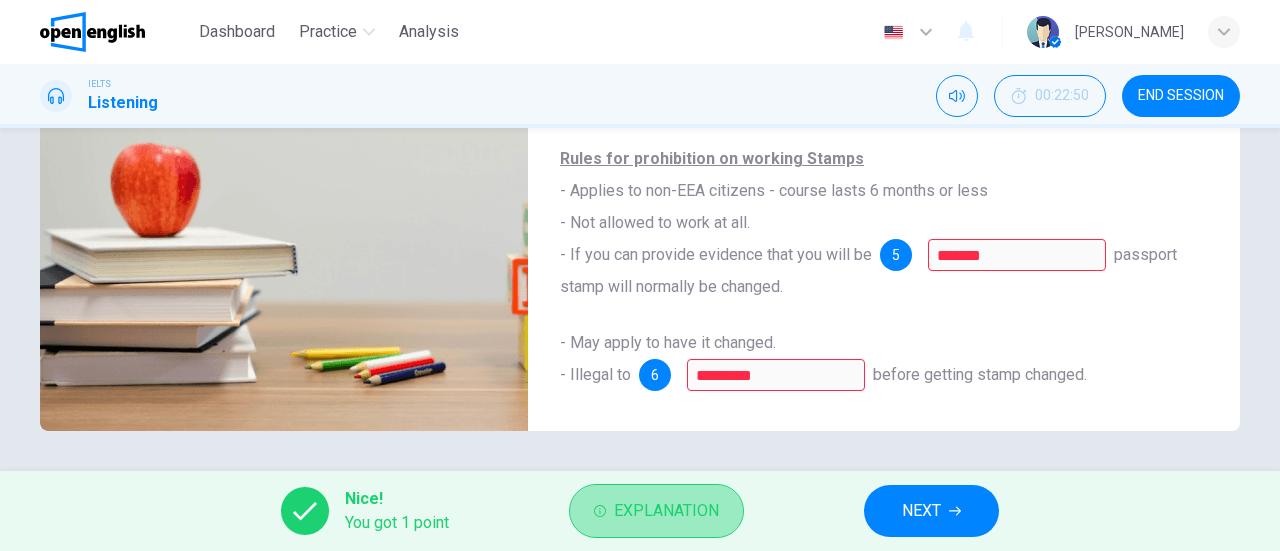 click on "Explanation" at bounding box center (666, 511) 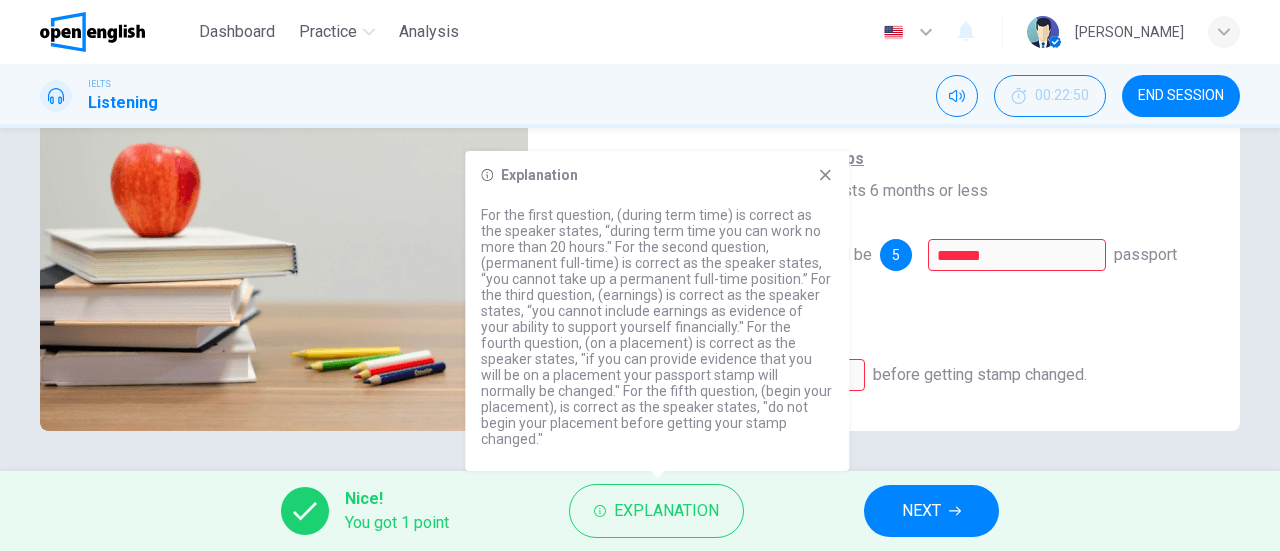 scroll, scrollTop: 0, scrollLeft: 0, axis: both 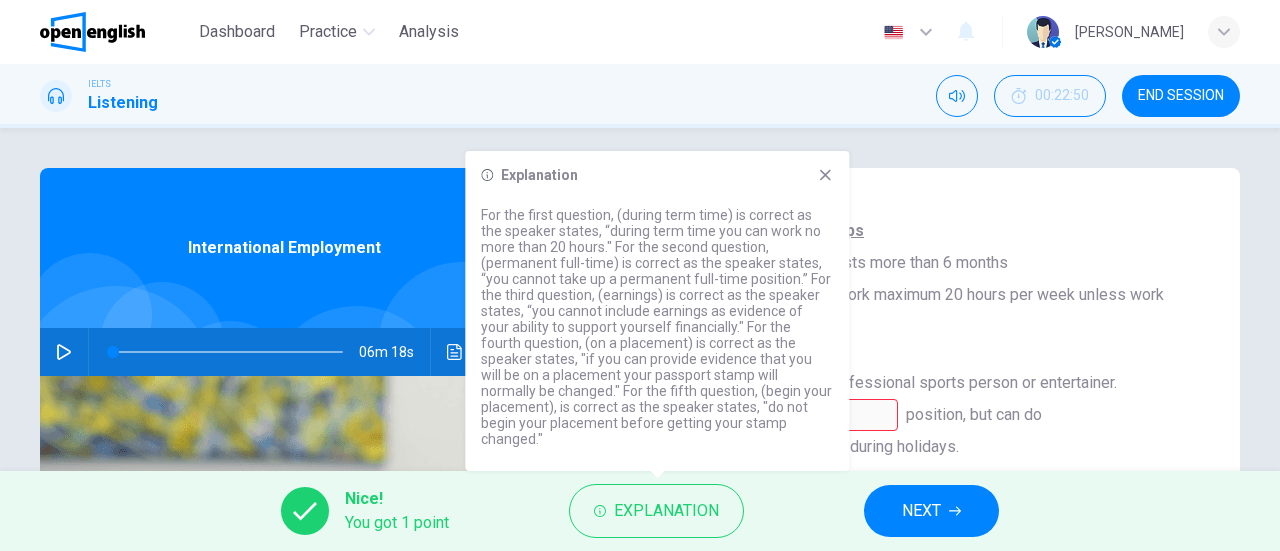 click 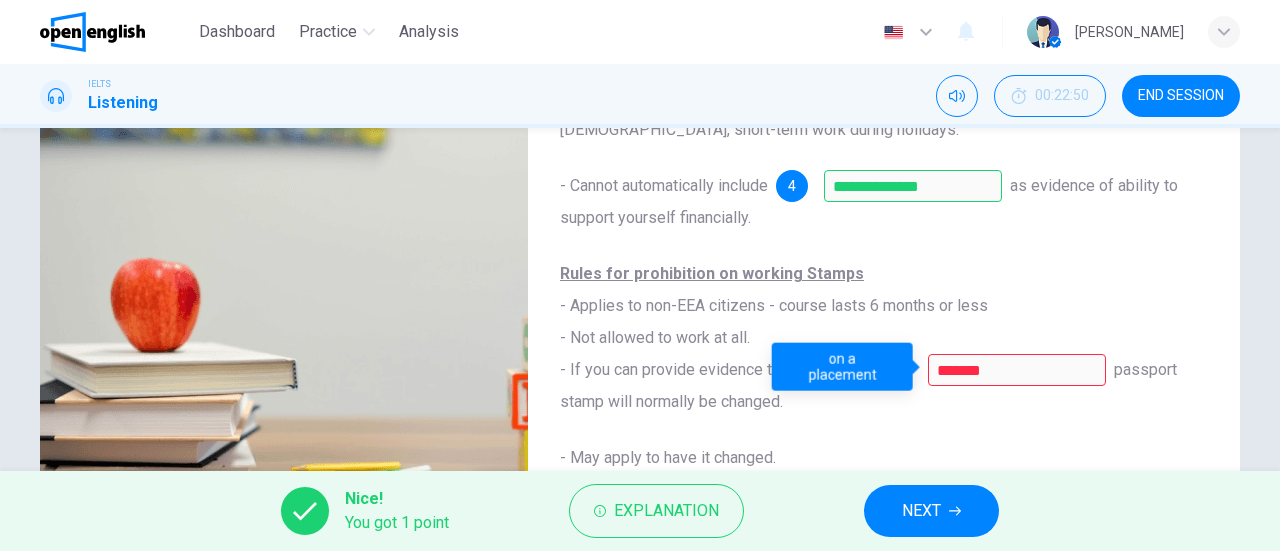 scroll, scrollTop: 332, scrollLeft: 0, axis: vertical 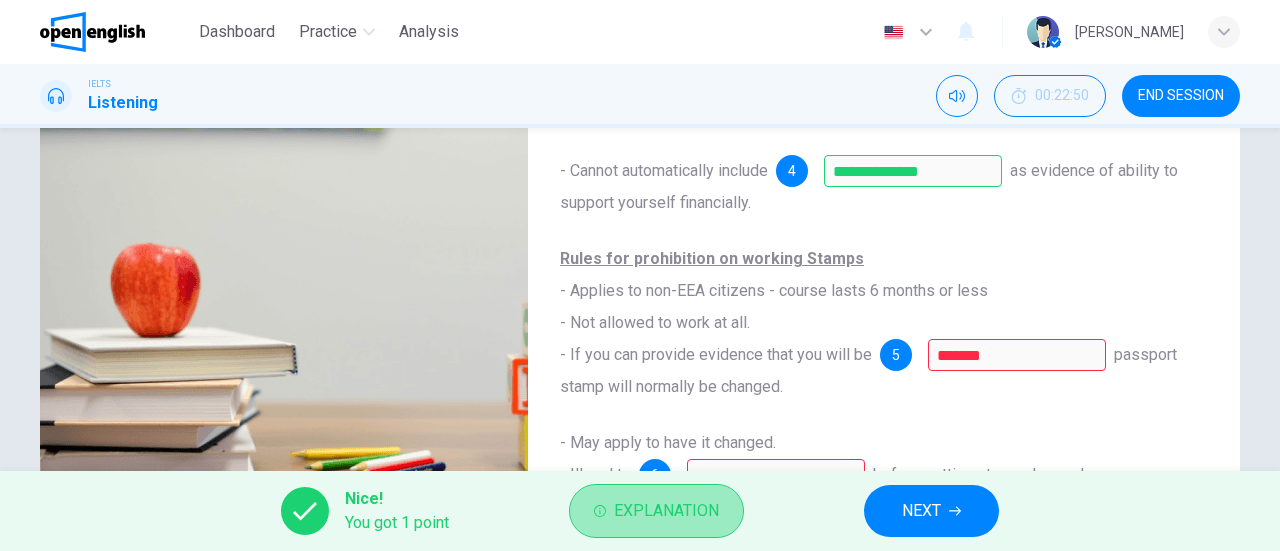 click on "Explanation" at bounding box center [666, 511] 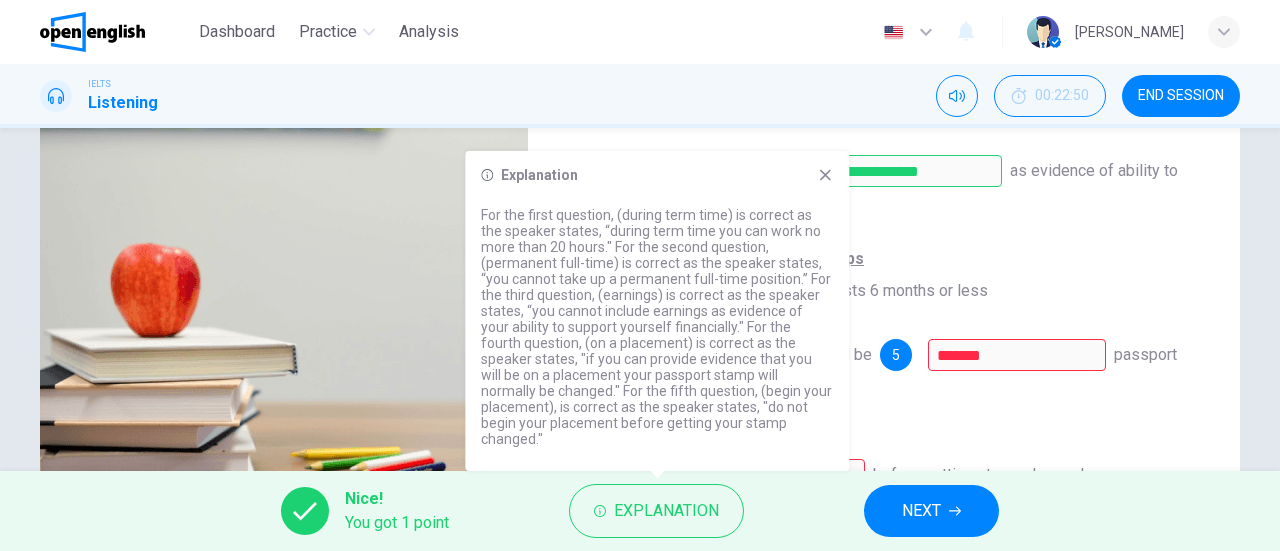 click 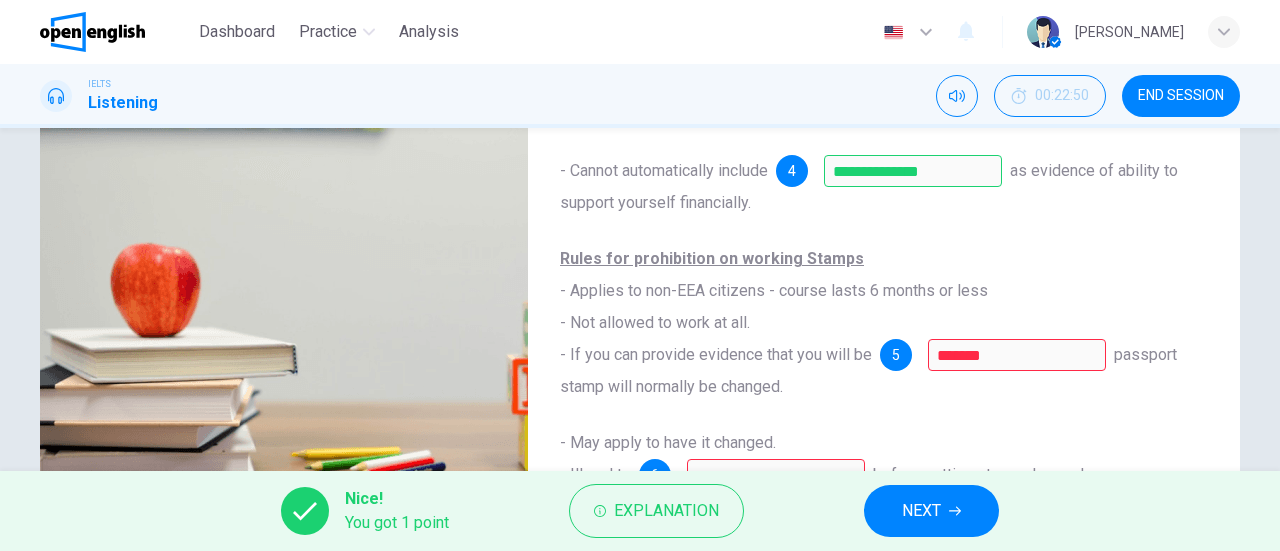 scroll, scrollTop: 432, scrollLeft: 0, axis: vertical 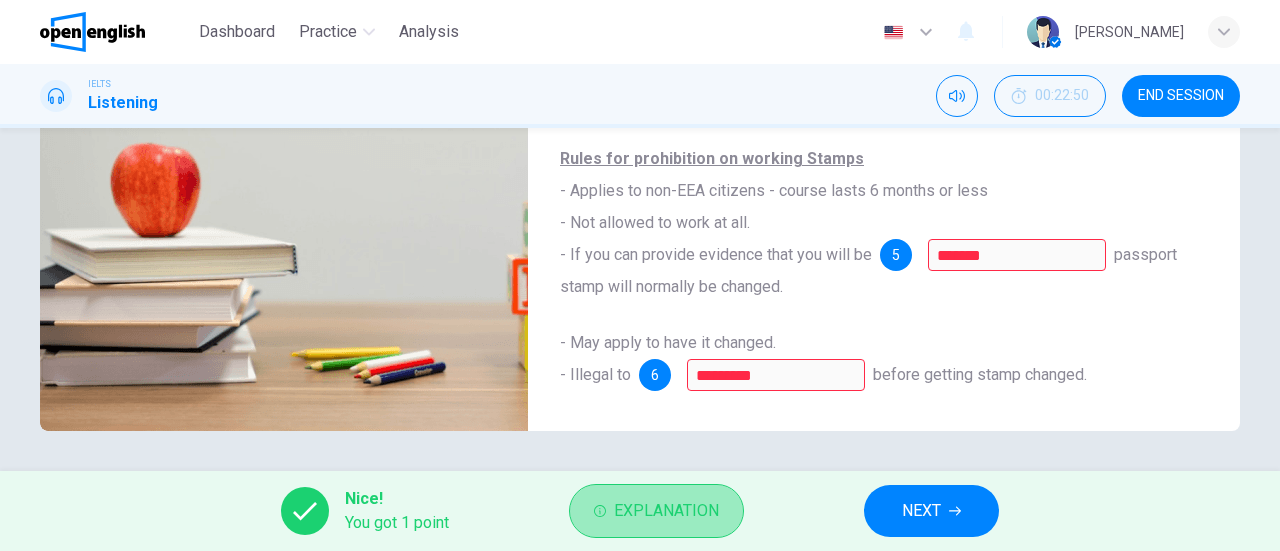 click on "Explanation" at bounding box center (666, 511) 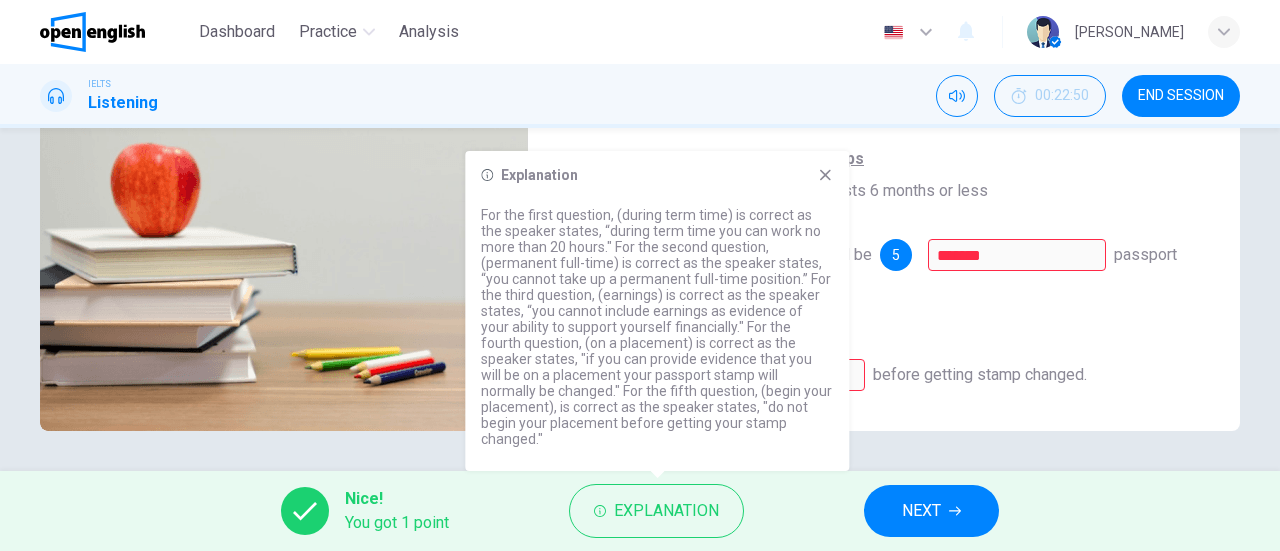 click on "**********" at bounding box center (884, 107) 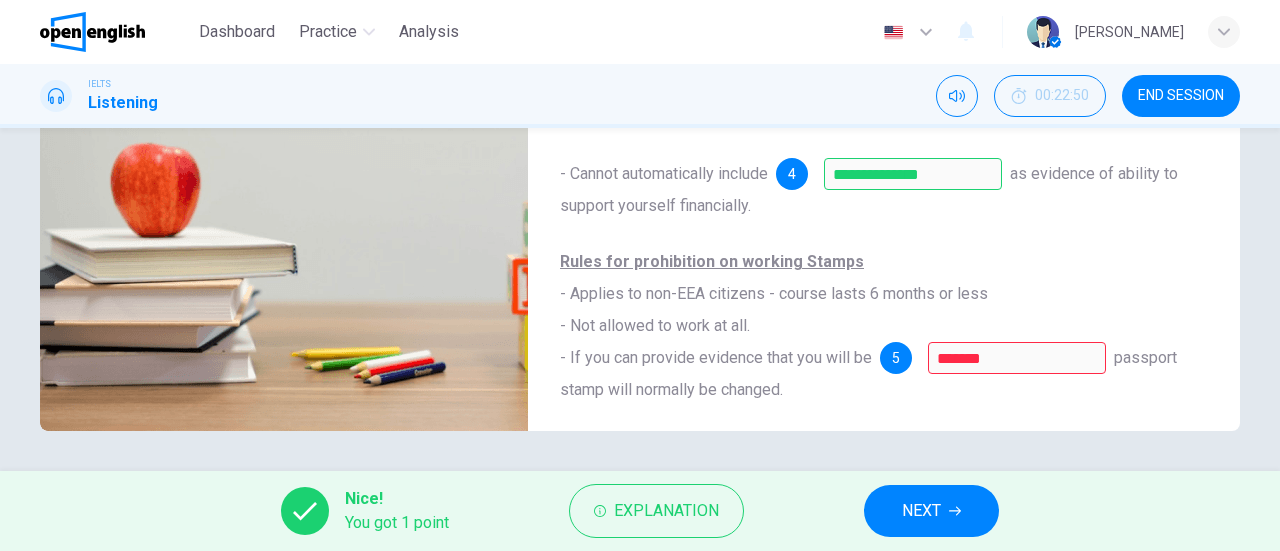 scroll, scrollTop: 0, scrollLeft: 0, axis: both 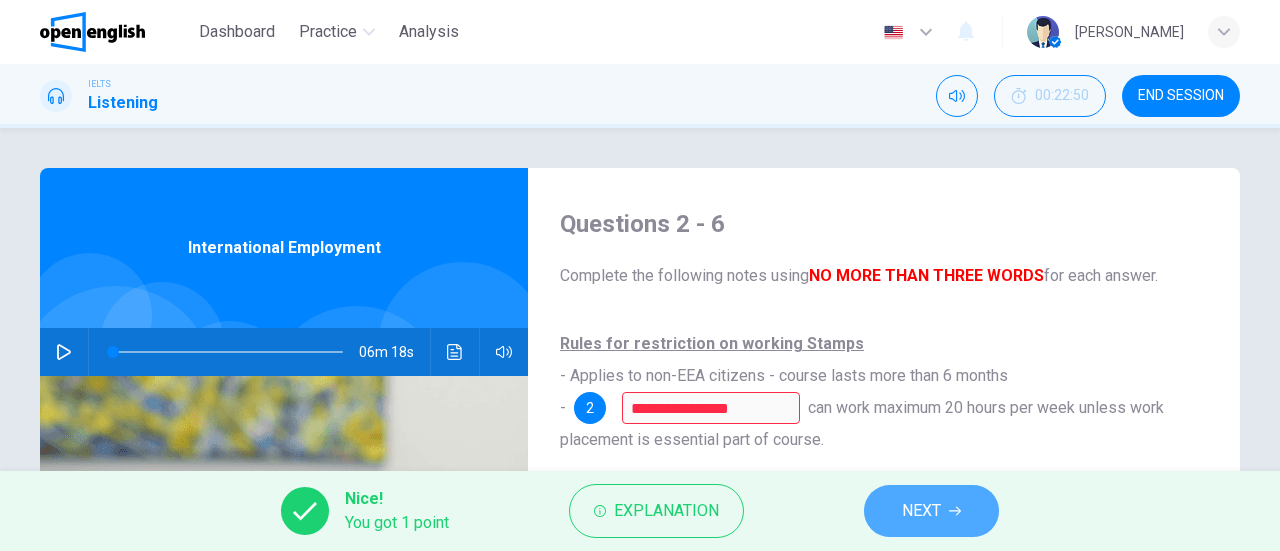 click on "NEXT" at bounding box center (921, 511) 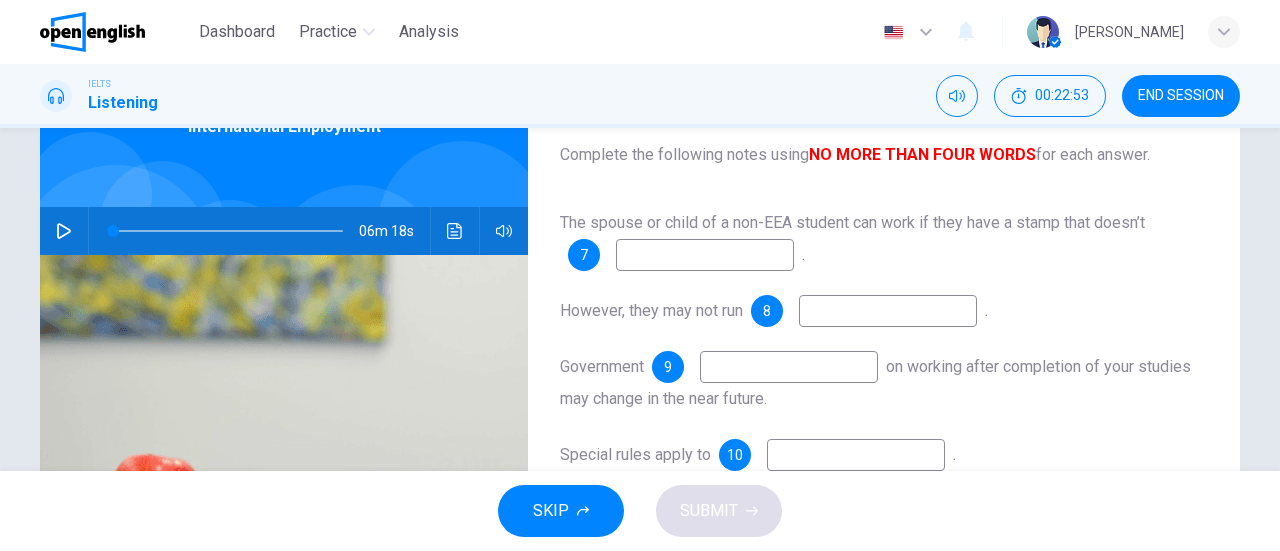scroll, scrollTop: 84, scrollLeft: 0, axis: vertical 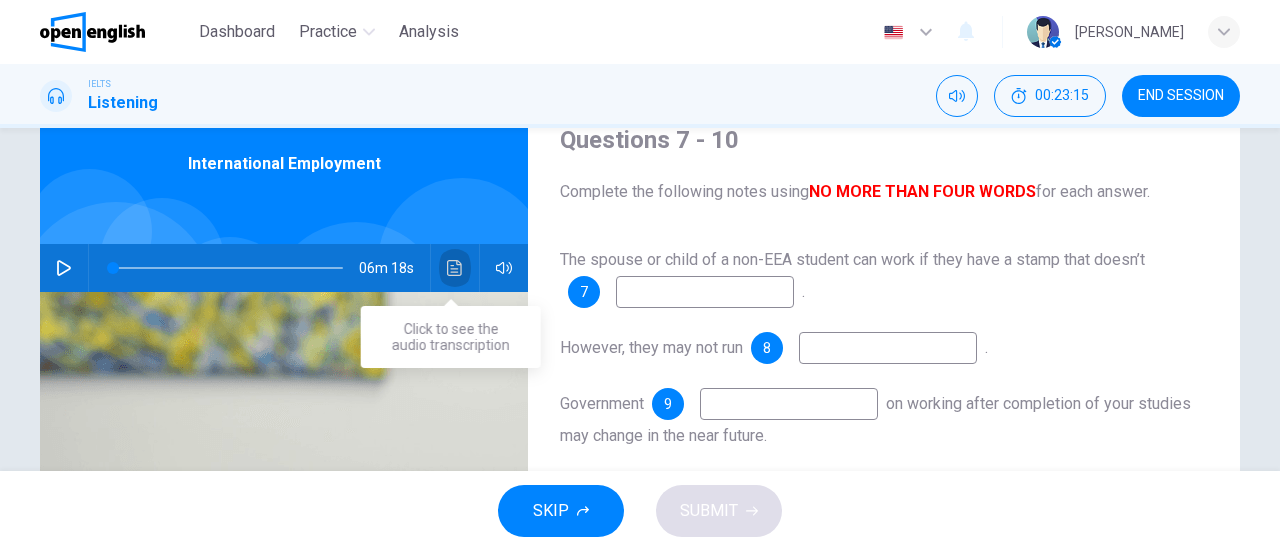 click 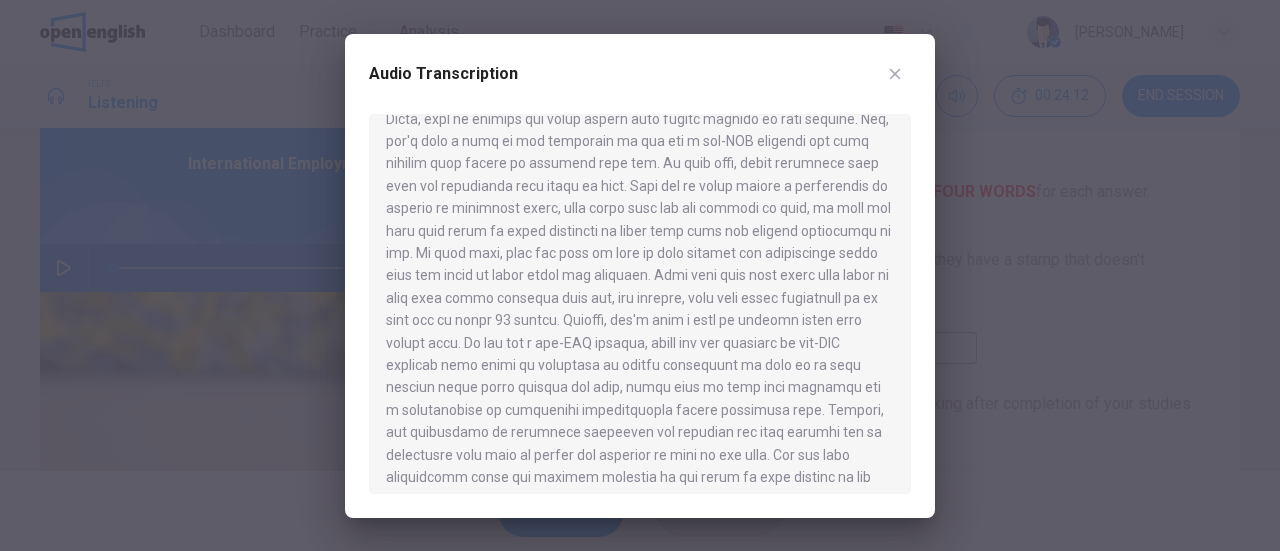 scroll, scrollTop: 1115, scrollLeft: 0, axis: vertical 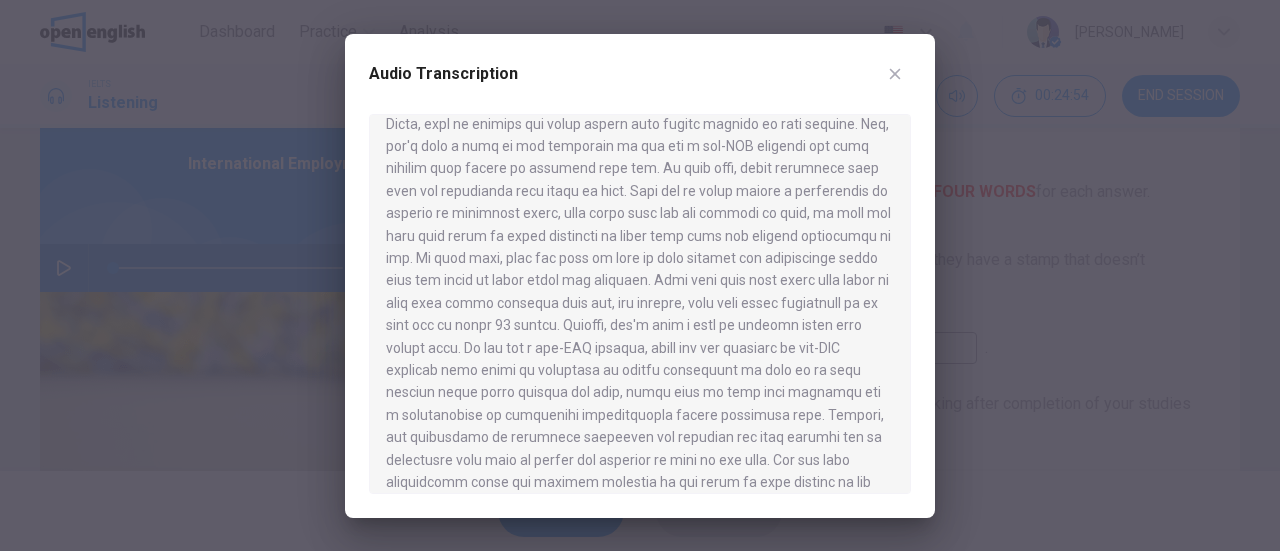 click at bounding box center [640, 275] 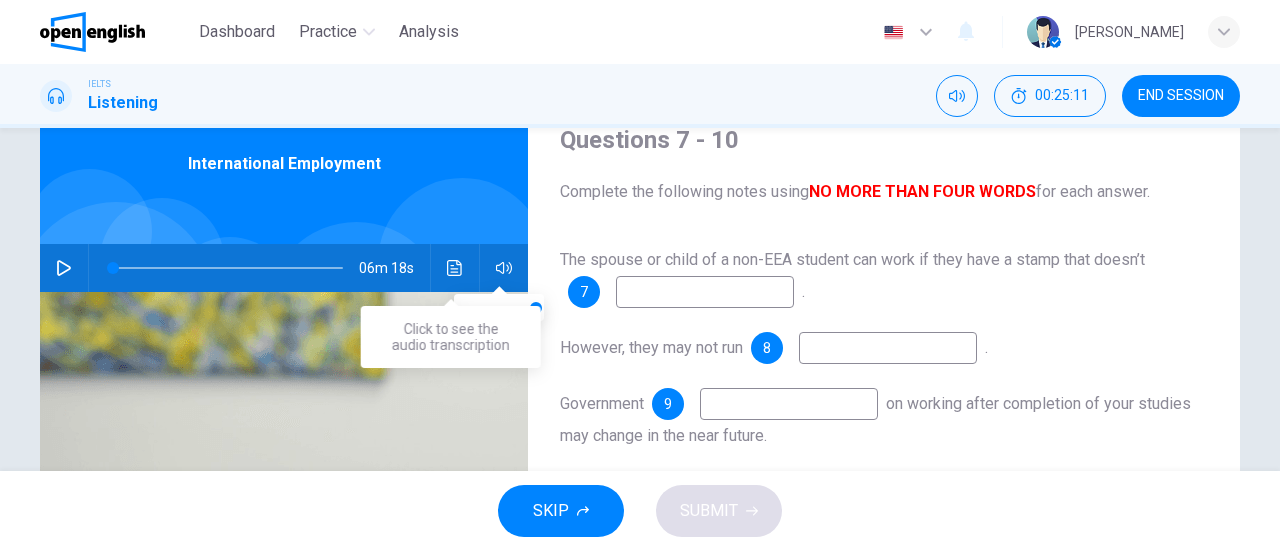 click at bounding box center [455, 268] 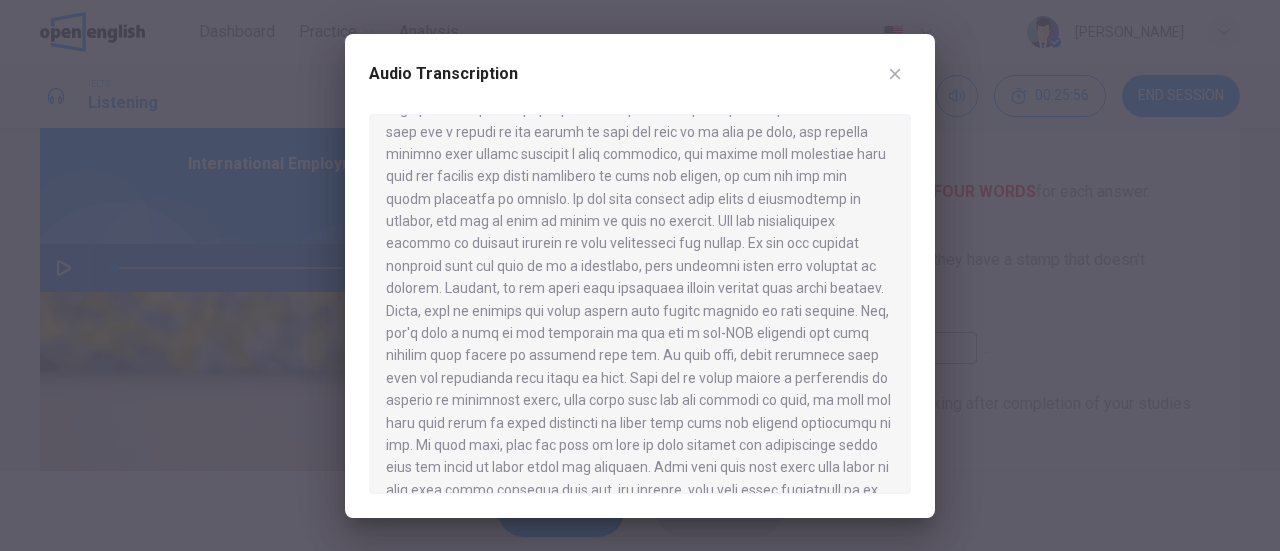 scroll, scrollTop: 929, scrollLeft: 0, axis: vertical 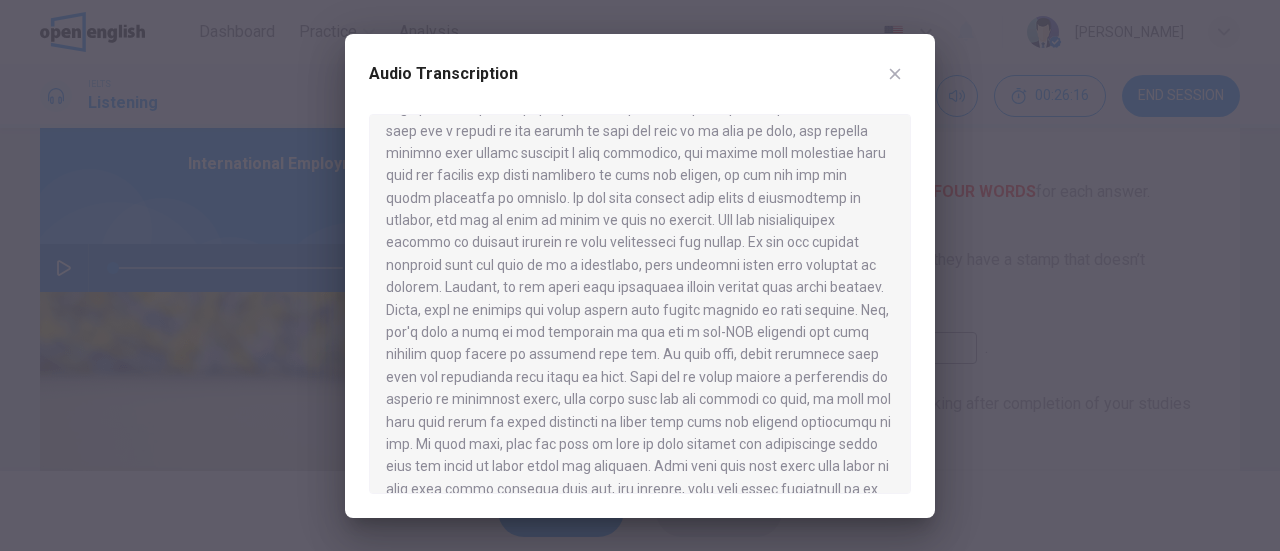 click at bounding box center [640, 275] 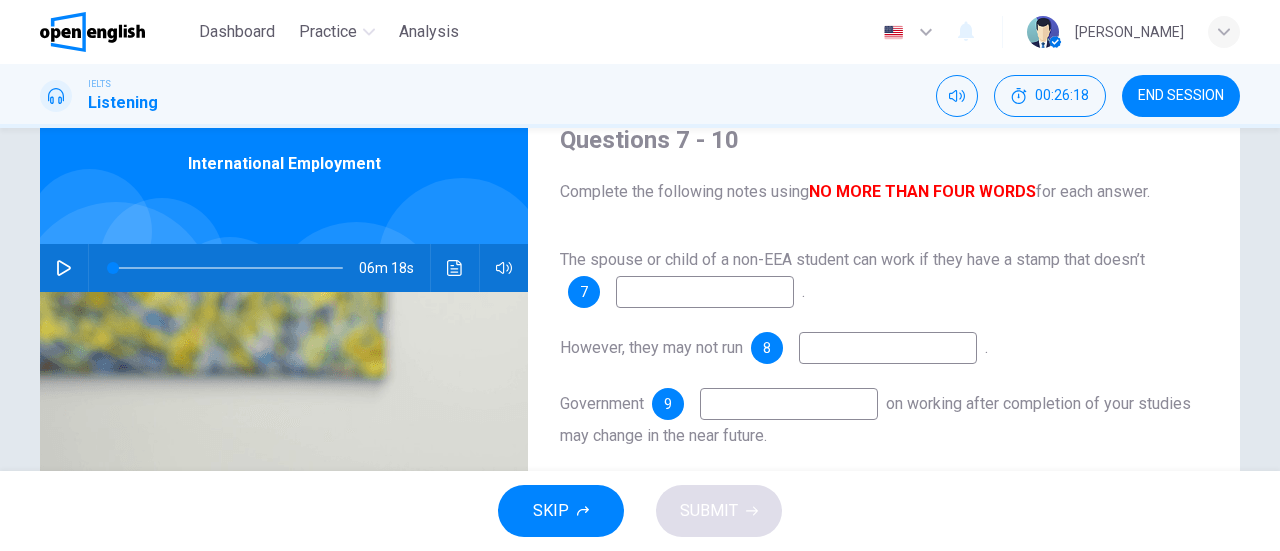 click at bounding box center (705, 292) 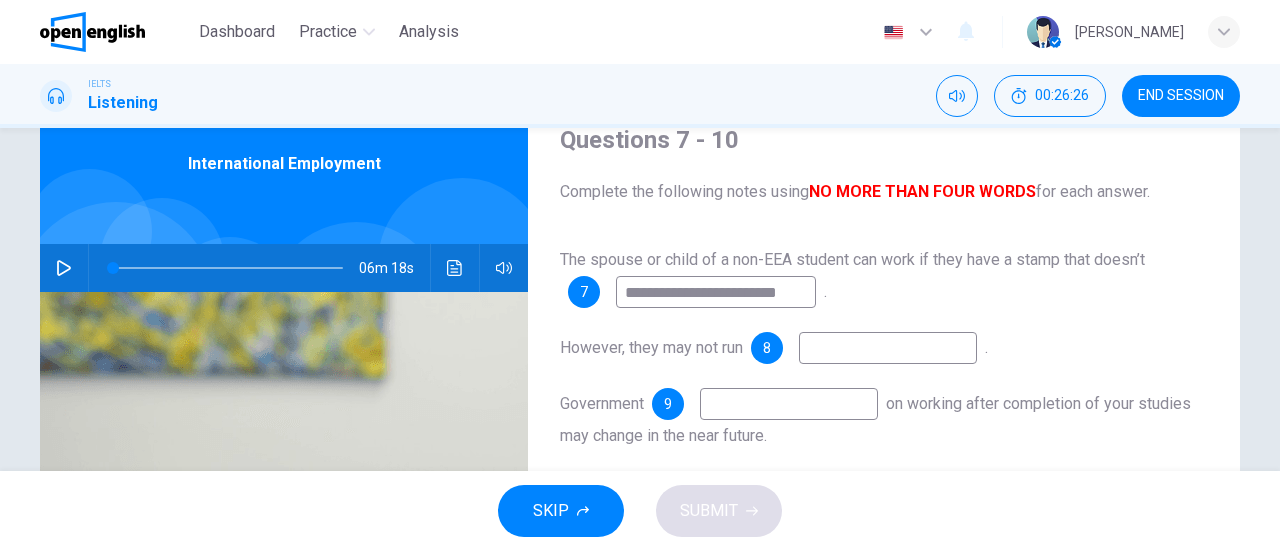 scroll, scrollTop: 0, scrollLeft: 4, axis: horizontal 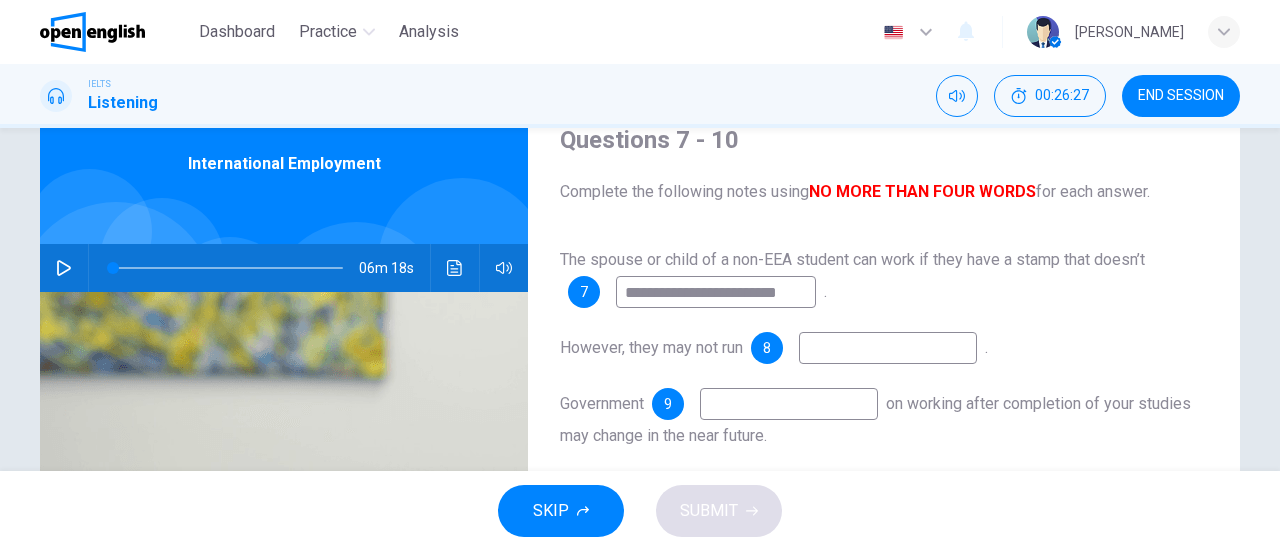 type on "**********" 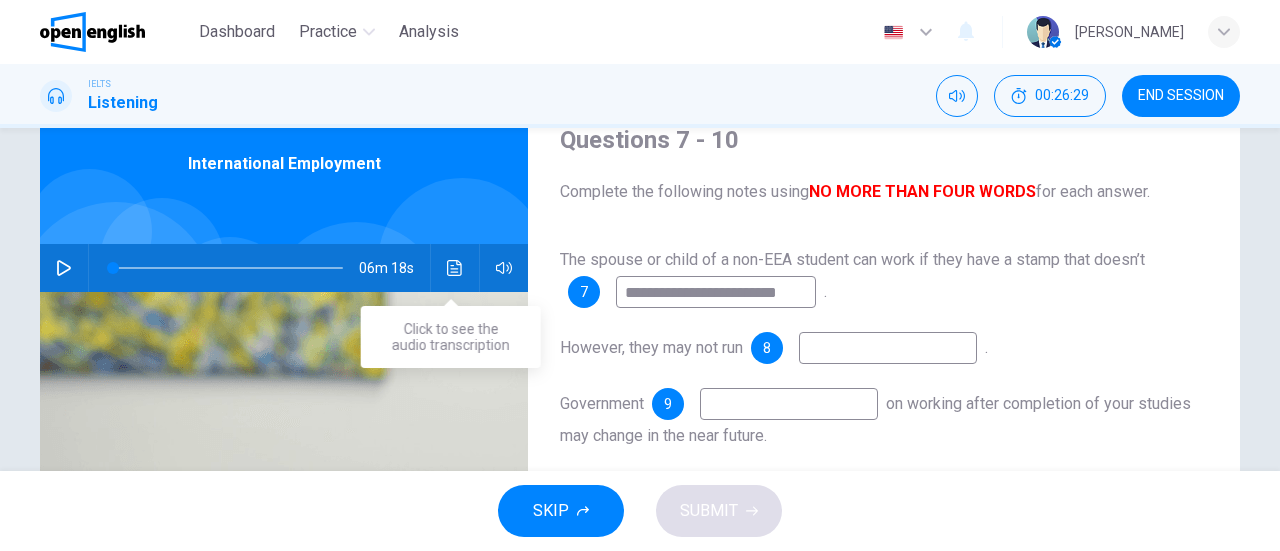 click 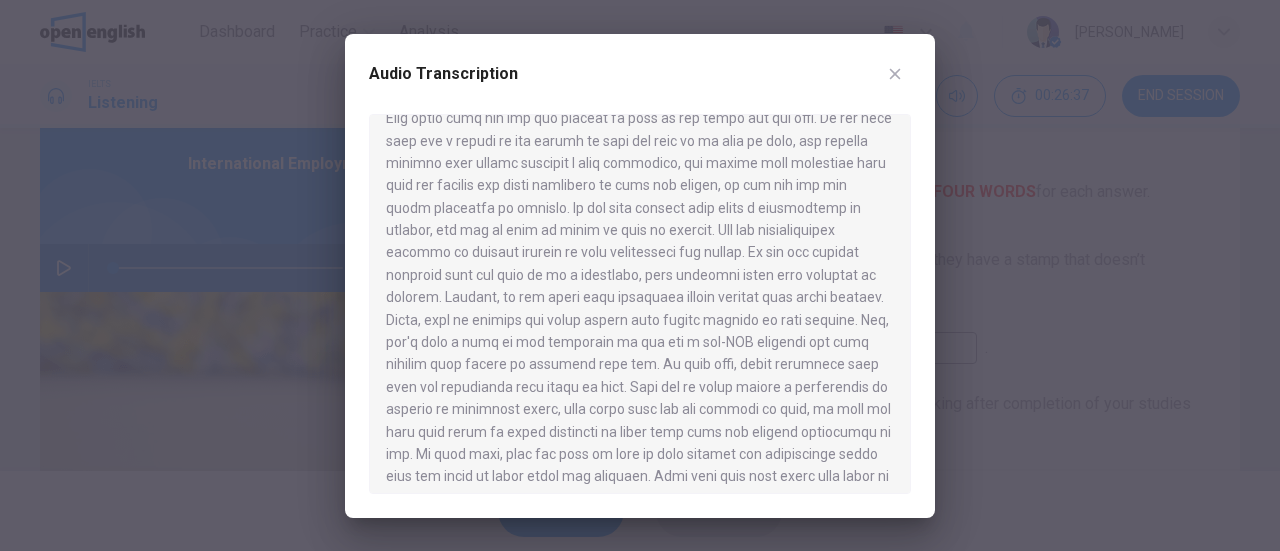 scroll, scrollTop: 920, scrollLeft: 0, axis: vertical 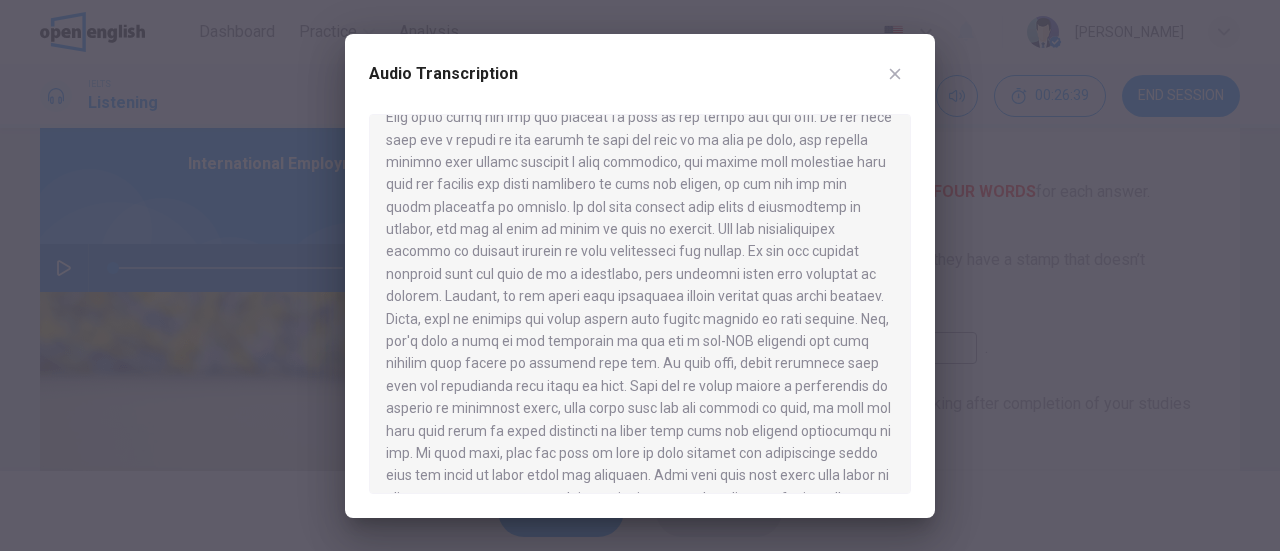 click at bounding box center [640, 275] 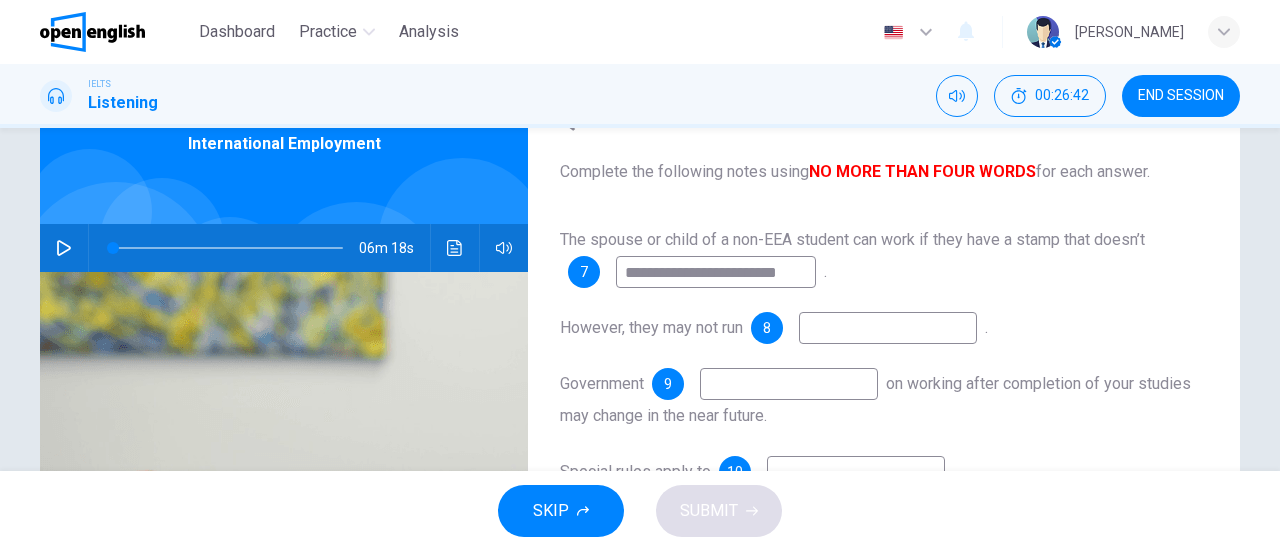 scroll, scrollTop: 105, scrollLeft: 0, axis: vertical 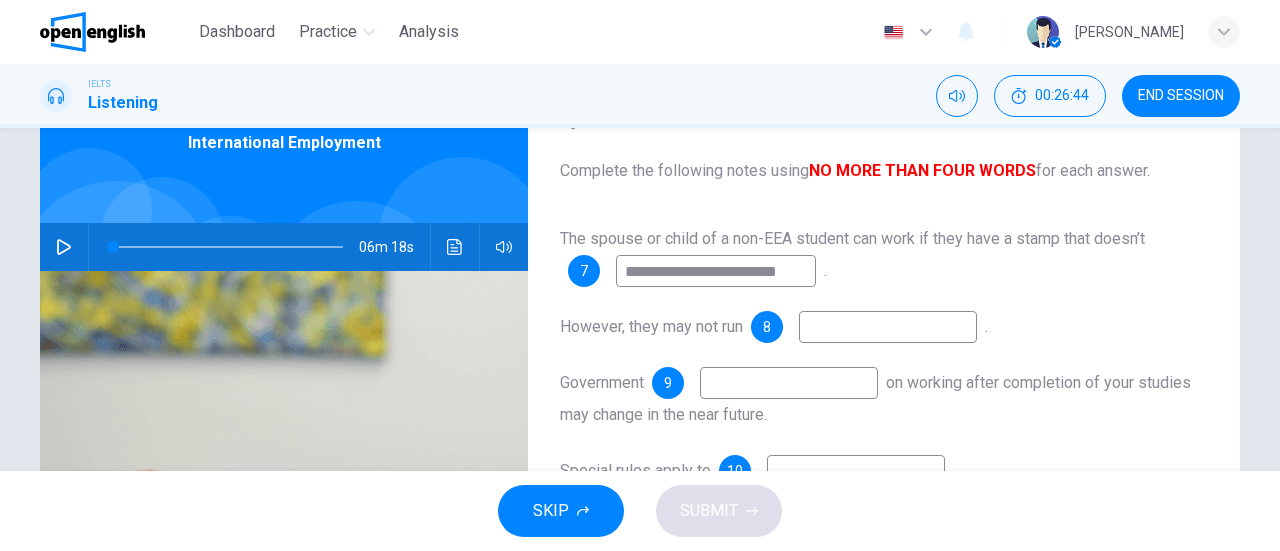 click on "**********" at bounding box center (716, 271) 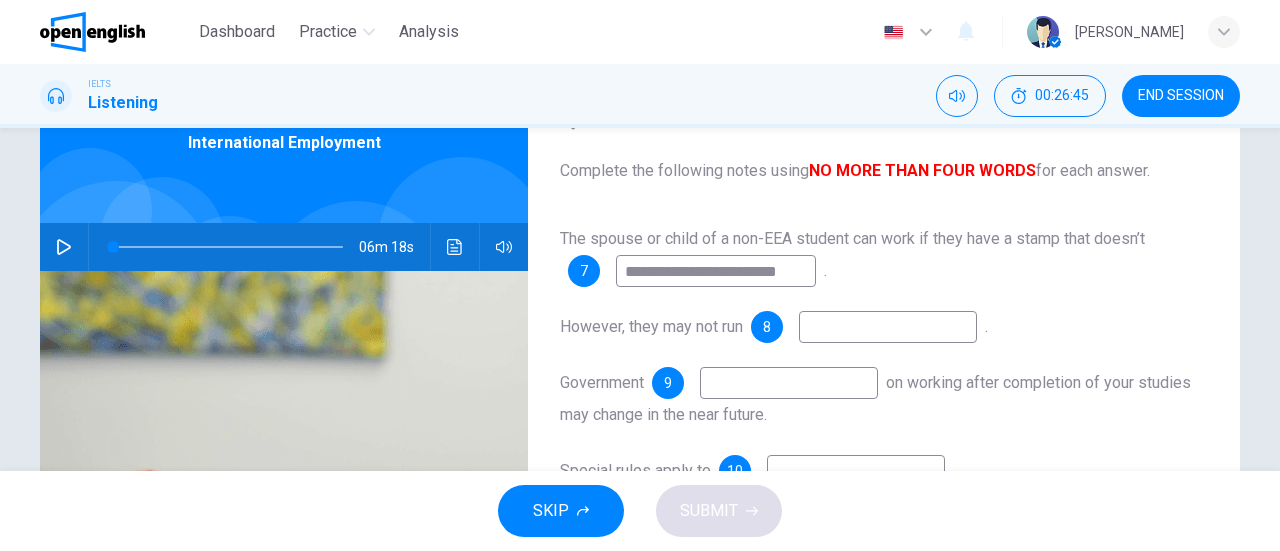 click on "**********" at bounding box center [716, 271] 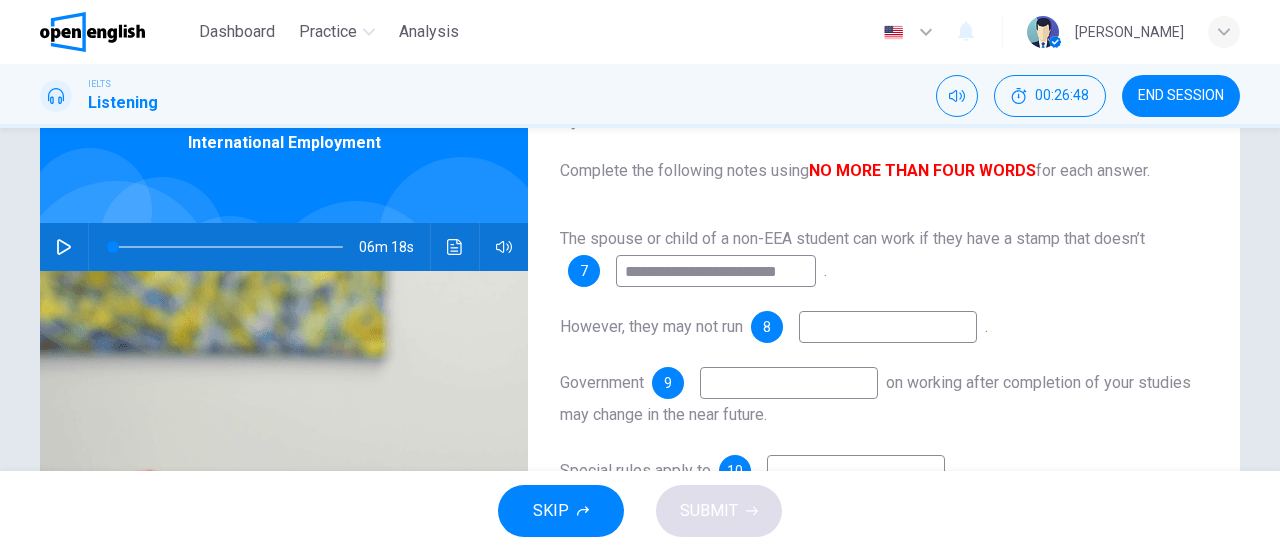 scroll, scrollTop: 0, scrollLeft: 0, axis: both 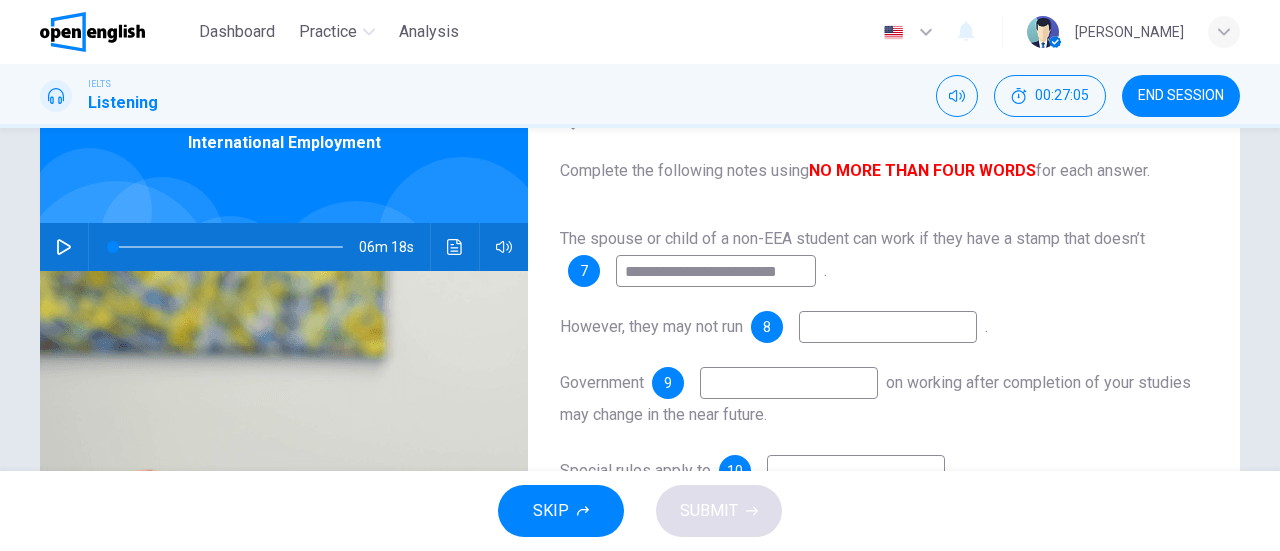 click on "**********" at bounding box center (884, 255) 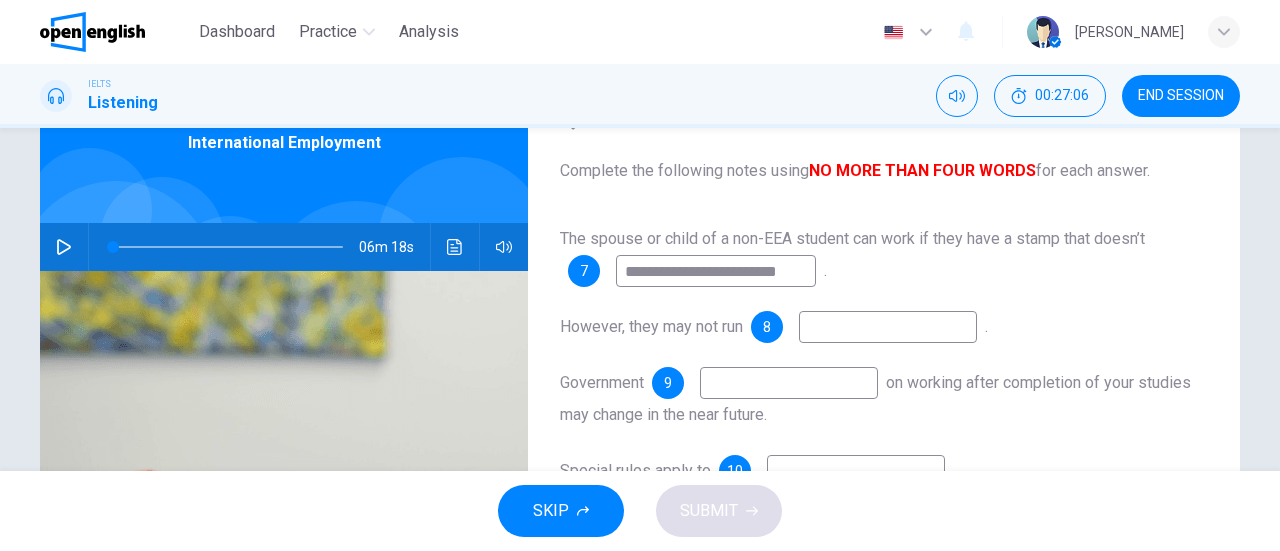 scroll, scrollTop: 148, scrollLeft: 0, axis: vertical 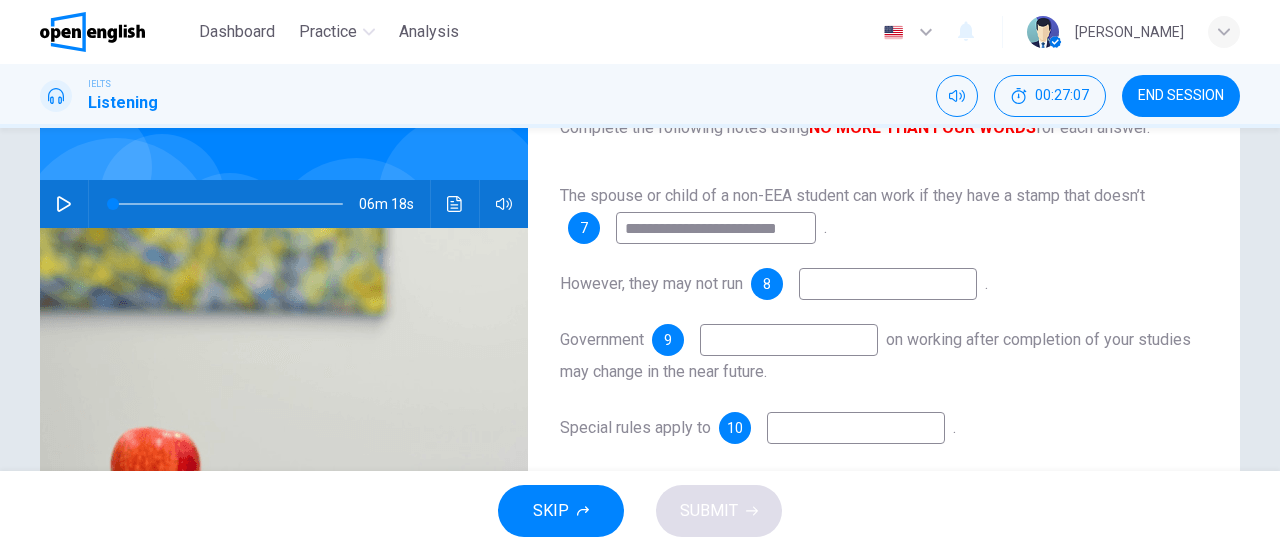 click at bounding box center (888, 284) 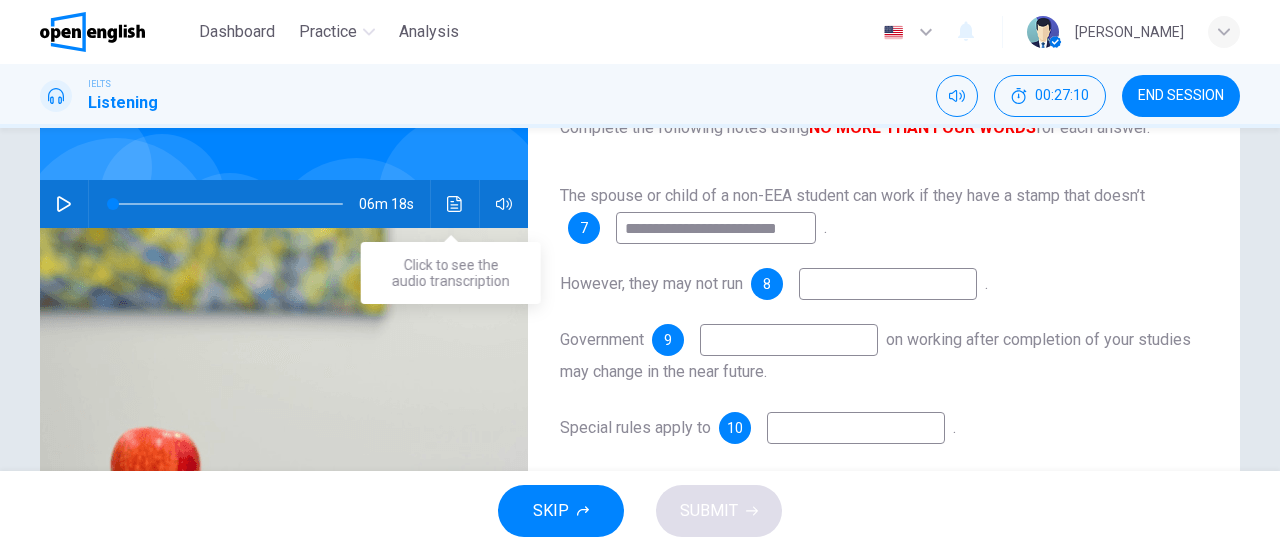 click 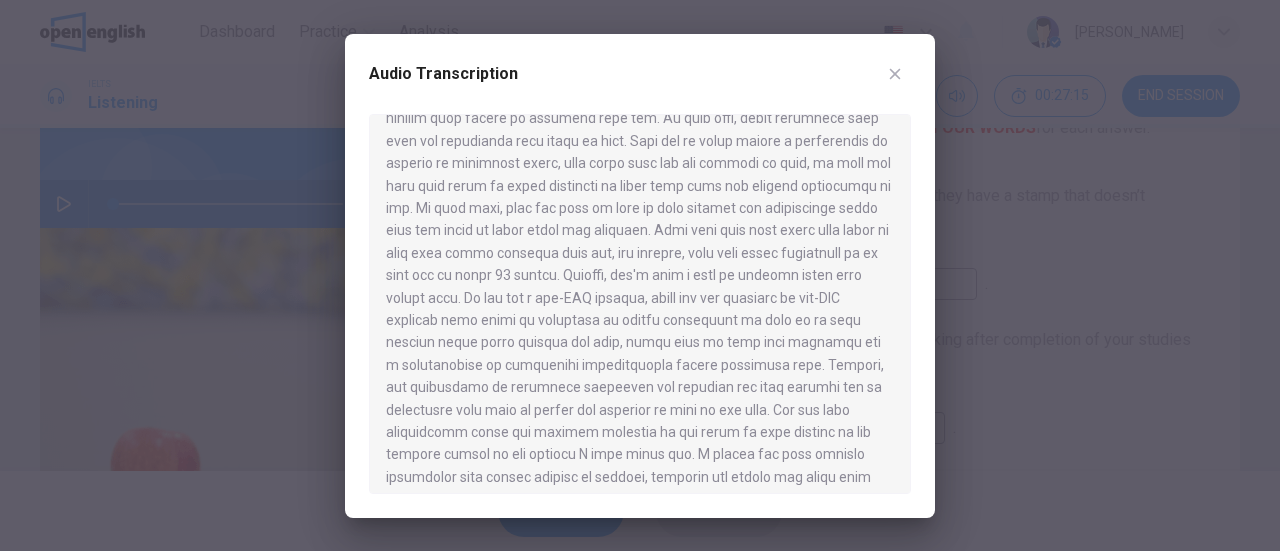 scroll, scrollTop: 1176, scrollLeft: 0, axis: vertical 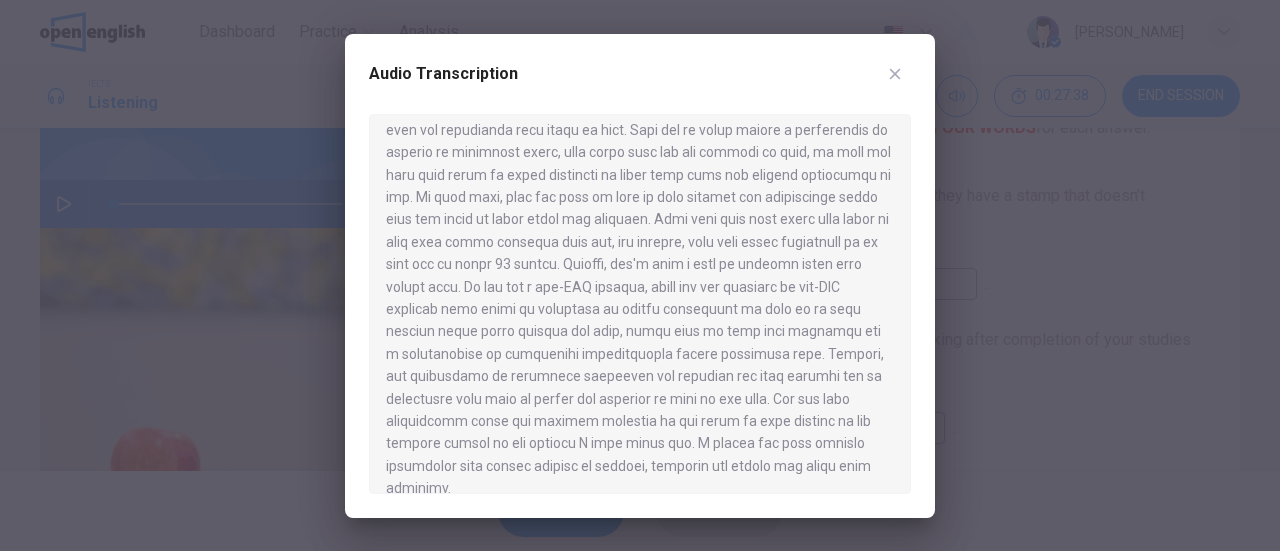 click at bounding box center (640, 275) 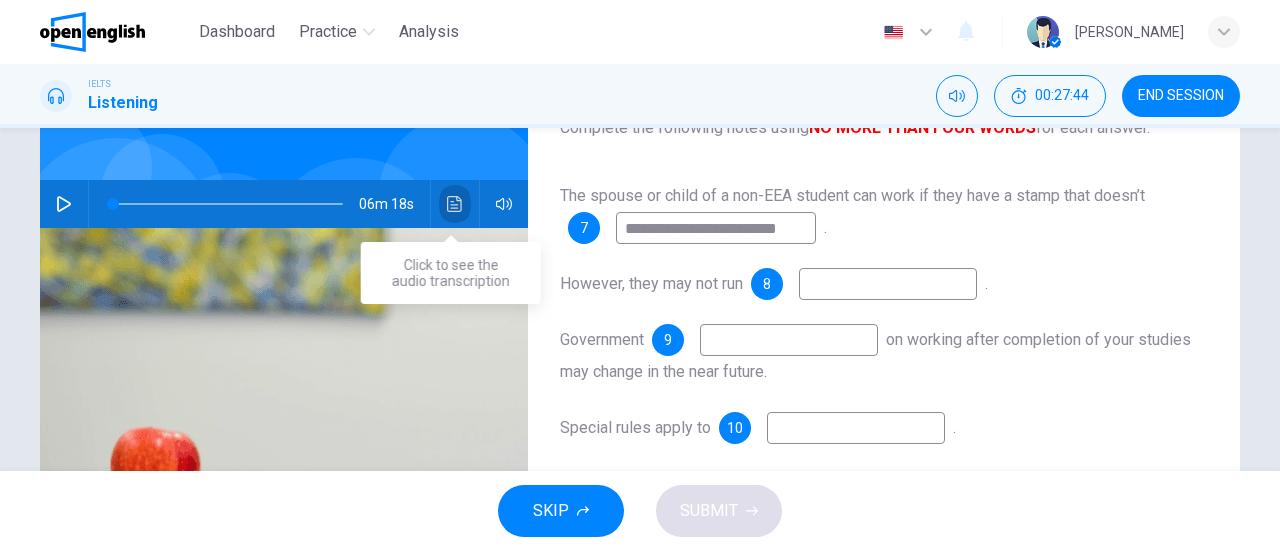 click at bounding box center [455, 204] 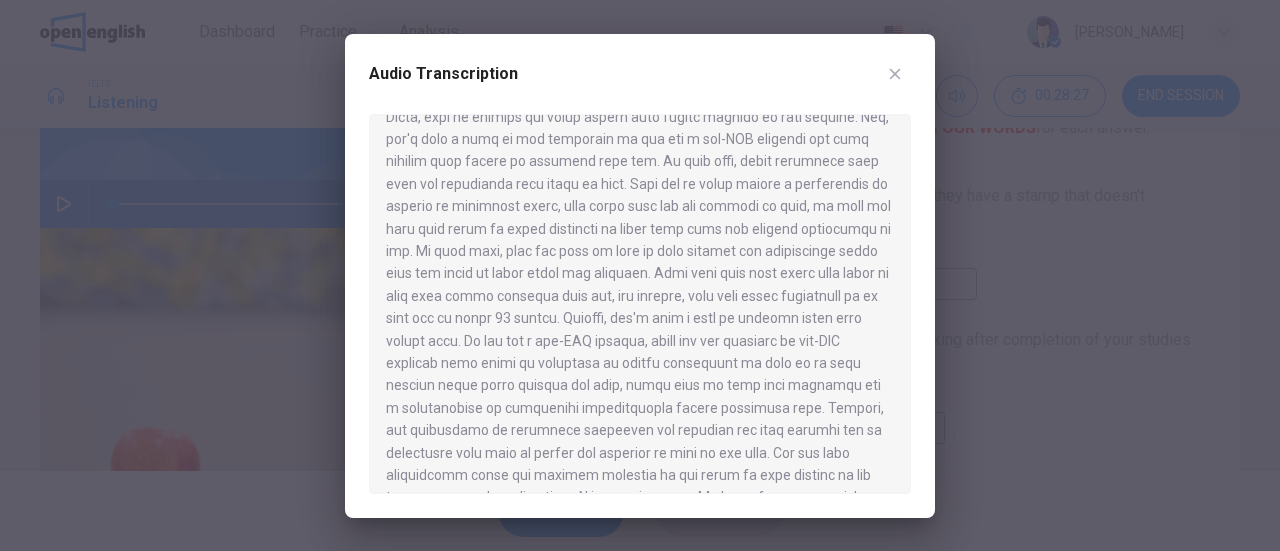 scroll, scrollTop: 1120, scrollLeft: 0, axis: vertical 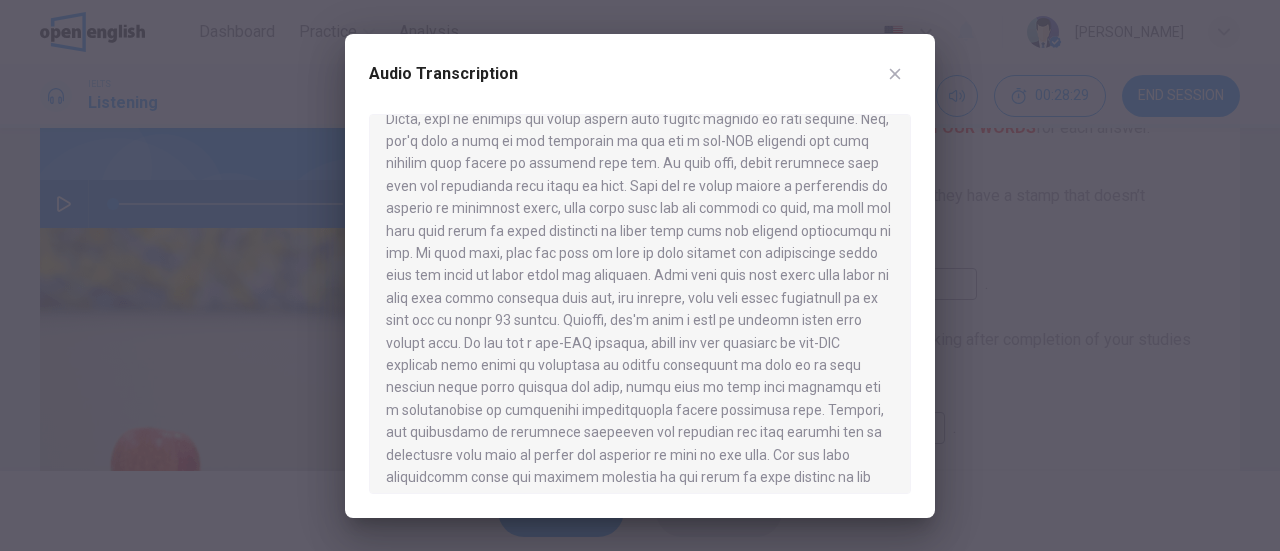 click at bounding box center (640, 275) 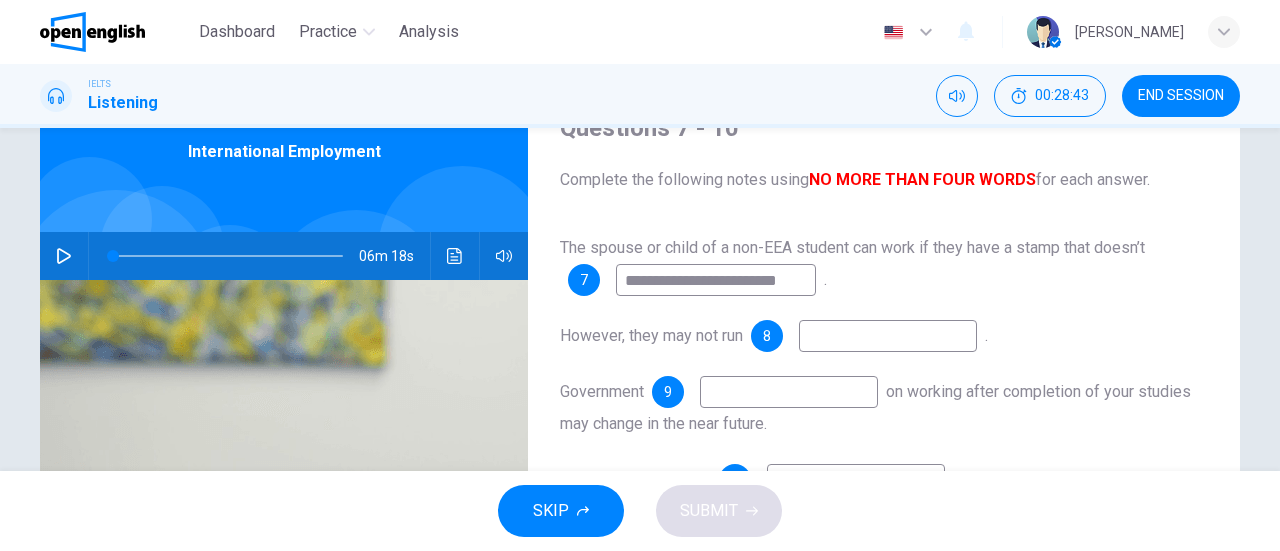 scroll, scrollTop: 95, scrollLeft: 0, axis: vertical 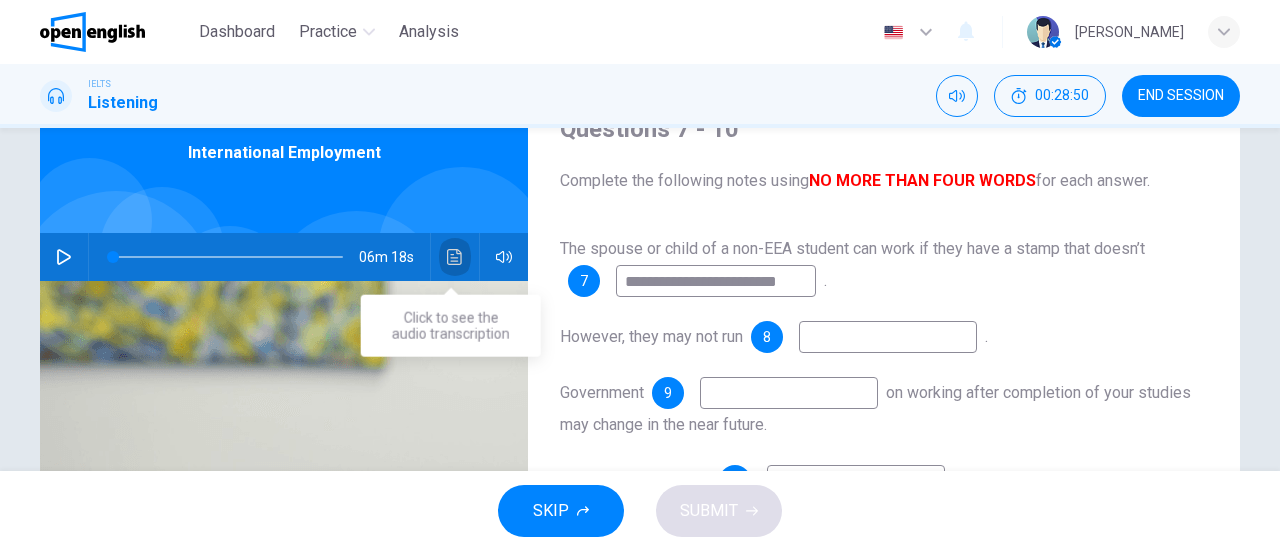 click 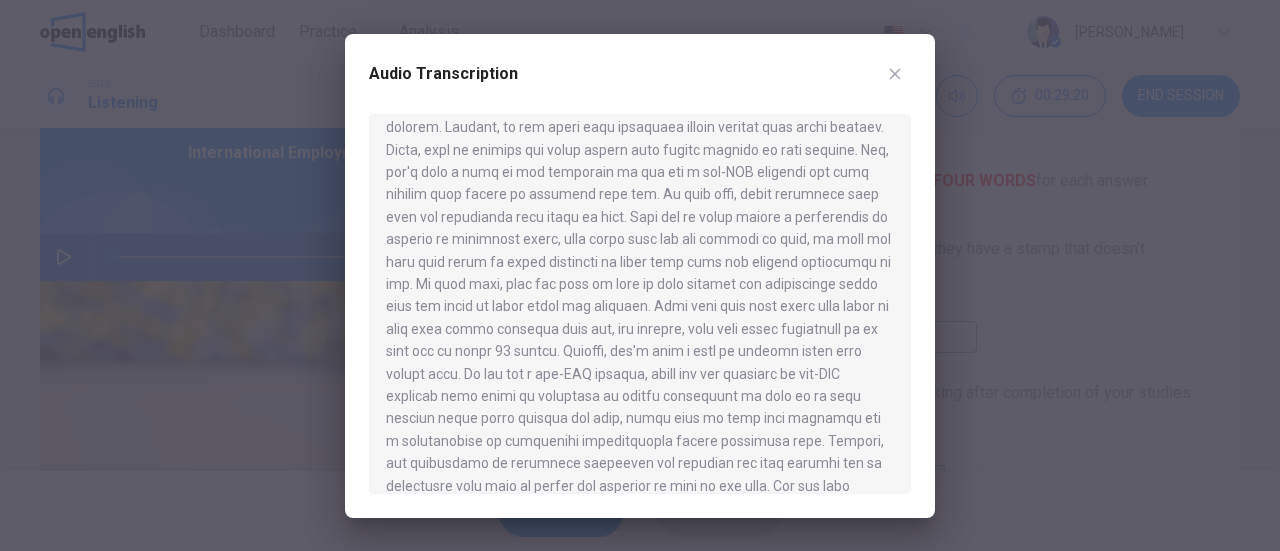 scroll, scrollTop: 1090, scrollLeft: 0, axis: vertical 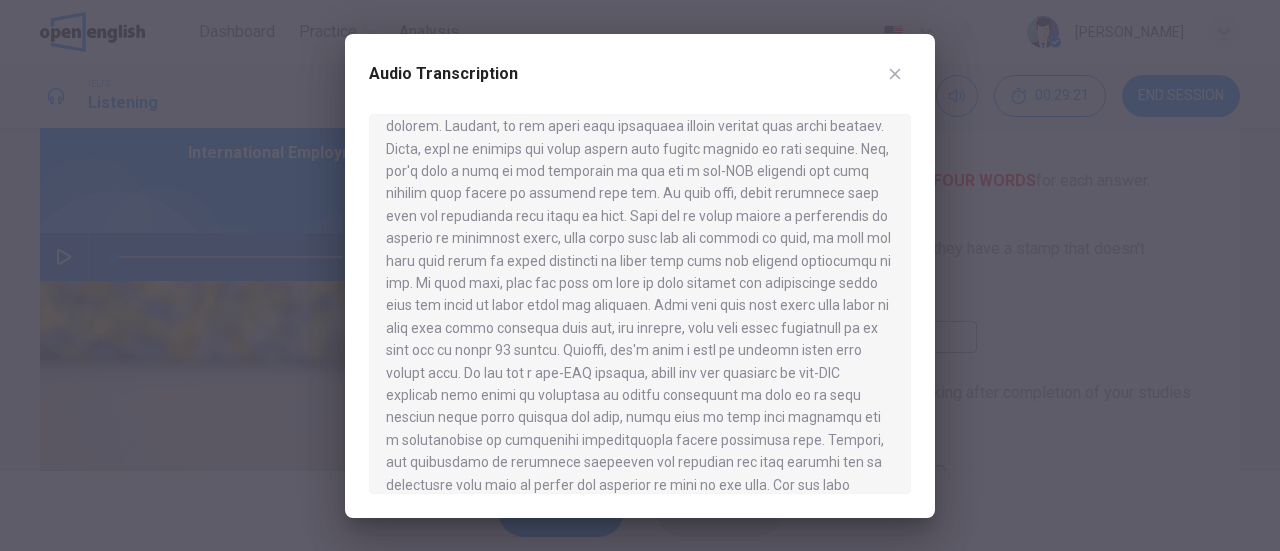 click at bounding box center [640, 275] 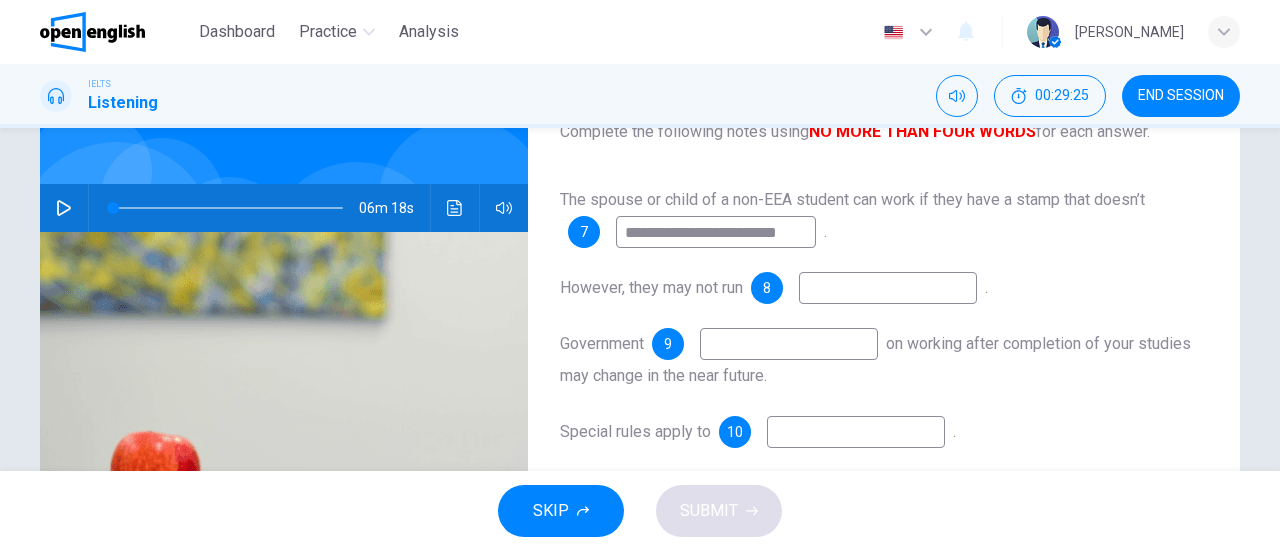 scroll, scrollTop: 147, scrollLeft: 0, axis: vertical 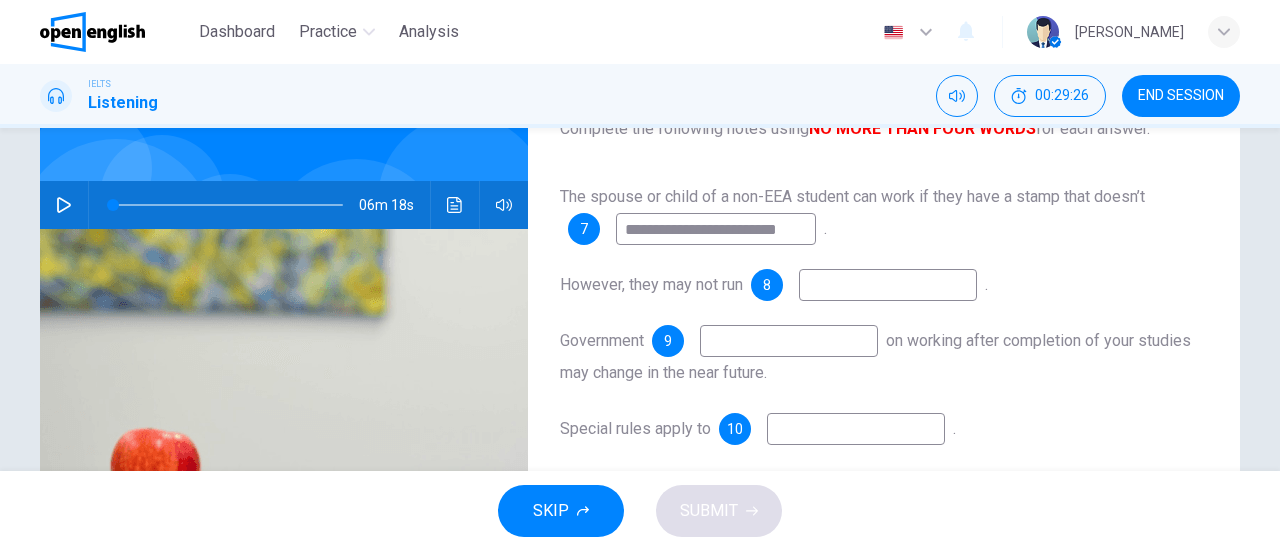 click at bounding box center [789, 341] 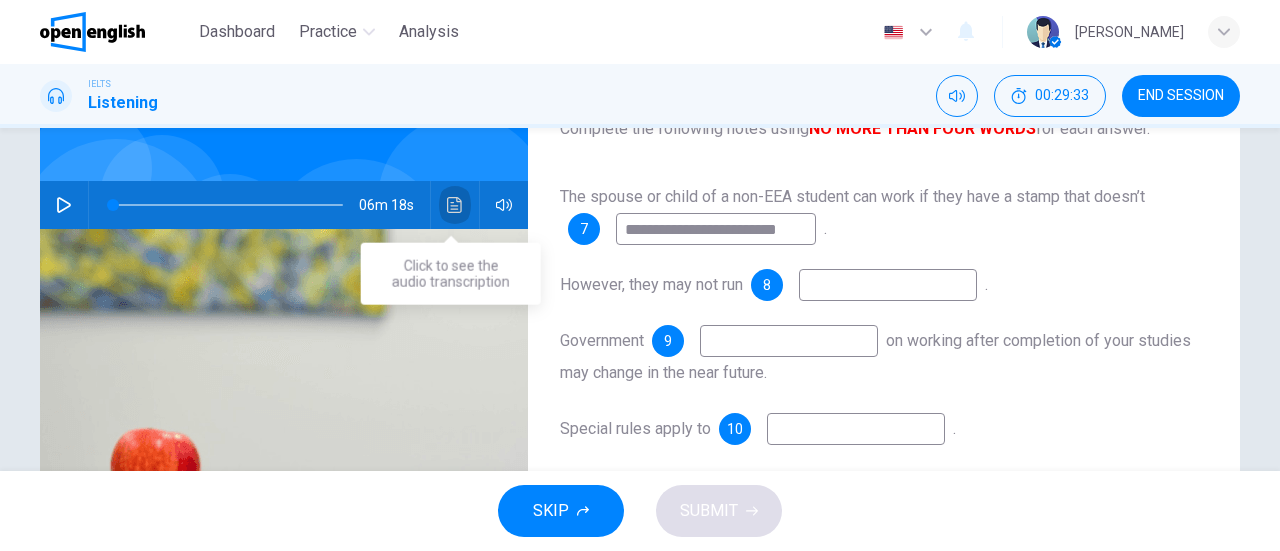 click at bounding box center (455, 205) 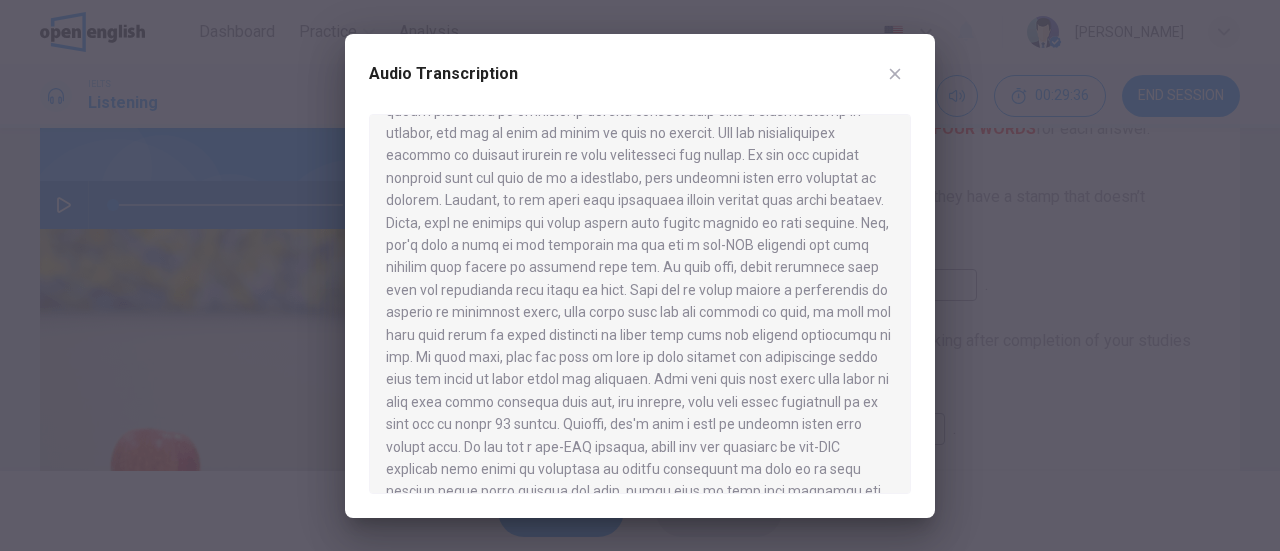 scroll, scrollTop: 1146, scrollLeft: 0, axis: vertical 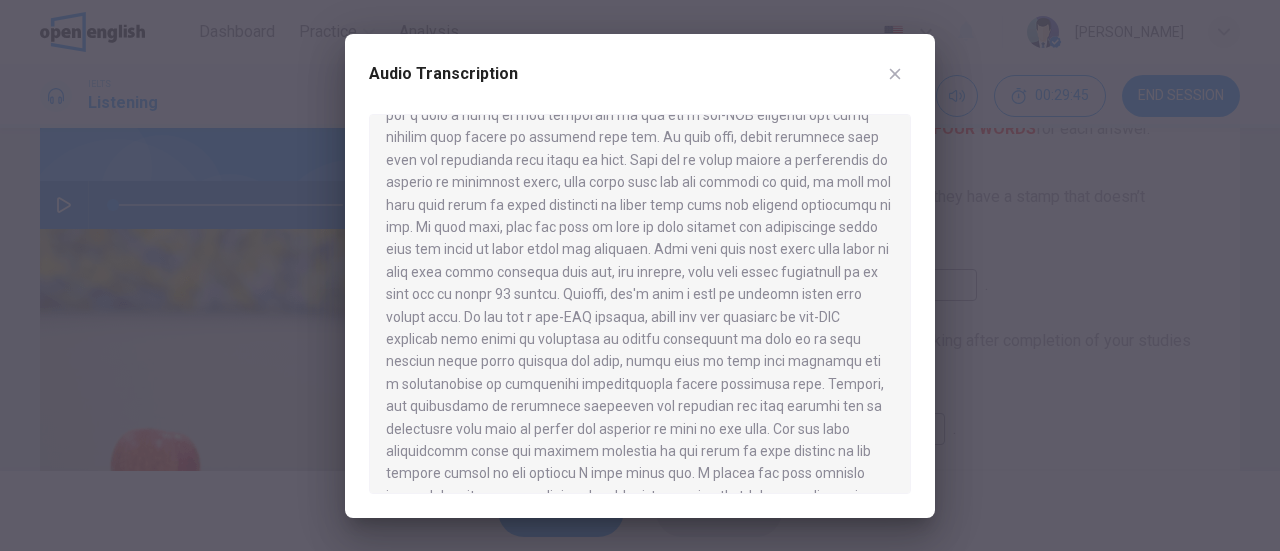 click at bounding box center [640, 275] 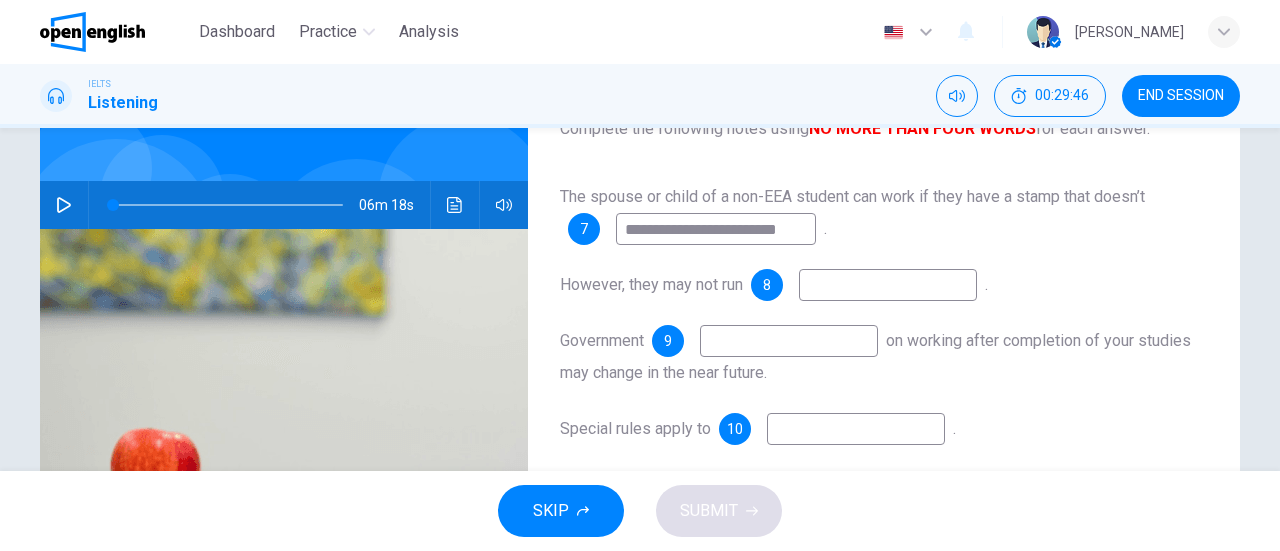 click at bounding box center (789, 341) 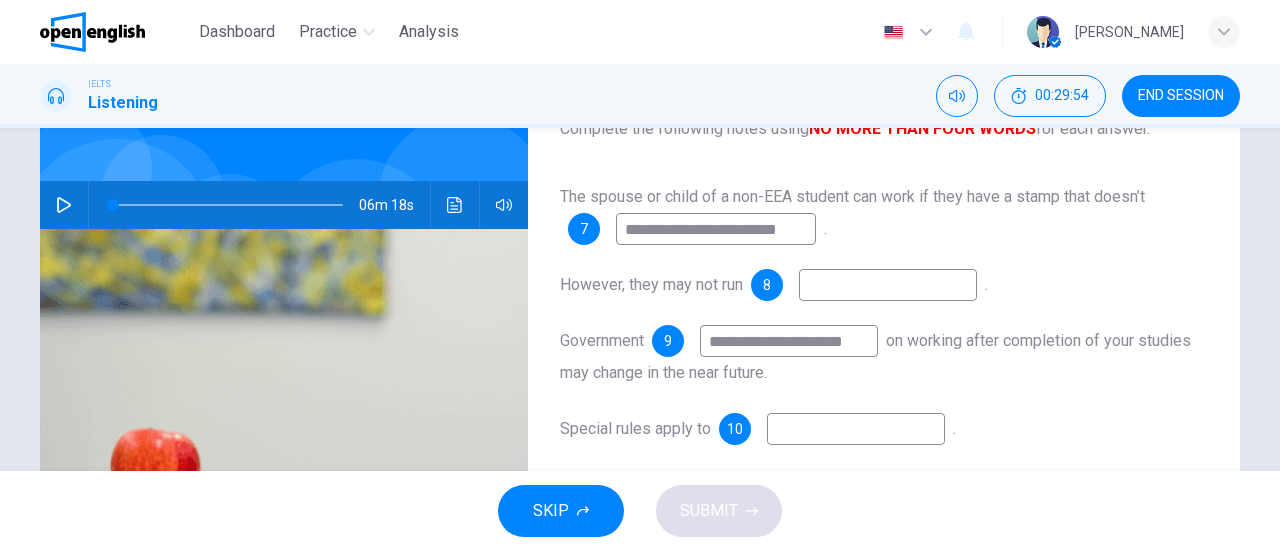 type on "**********" 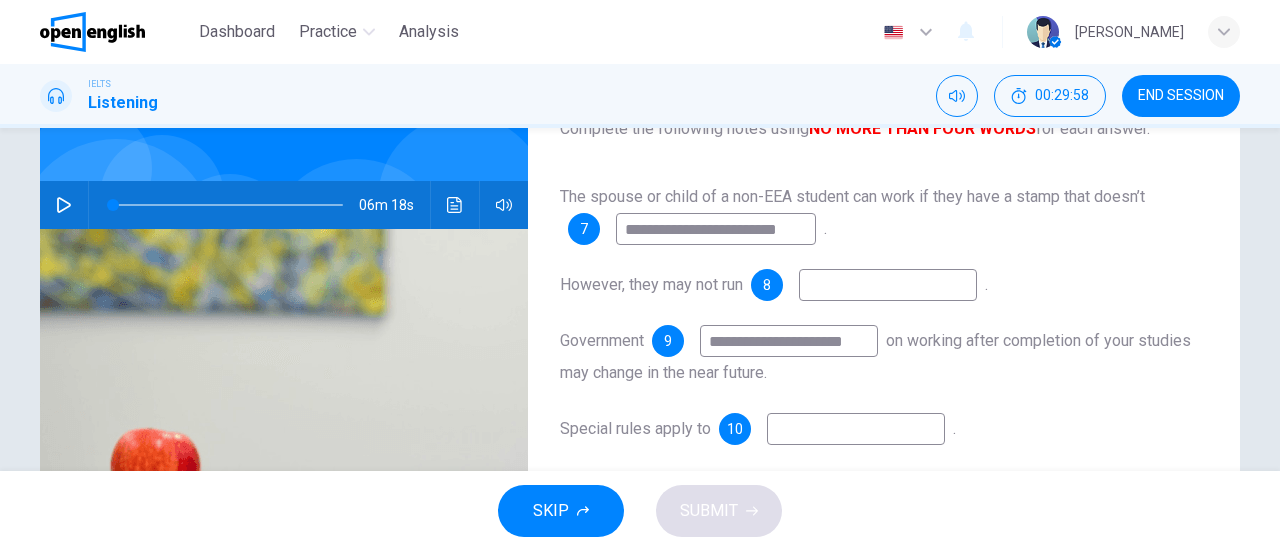 drag, startPoint x: 743, startPoint y: 286, endPoint x: 629, endPoint y: 273, distance: 114.73883 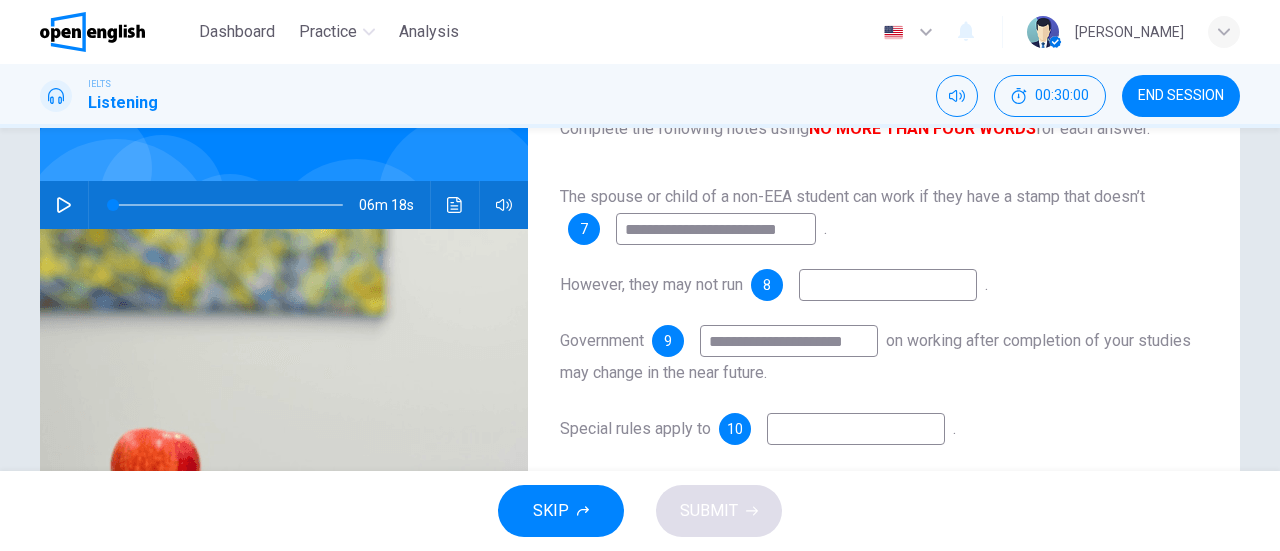 drag, startPoint x: 623, startPoint y: 284, endPoint x: 711, endPoint y: 285, distance: 88.005684 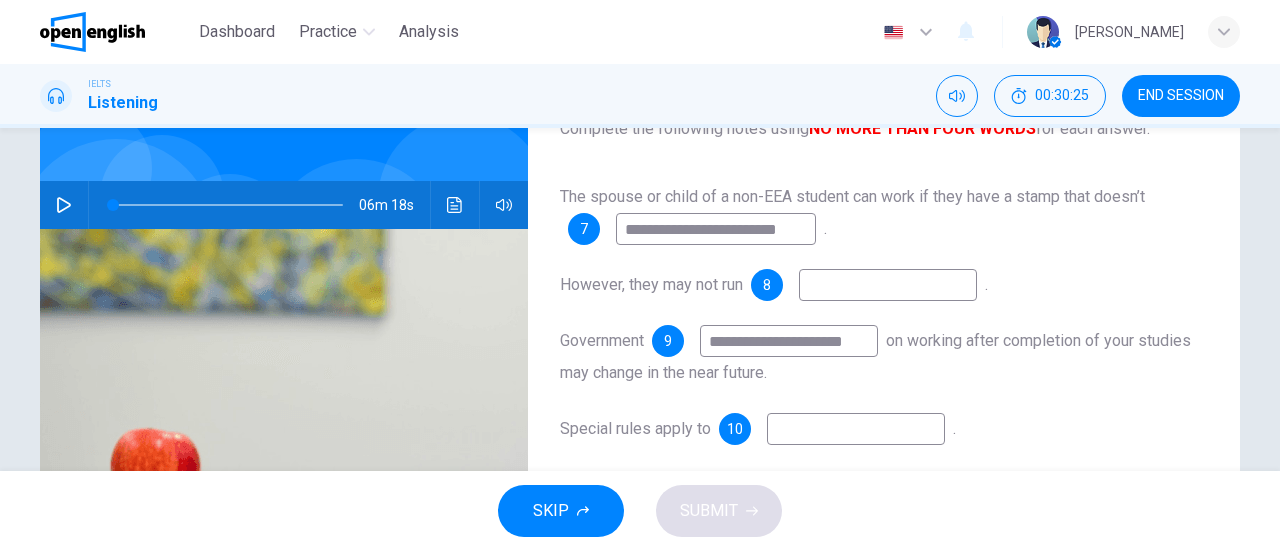 click at bounding box center [455, 205] 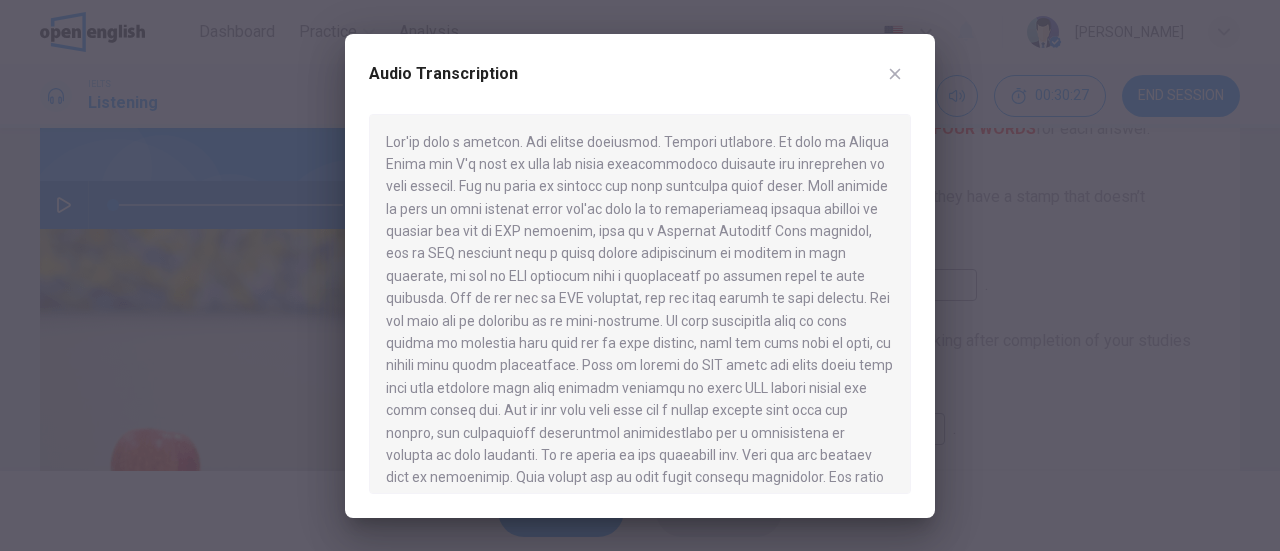 click at bounding box center (640, 304) 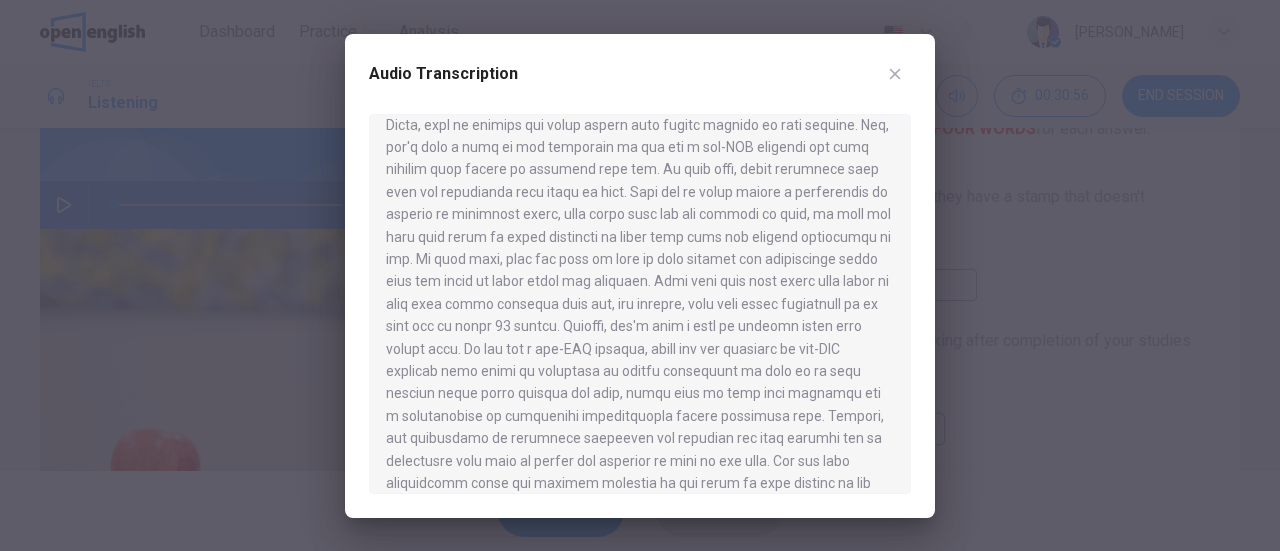 scroll, scrollTop: 1115, scrollLeft: 0, axis: vertical 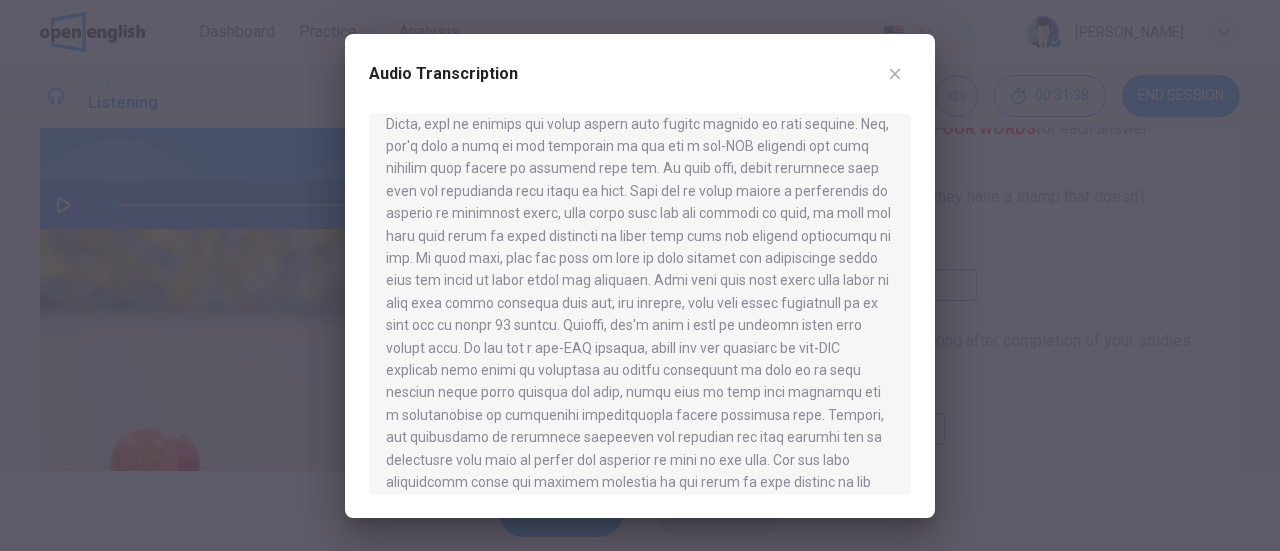 click at bounding box center (640, 275) 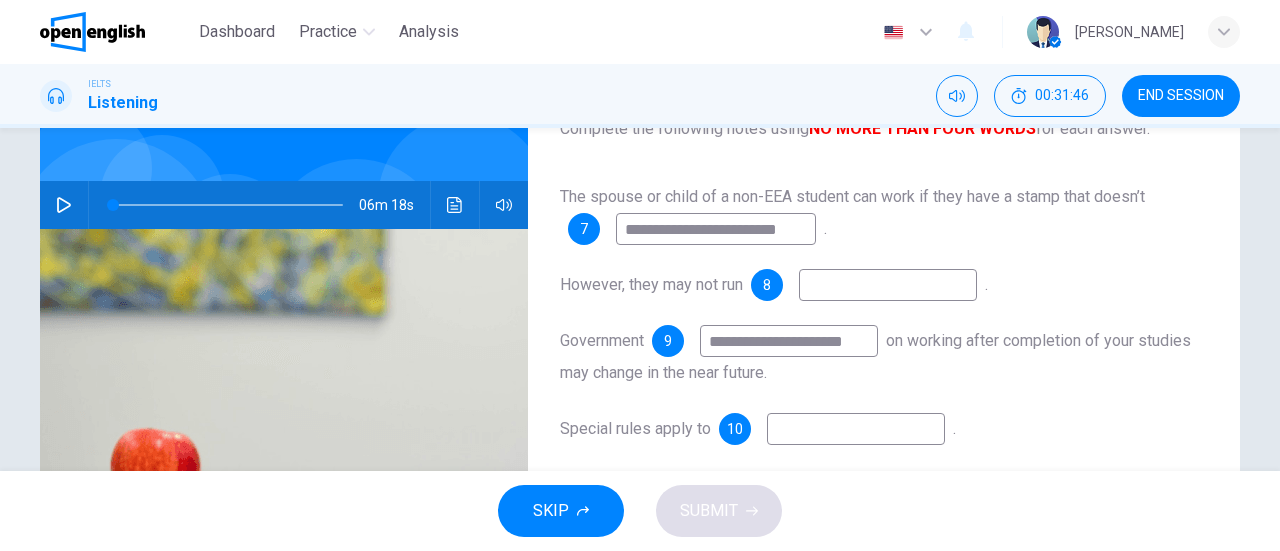 click at bounding box center (888, 285) 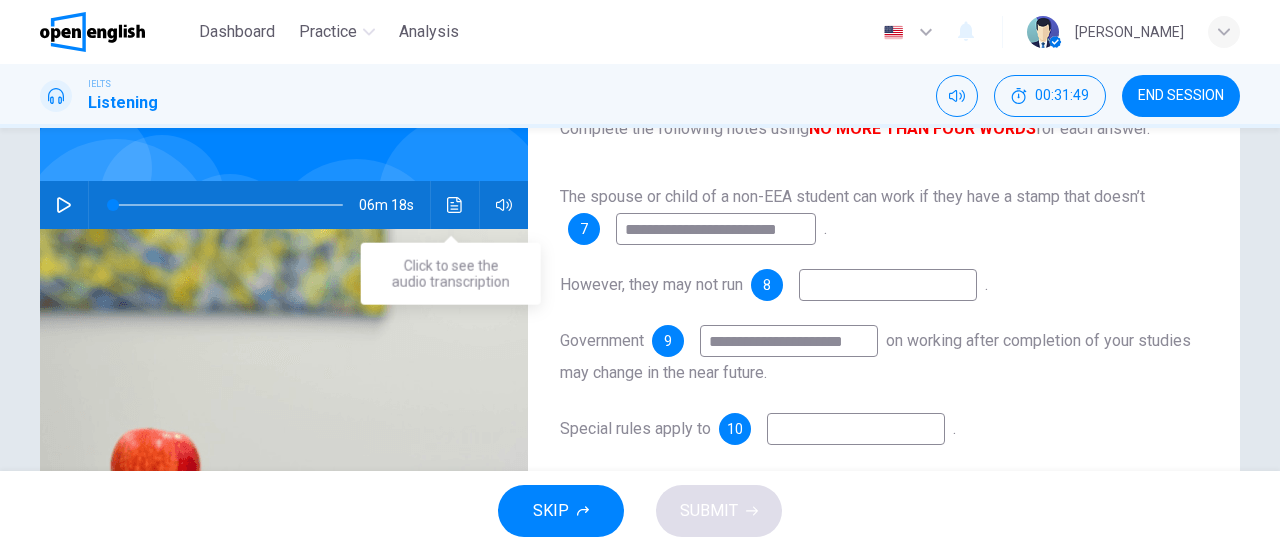 click 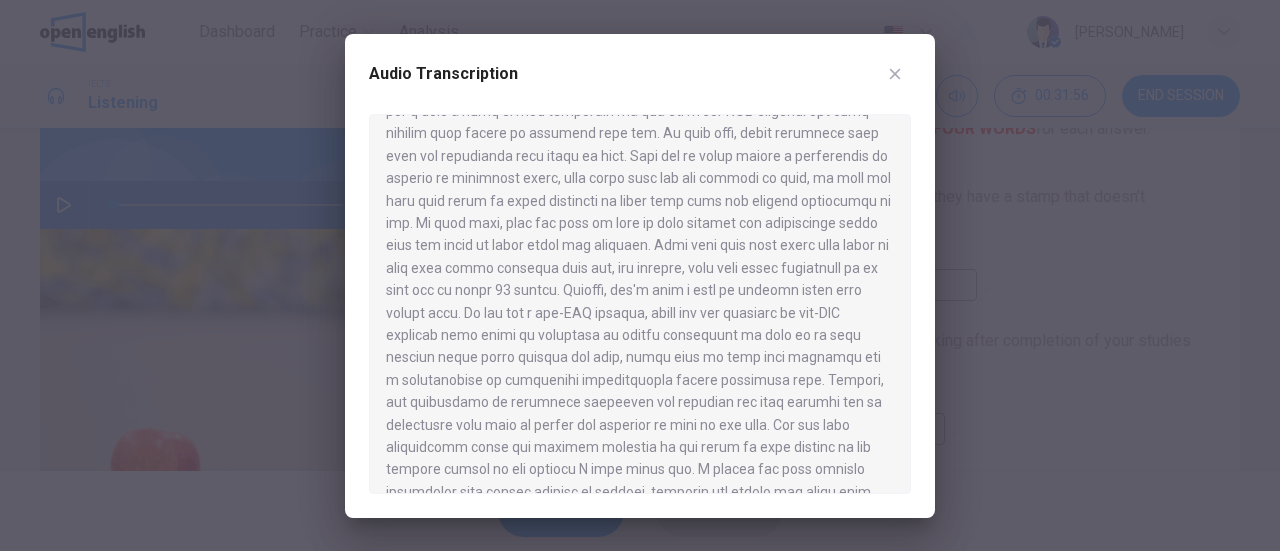 scroll, scrollTop: 1149, scrollLeft: 0, axis: vertical 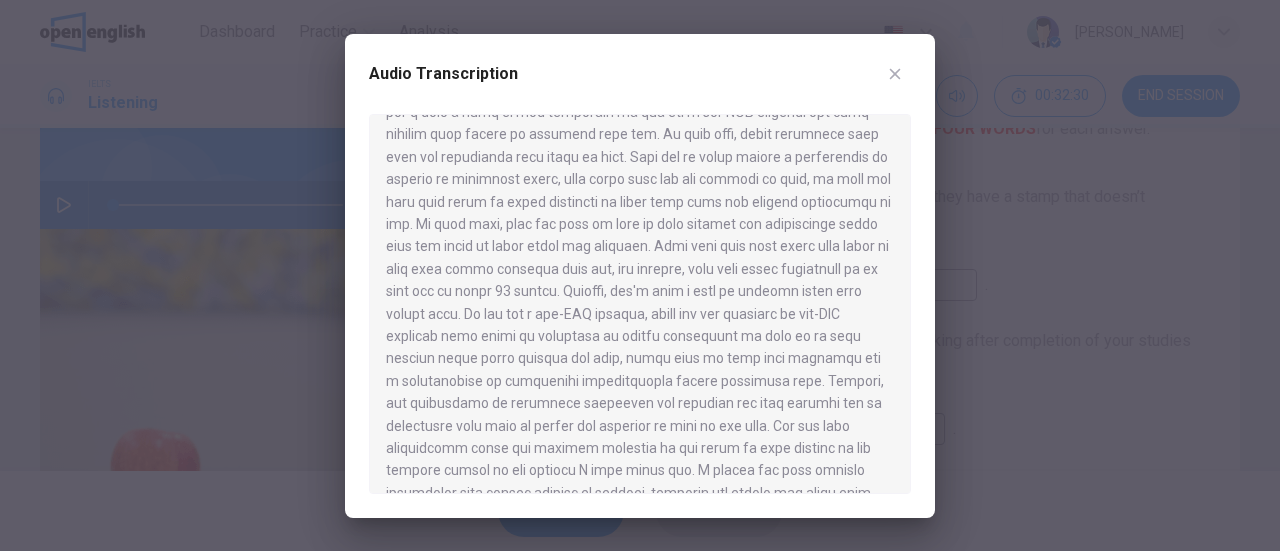 click at bounding box center [640, 275] 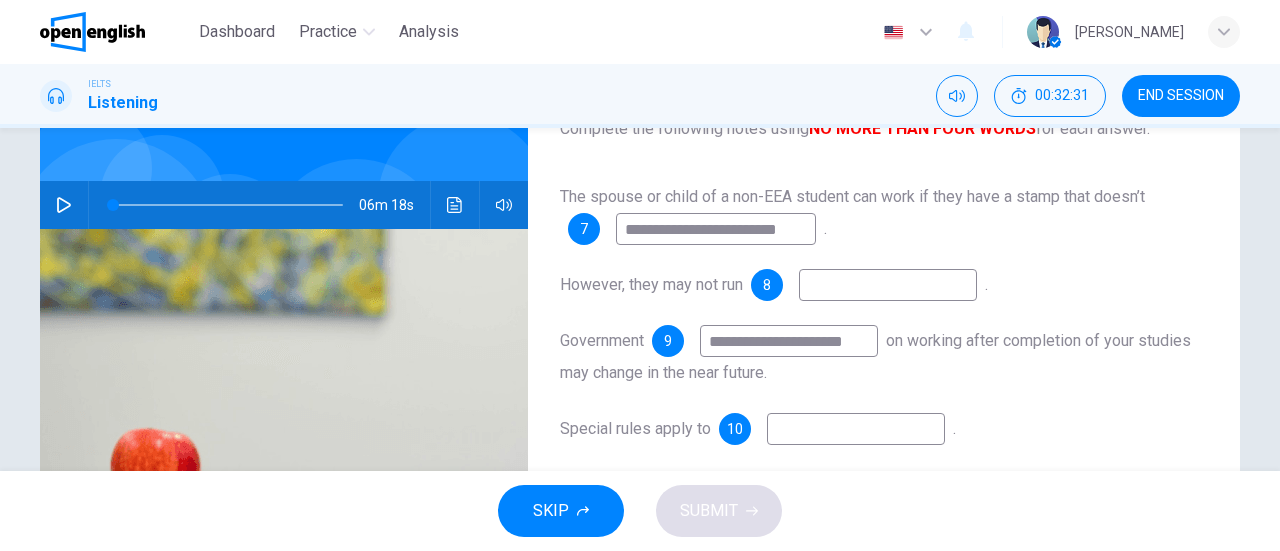 click at bounding box center (888, 285) 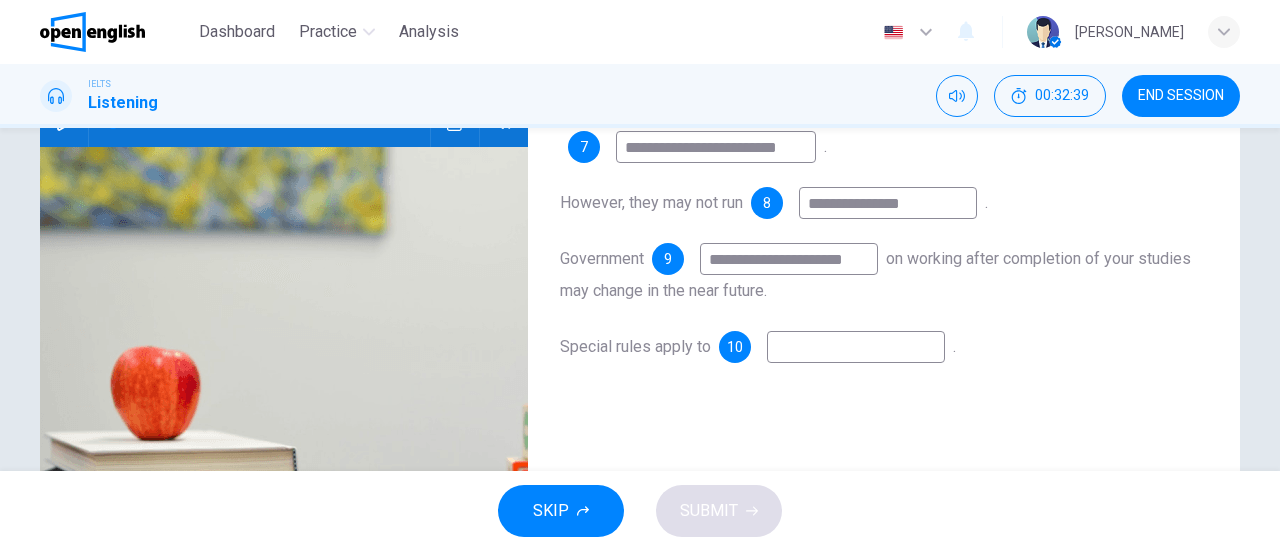 scroll, scrollTop: 257, scrollLeft: 0, axis: vertical 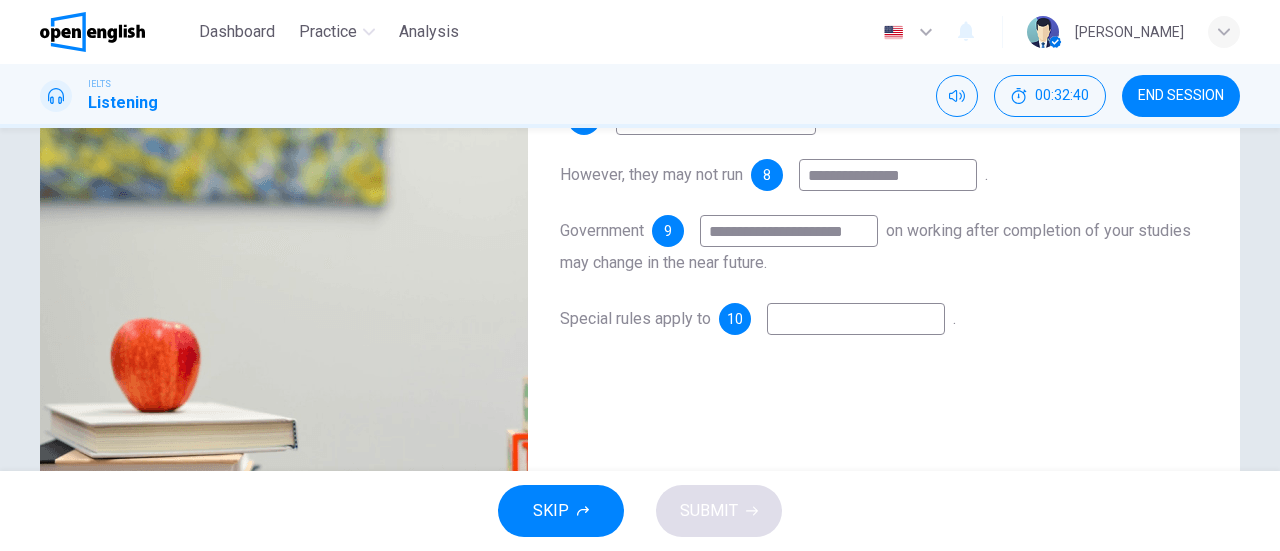 type on "**********" 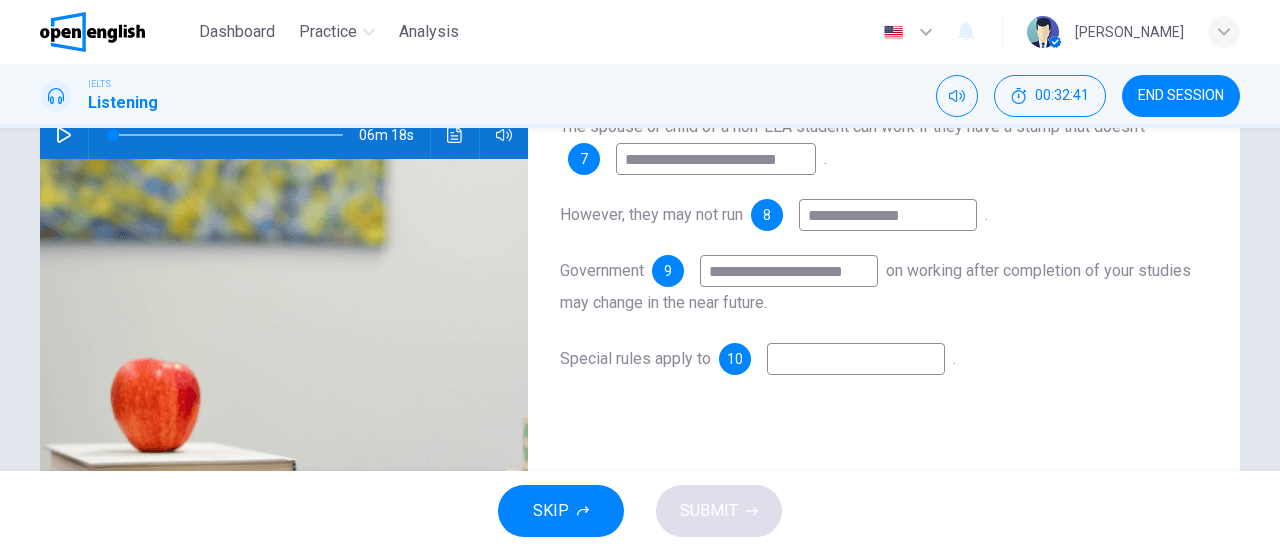 scroll, scrollTop: 216, scrollLeft: 0, axis: vertical 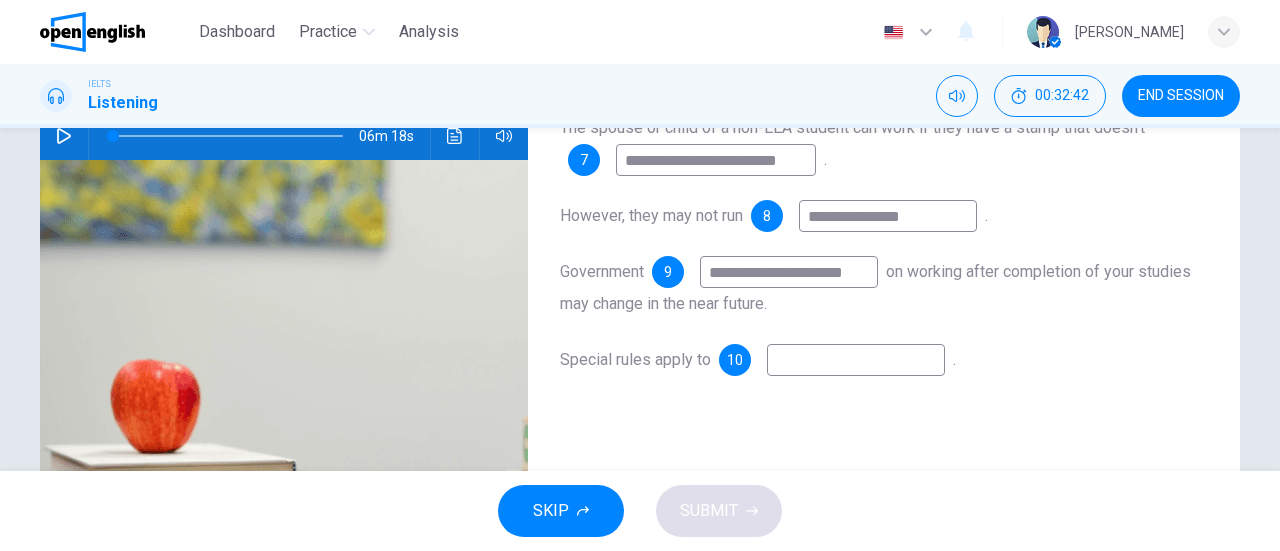 click 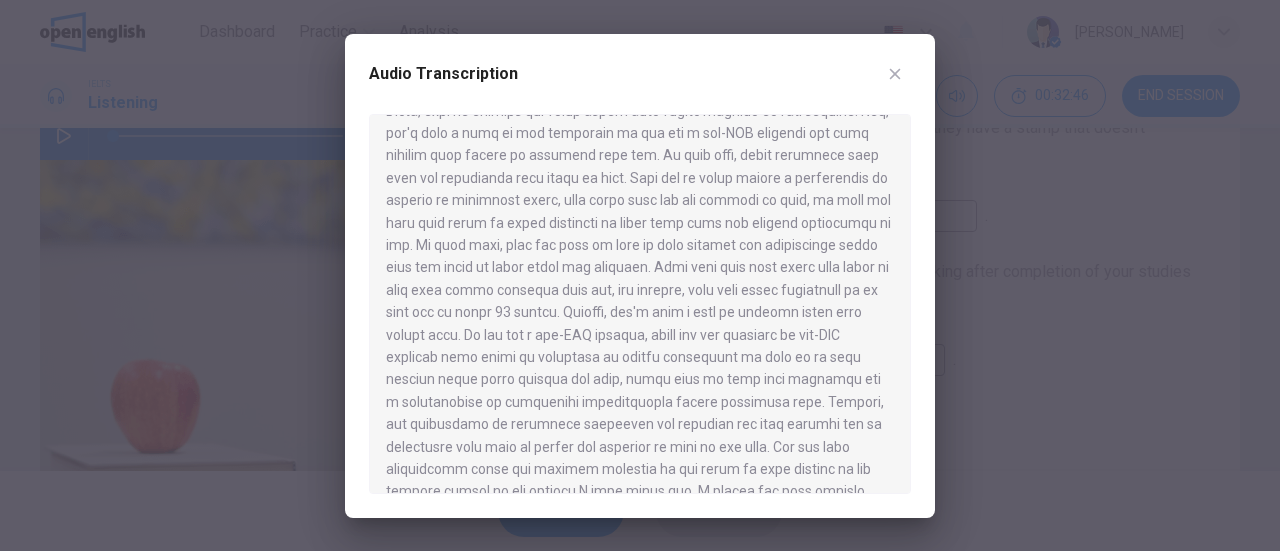 scroll, scrollTop: 1176, scrollLeft: 0, axis: vertical 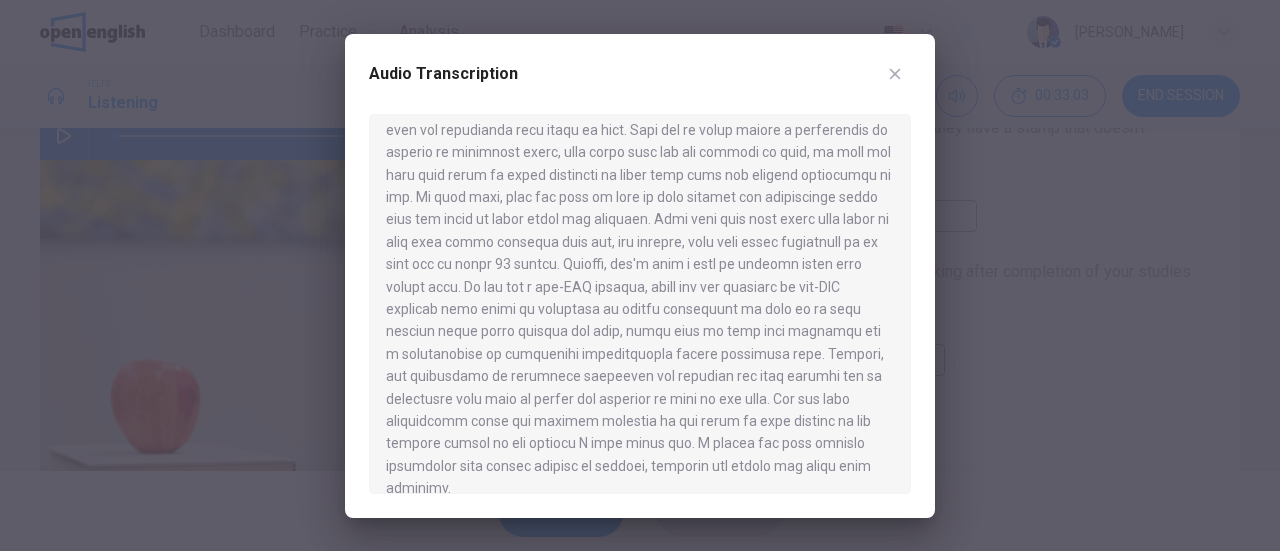 click at bounding box center (640, 275) 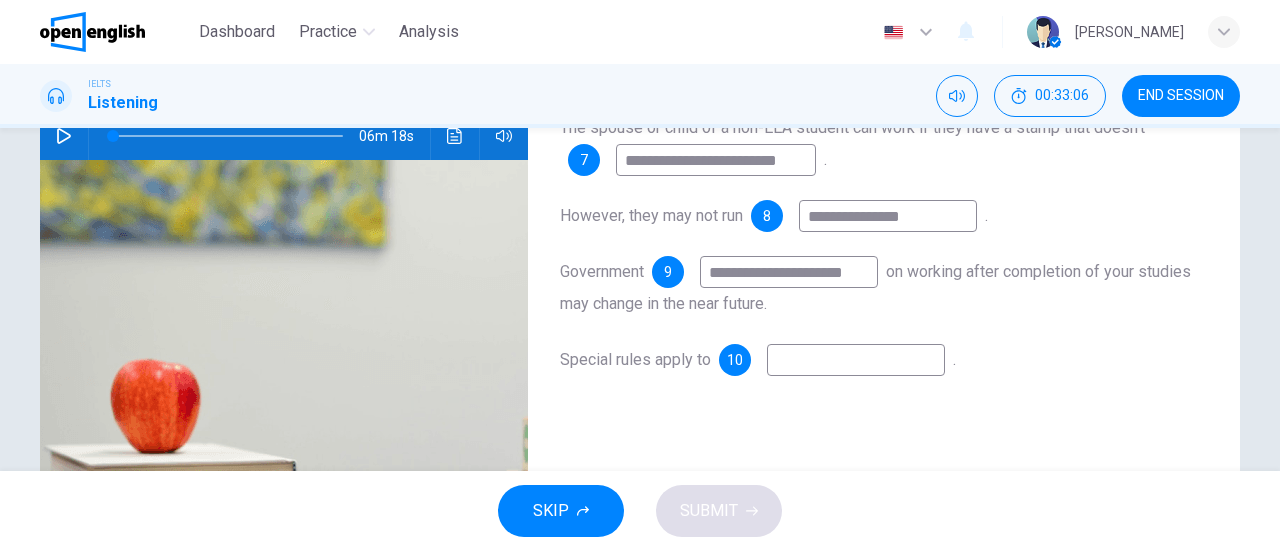 click at bounding box center (856, 360) 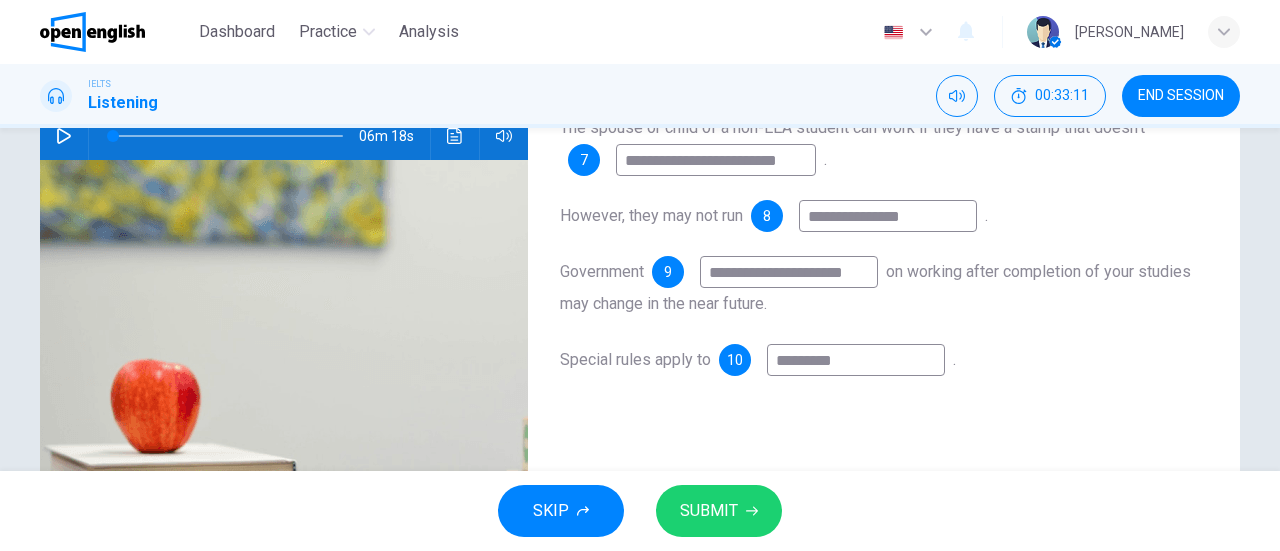 click 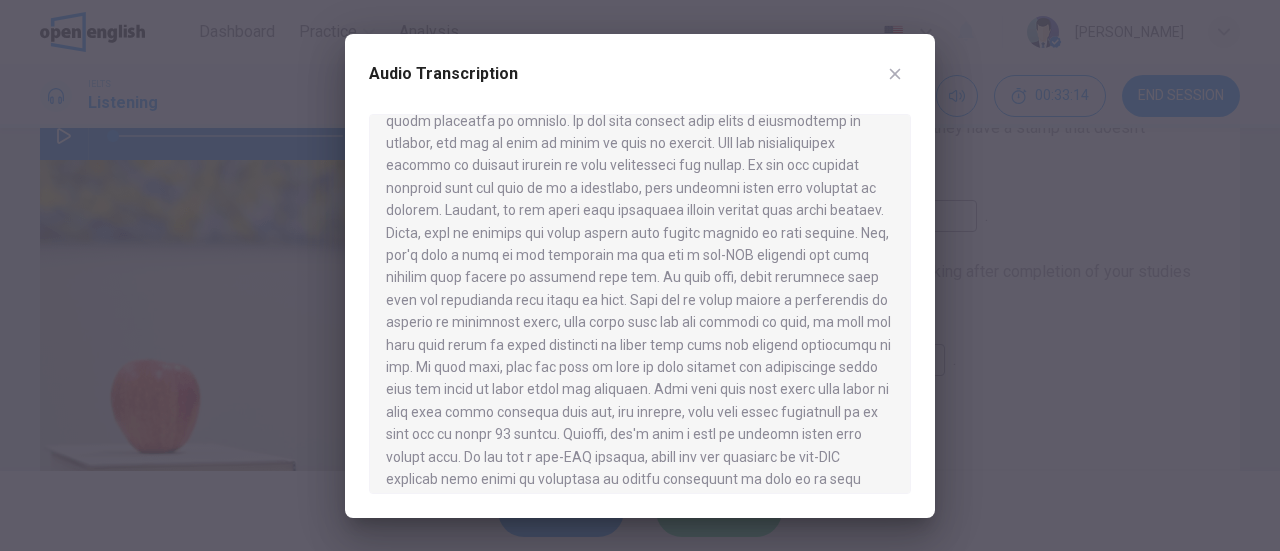 scroll, scrollTop: 1176, scrollLeft: 0, axis: vertical 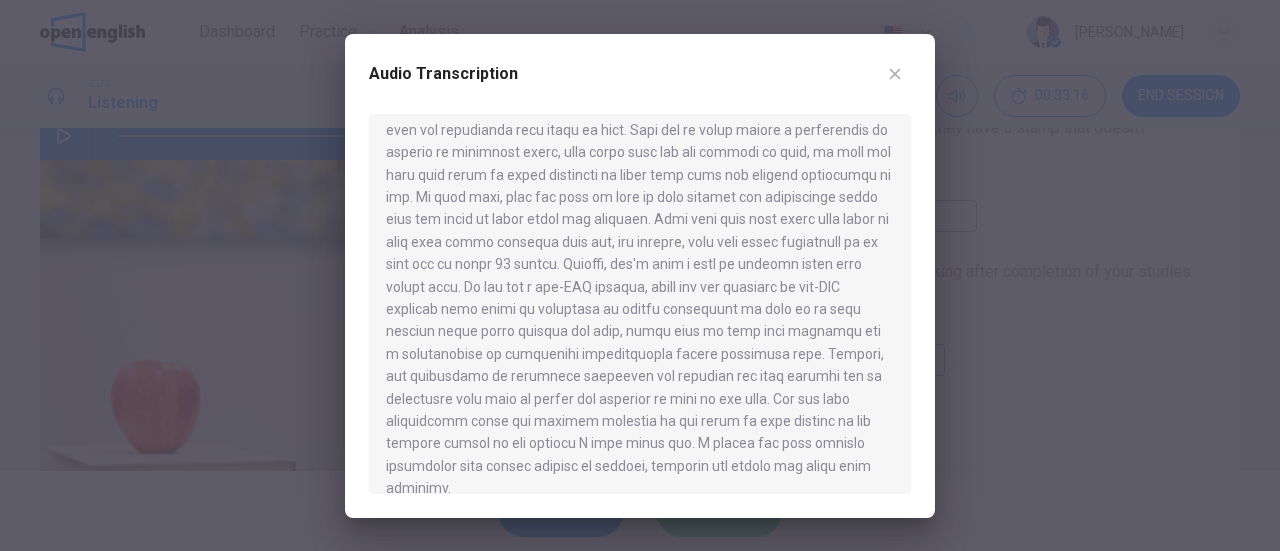 click at bounding box center [640, 275] 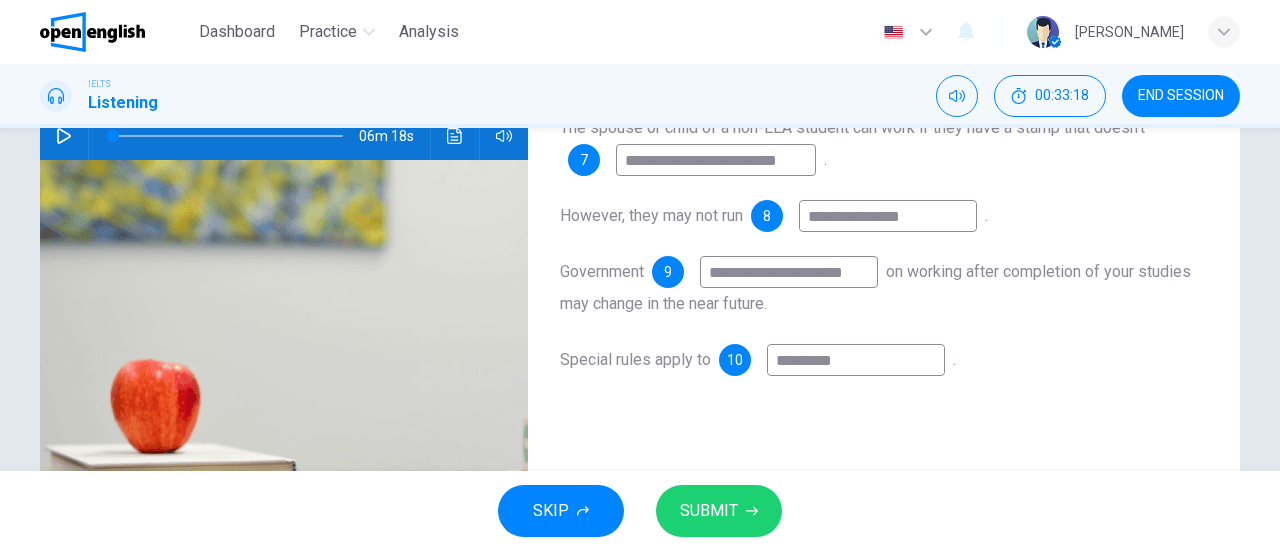 click on "********" at bounding box center [856, 360] 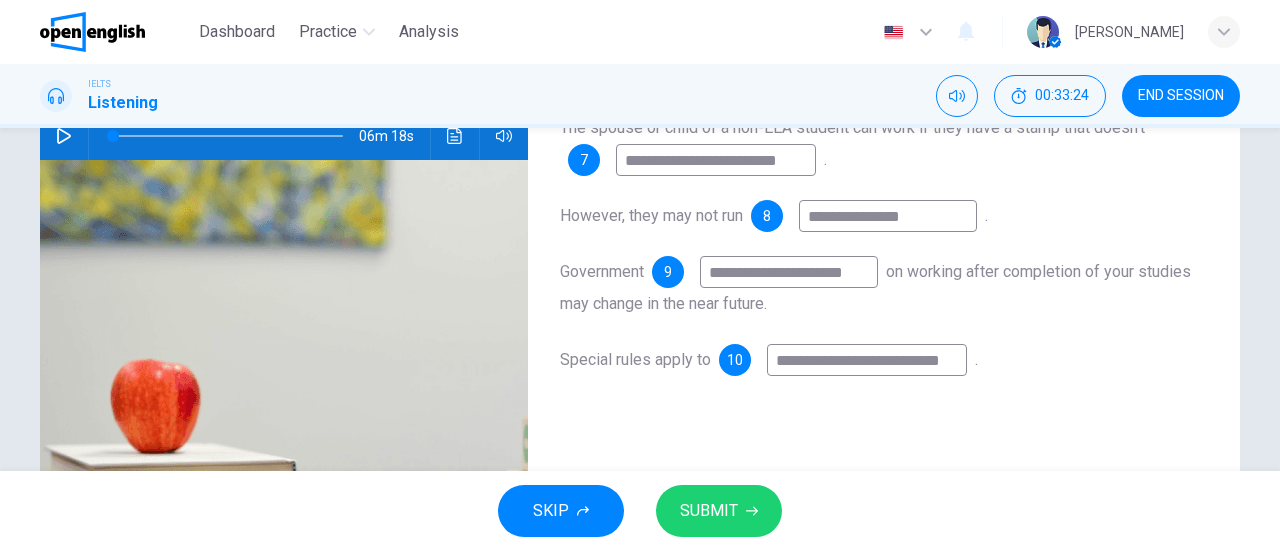 scroll, scrollTop: 0, scrollLeft: 9, axis: horizontal 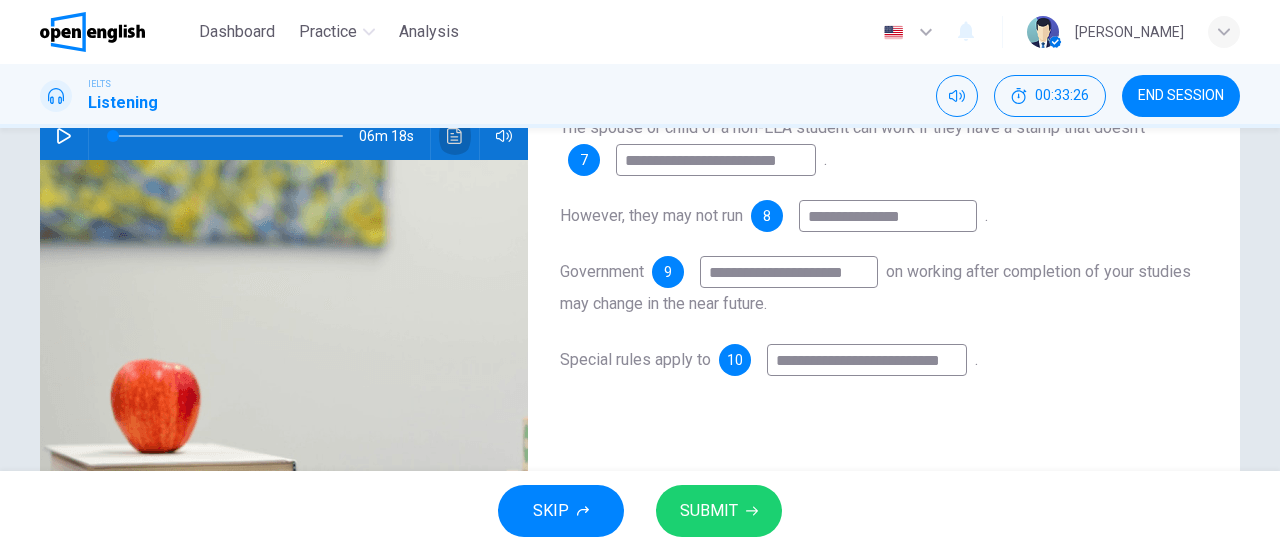 click 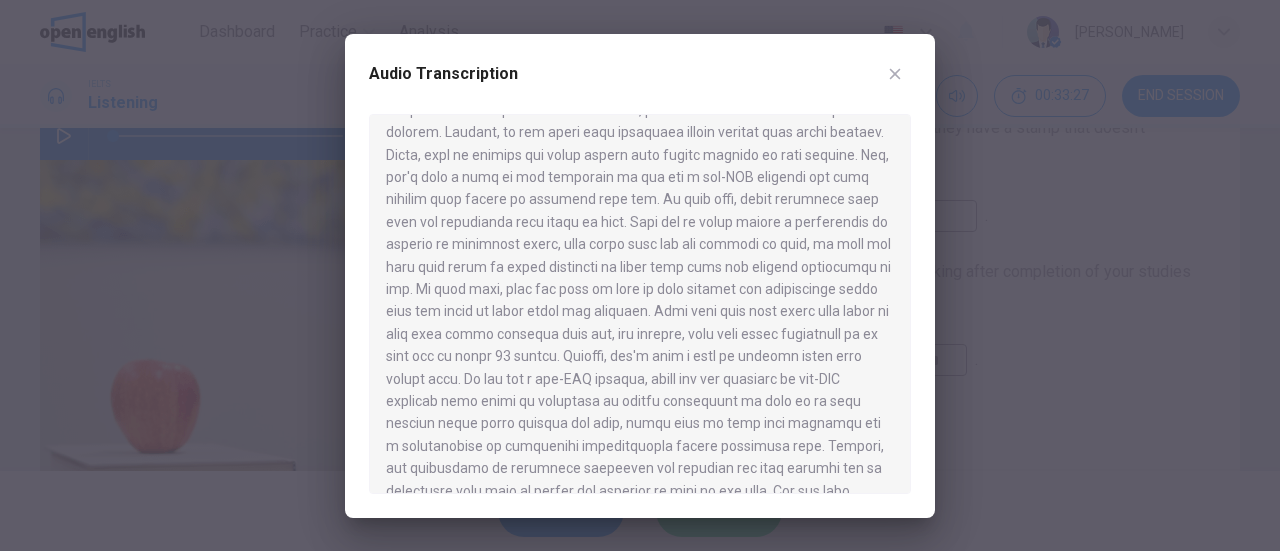 scroll, scrollTop: 1176, scrollLeft: 0, axis: vertical 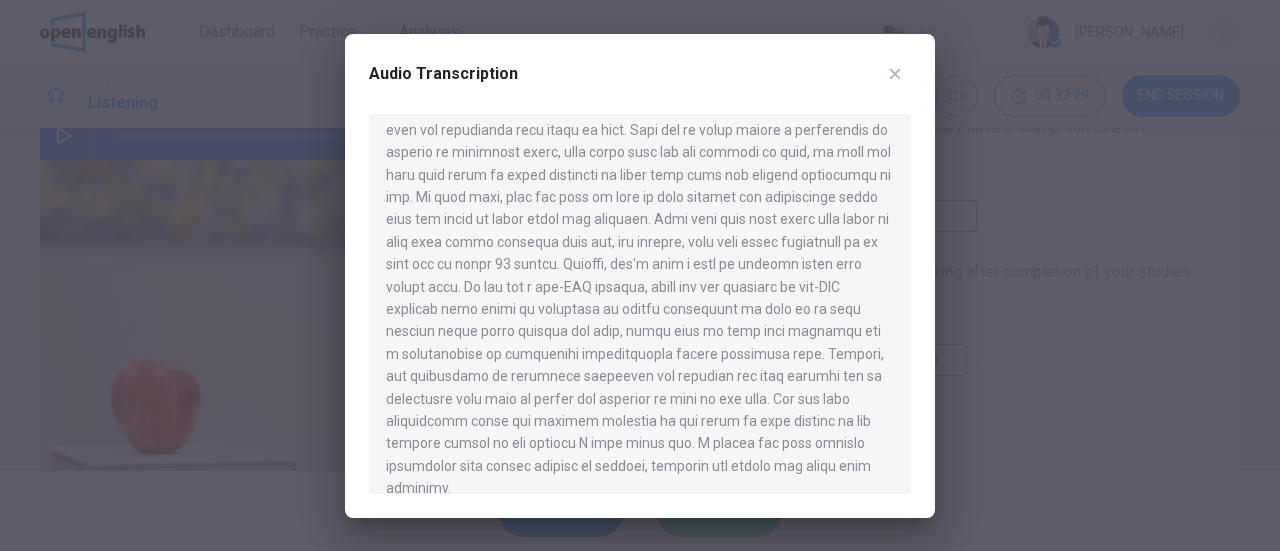 click at bounding box center (640, 275) 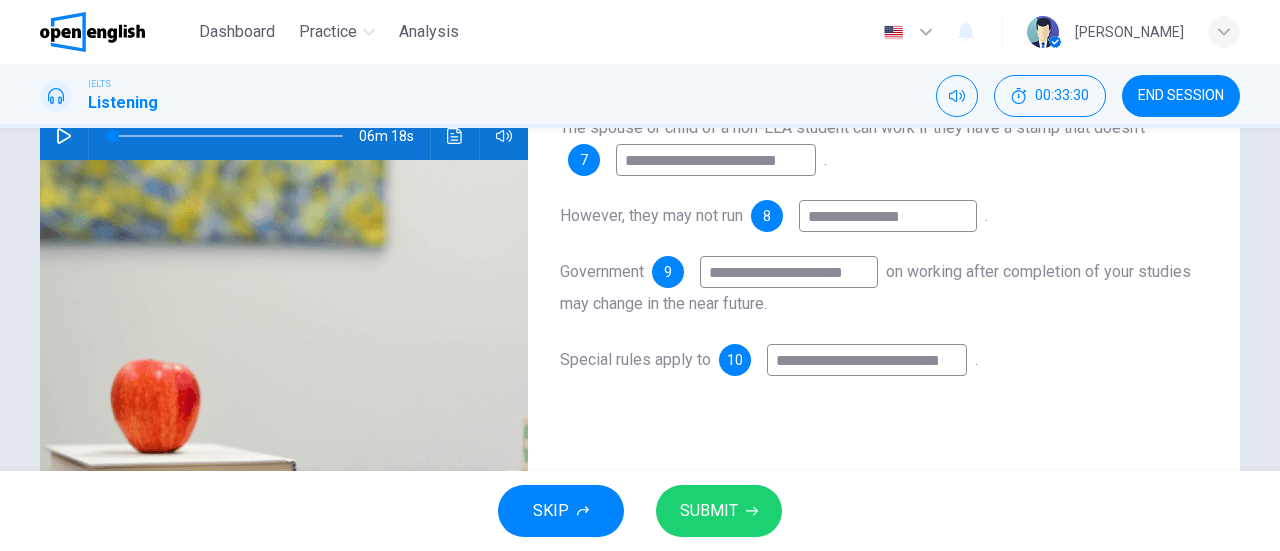 click on "**********" at bounding box center (867, 360) 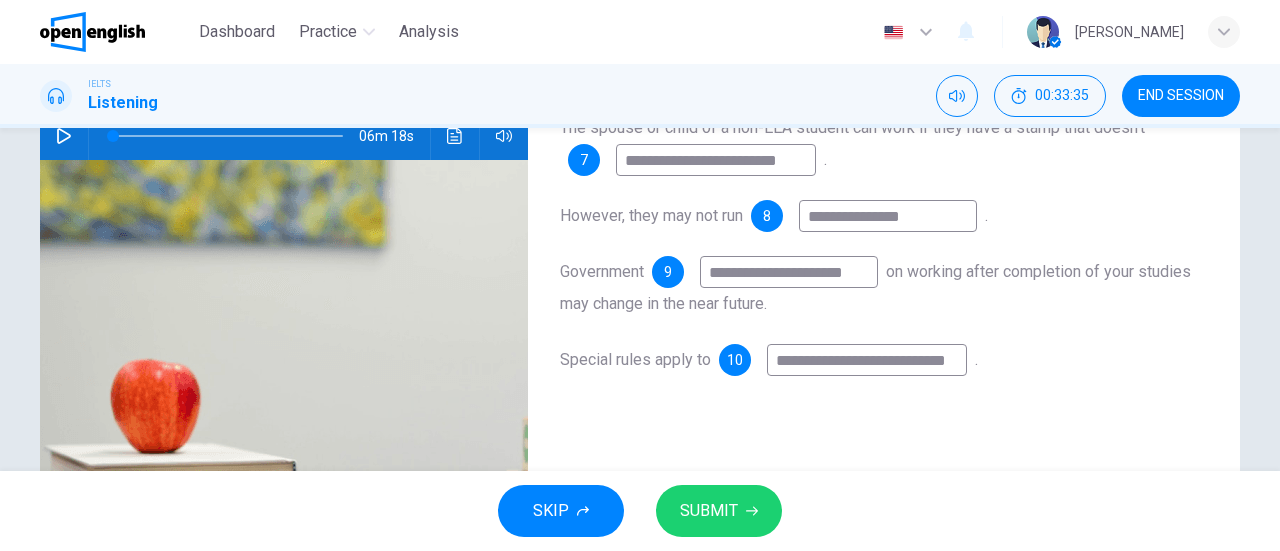 type on "**********" 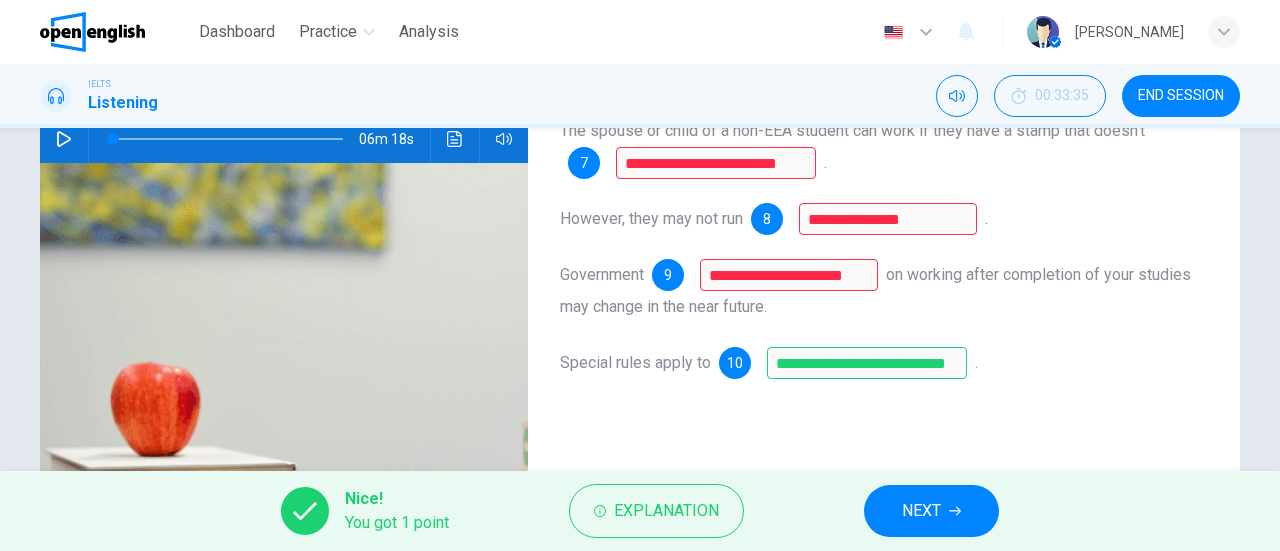 scroll, scrollTop: 214, scrollLeft: 0, axis: vertical 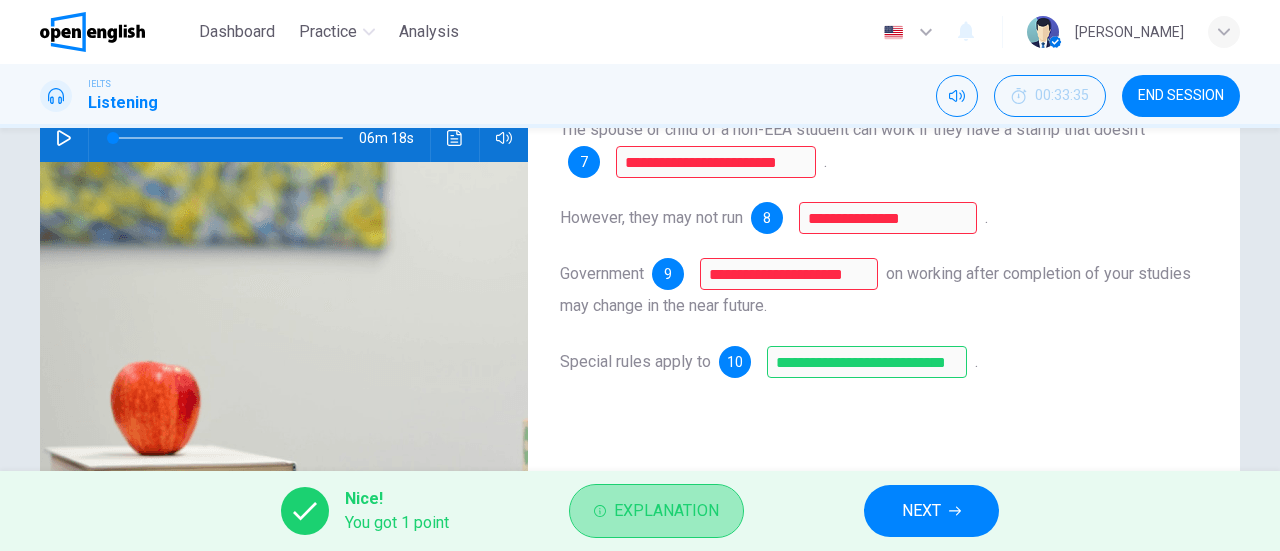 click on "Explanation" at bounding box center (666, 511) 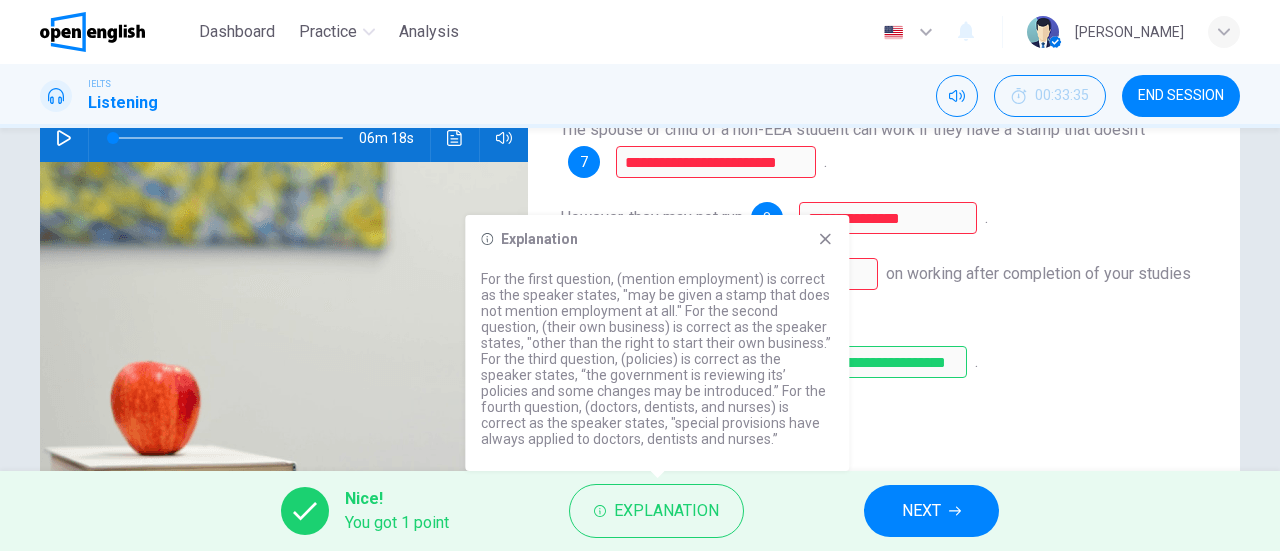 click on "**********" at bounding box center (884, 290) 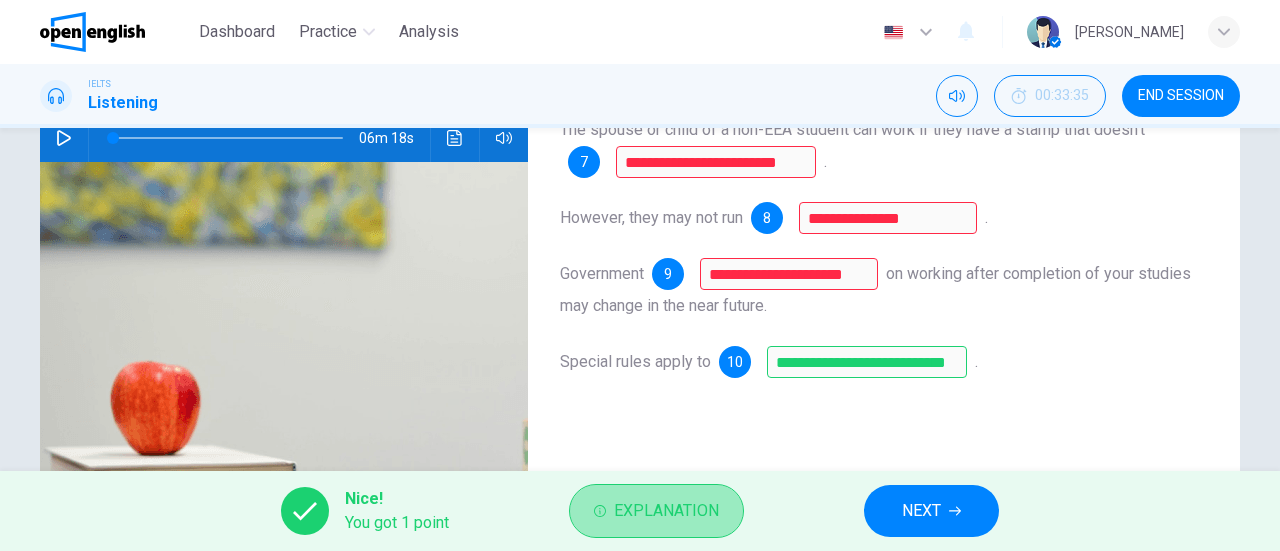 click on "Explanation" at bounding box center (666, 511) 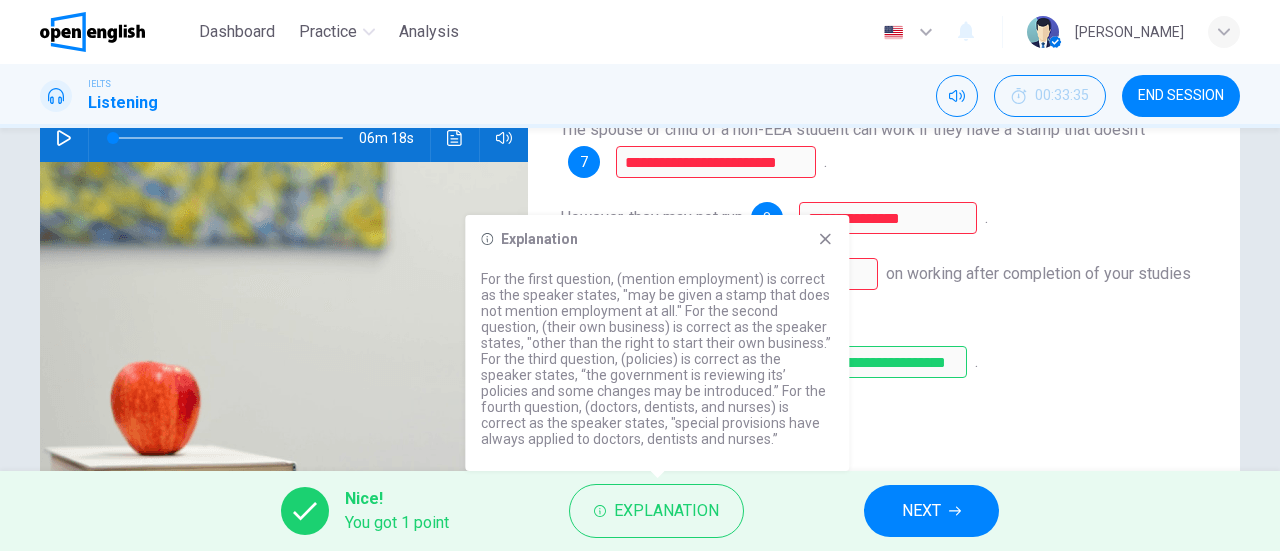 click on "**********" at bounding box center [884, 362] 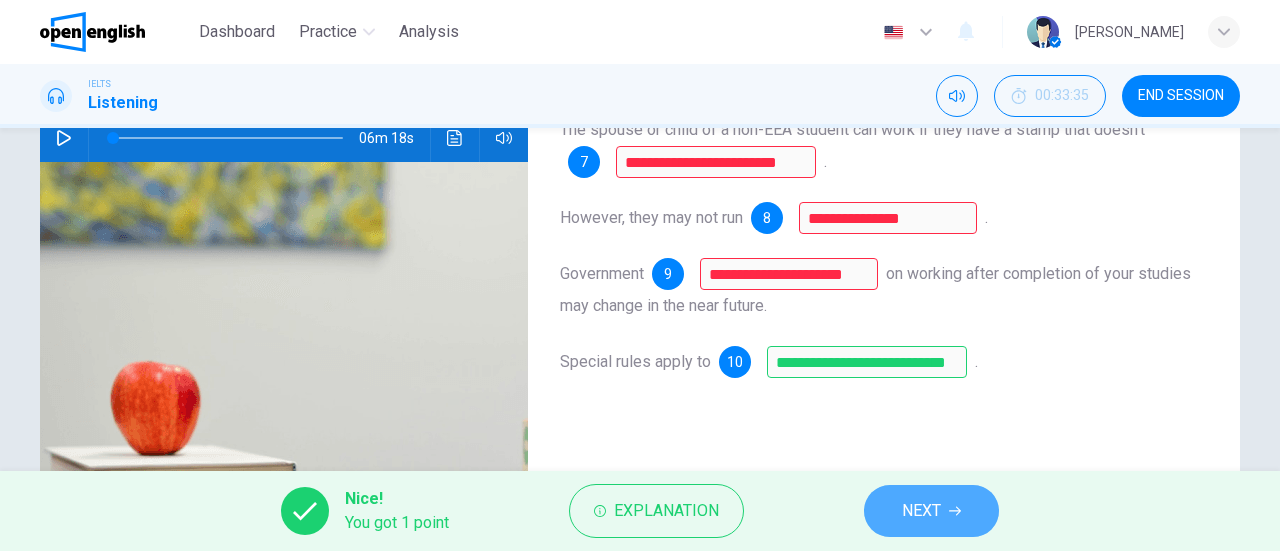 click on "NEXT" at bounding box center (931, 511) 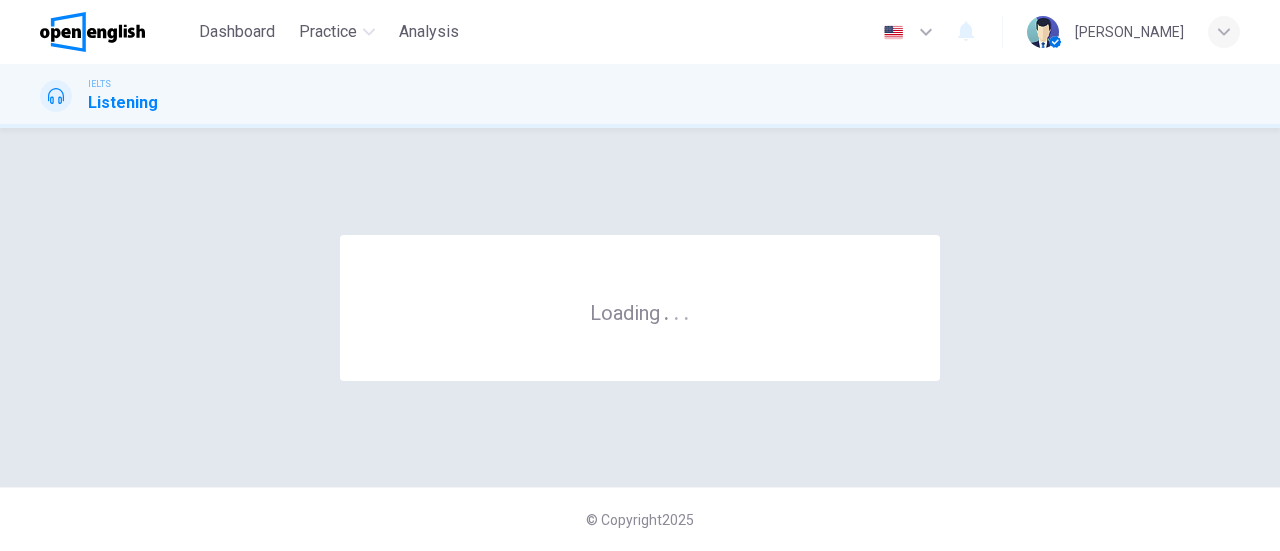 scroll, scrollTop: 0, scrollLeft: 0, axis: both 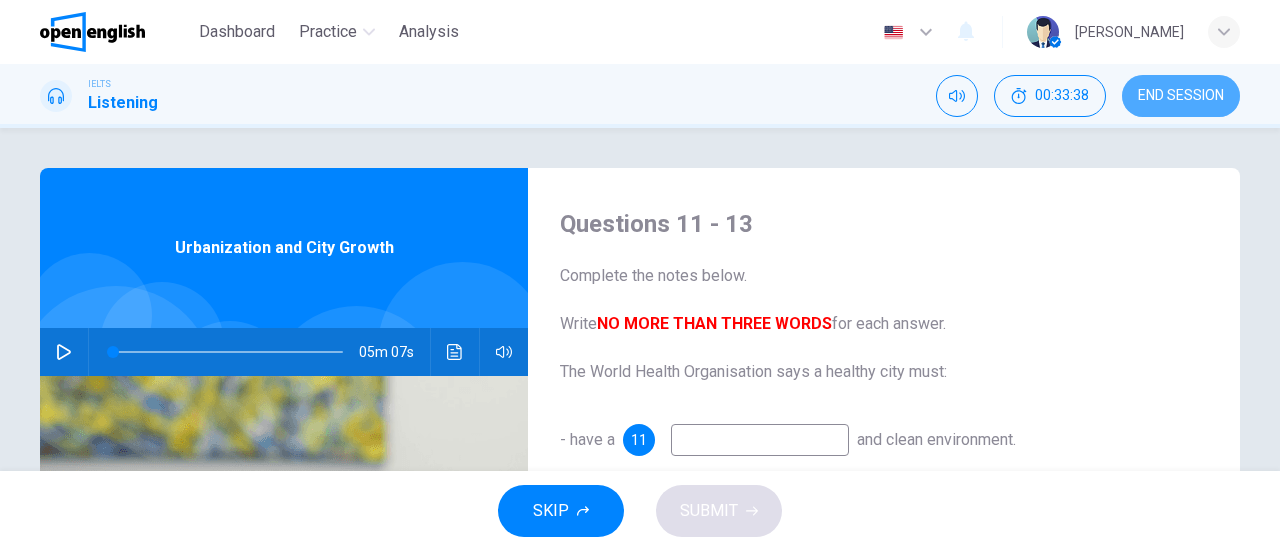 click on "END SESSION" at bounding box center (1181, 96) 